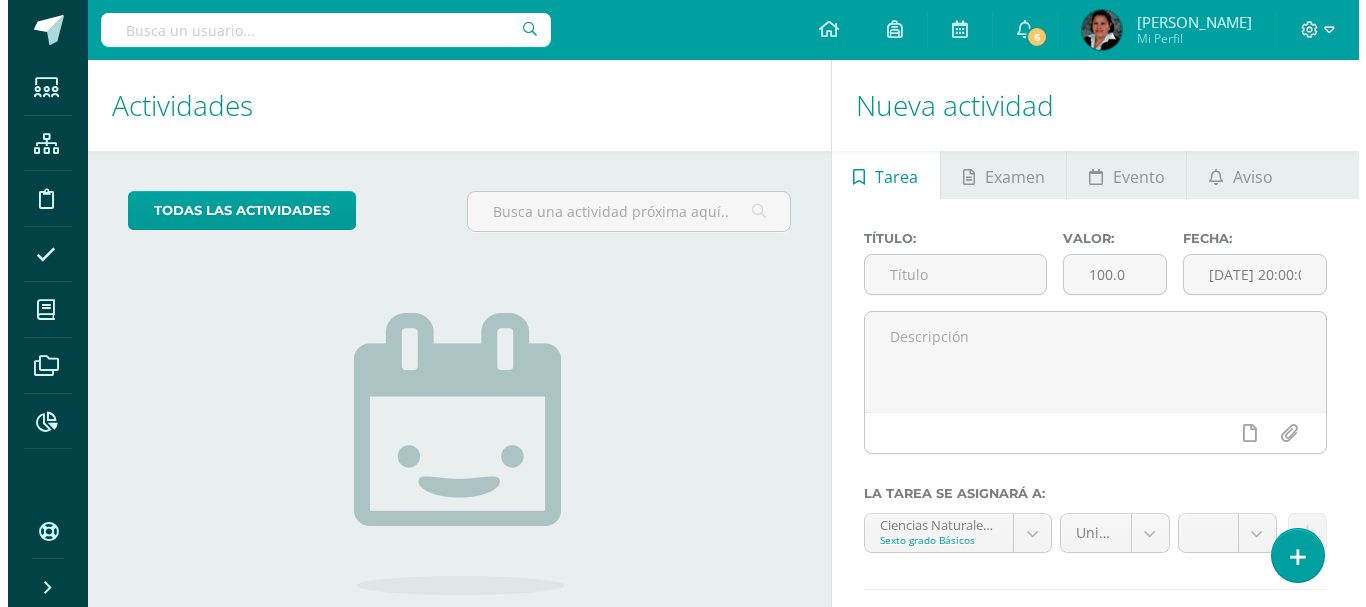 scroll, scrollTop: 0, scrollLeft: 0, axis: both 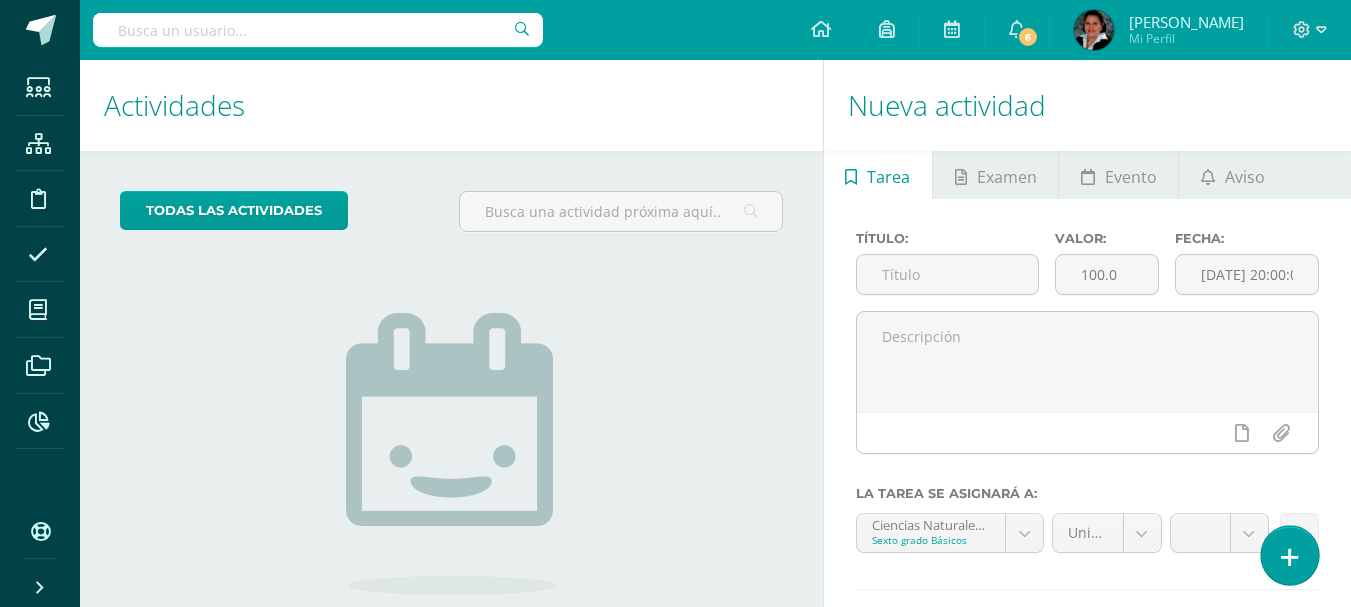 click at bounding box center (1289, 555) 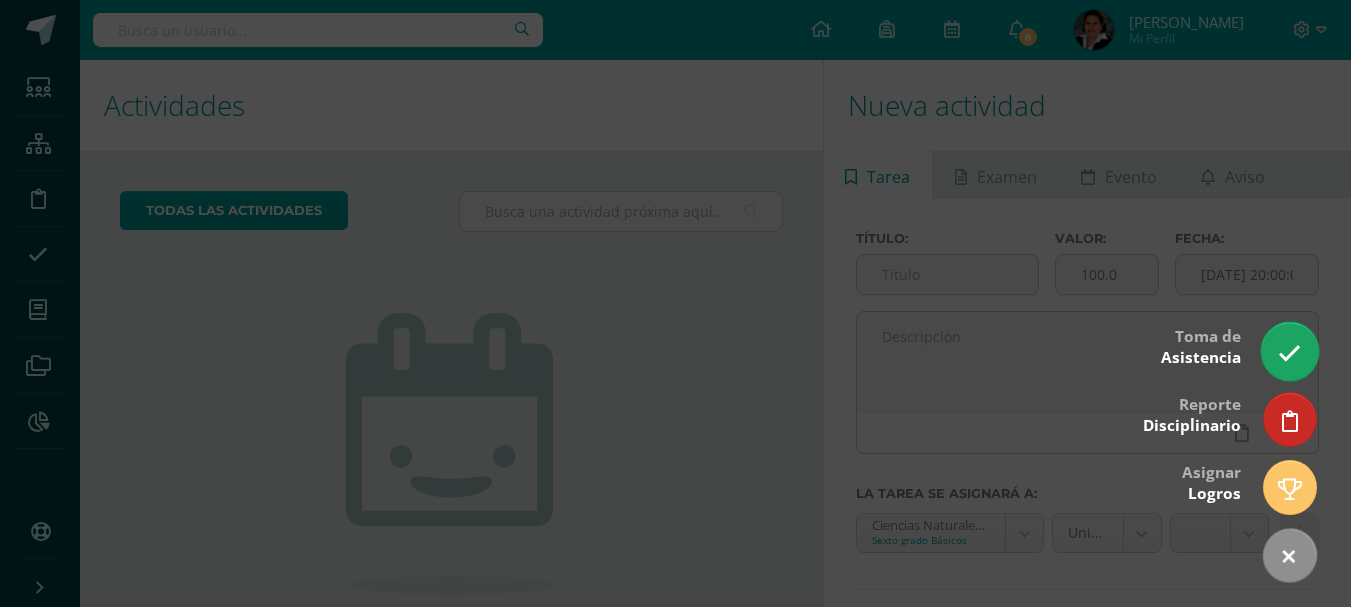 click at bounding box center [1289, 353] 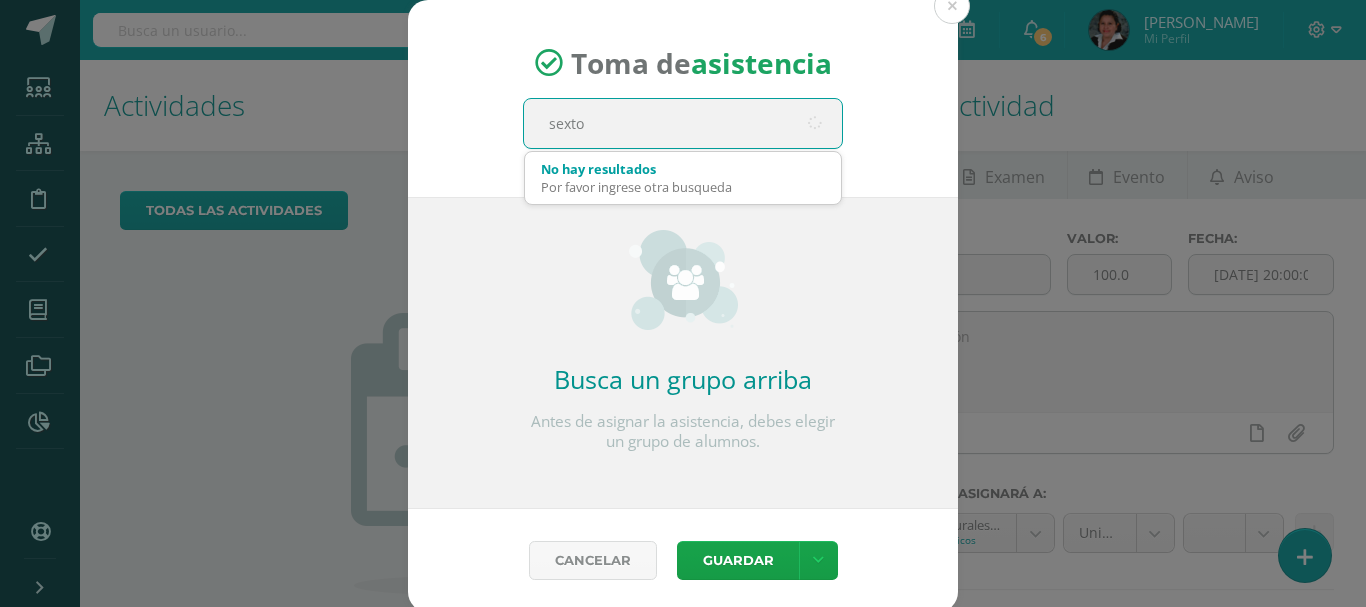 type on "sexto c" 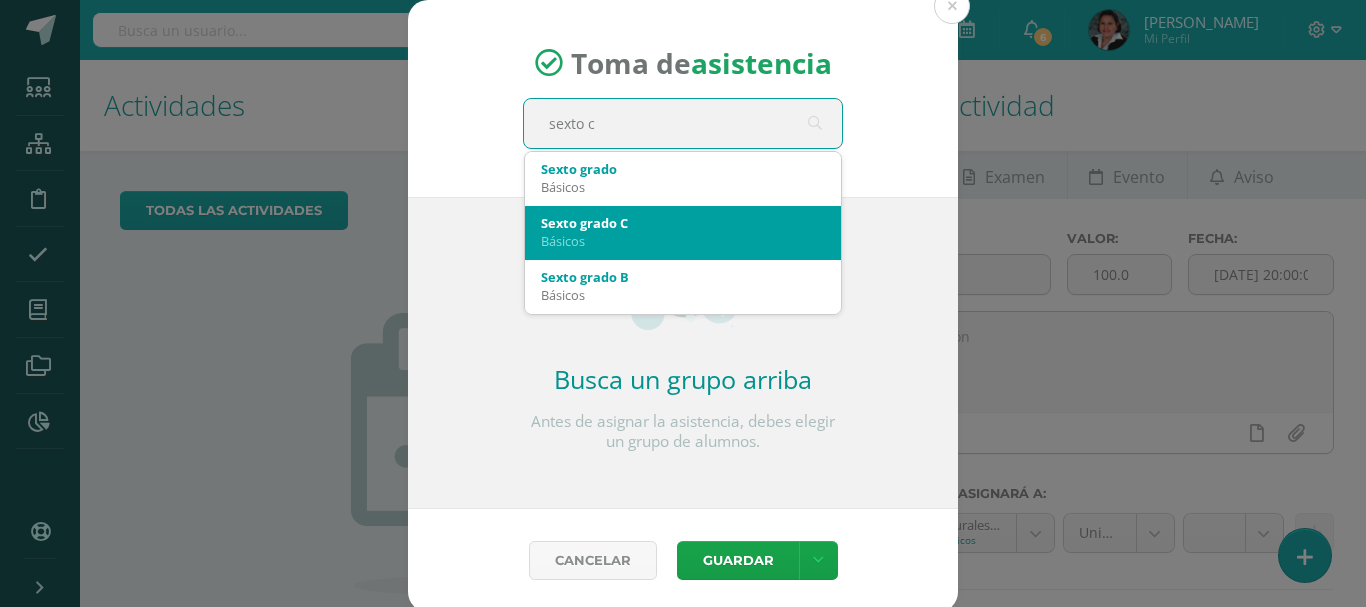 click on "Sexto grado C" at bounding box center [683, 223] 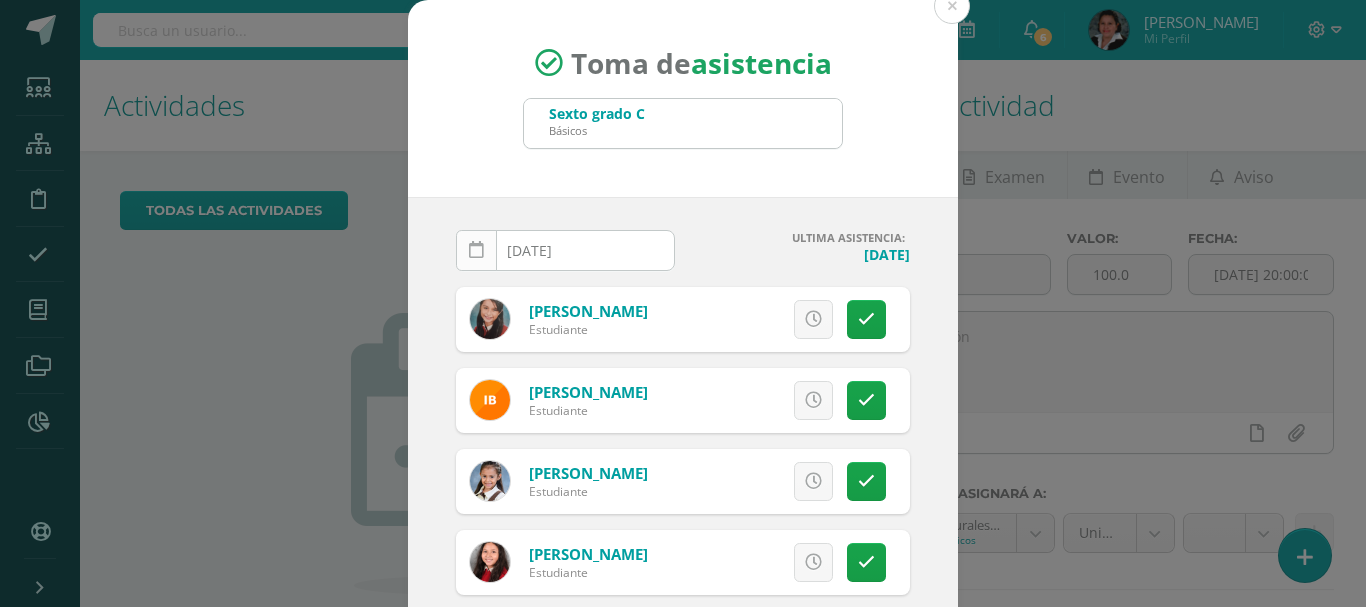 click at bounding box center [476, 250] 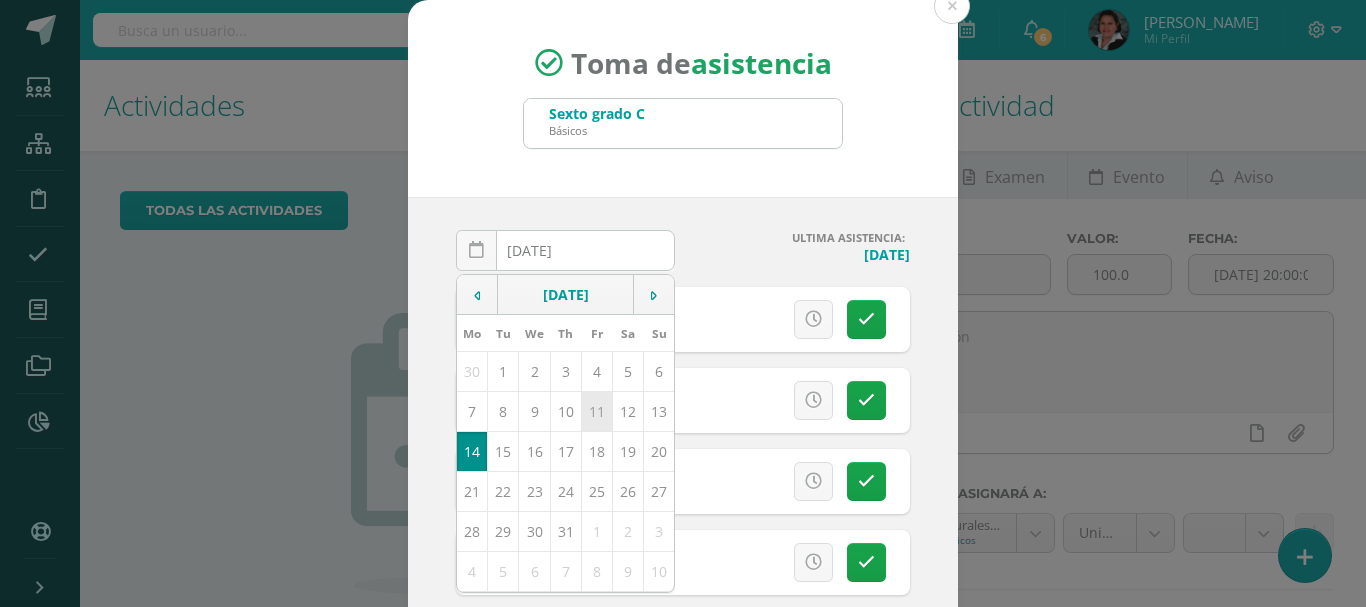click on "11" at bounding box center [596, 411] 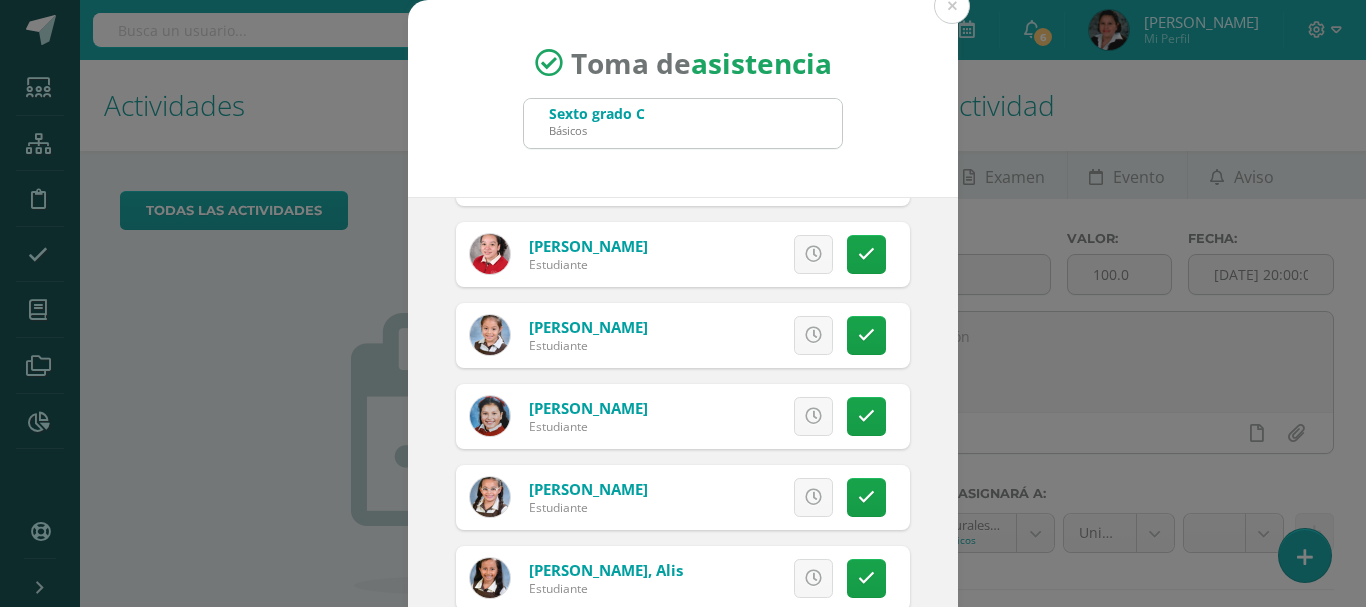 scroll, scrollTop: 1271, scrollLeft: 0, axis: vertical 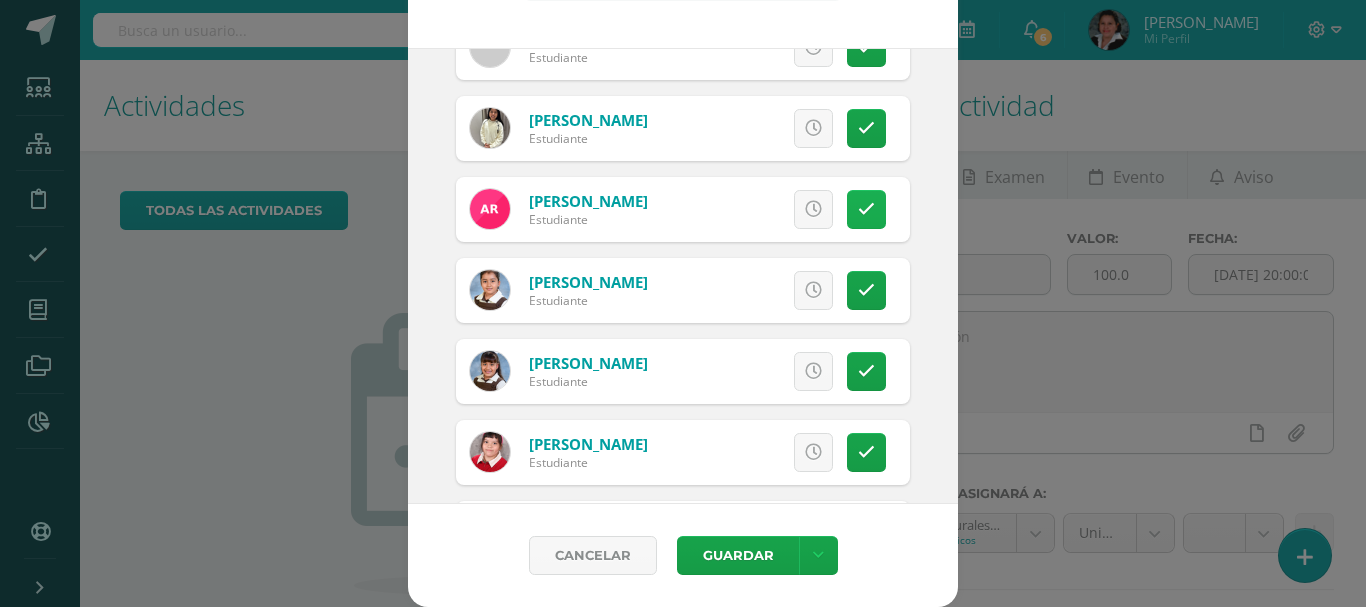 click at bounding box center [866, 209] 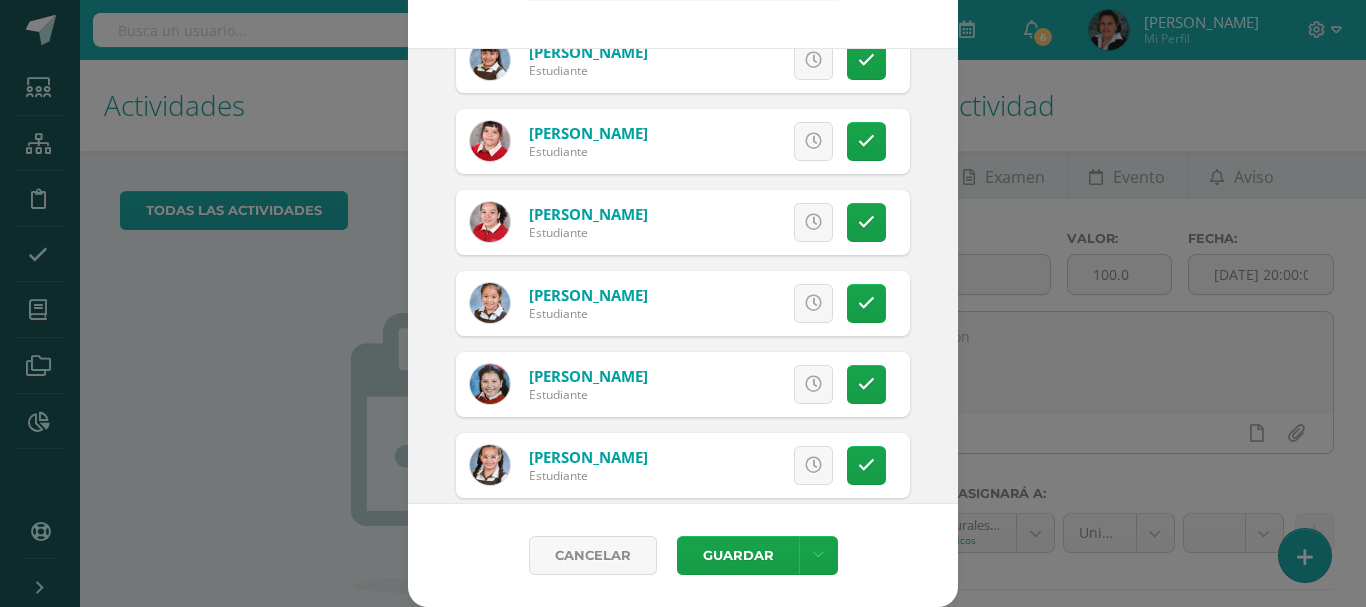 scroll, scrollTop: 1271, scrollLeft: 0, axis: vertical 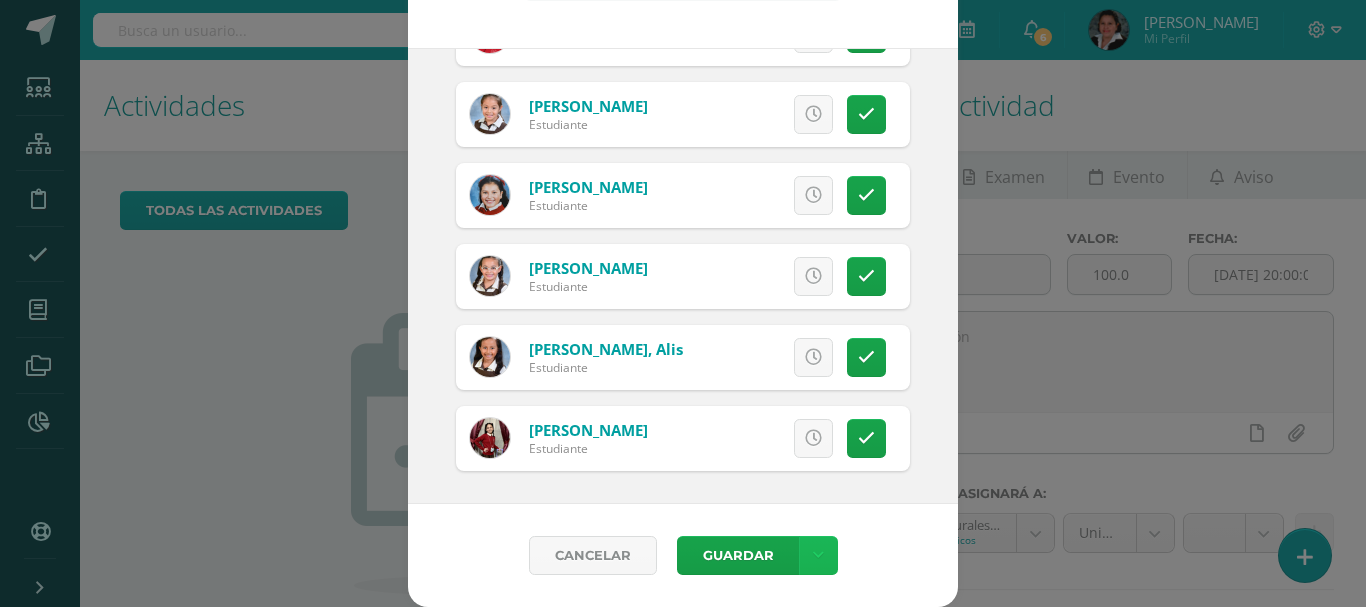 click at bounding box center (818, 555) 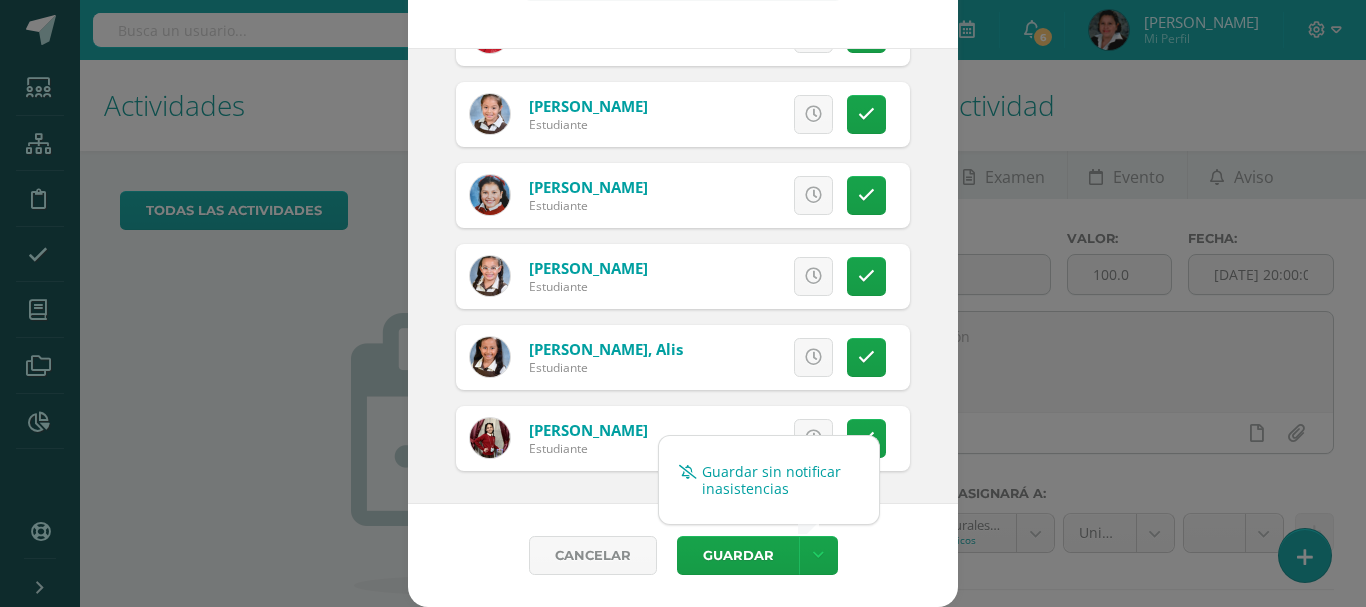 click on "Guardar sin notificar inasistencias" at bounding box center (769, 480) 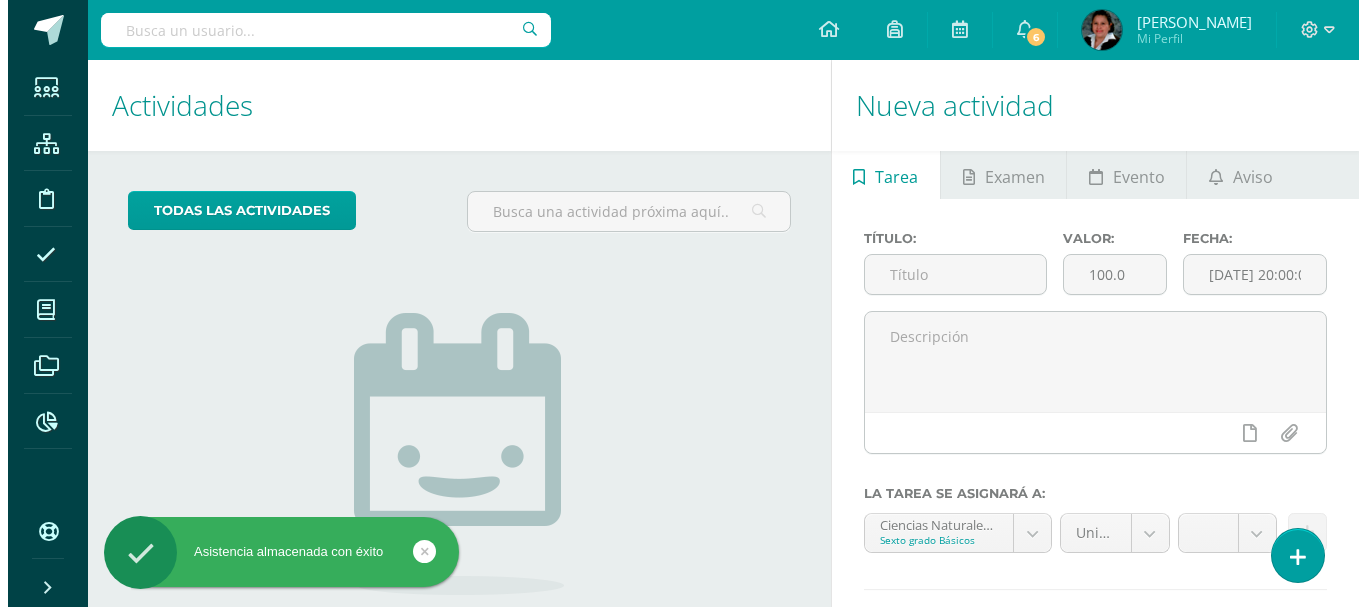 scroll, scrollTop: 0, scrollLeft: 0, axis: both 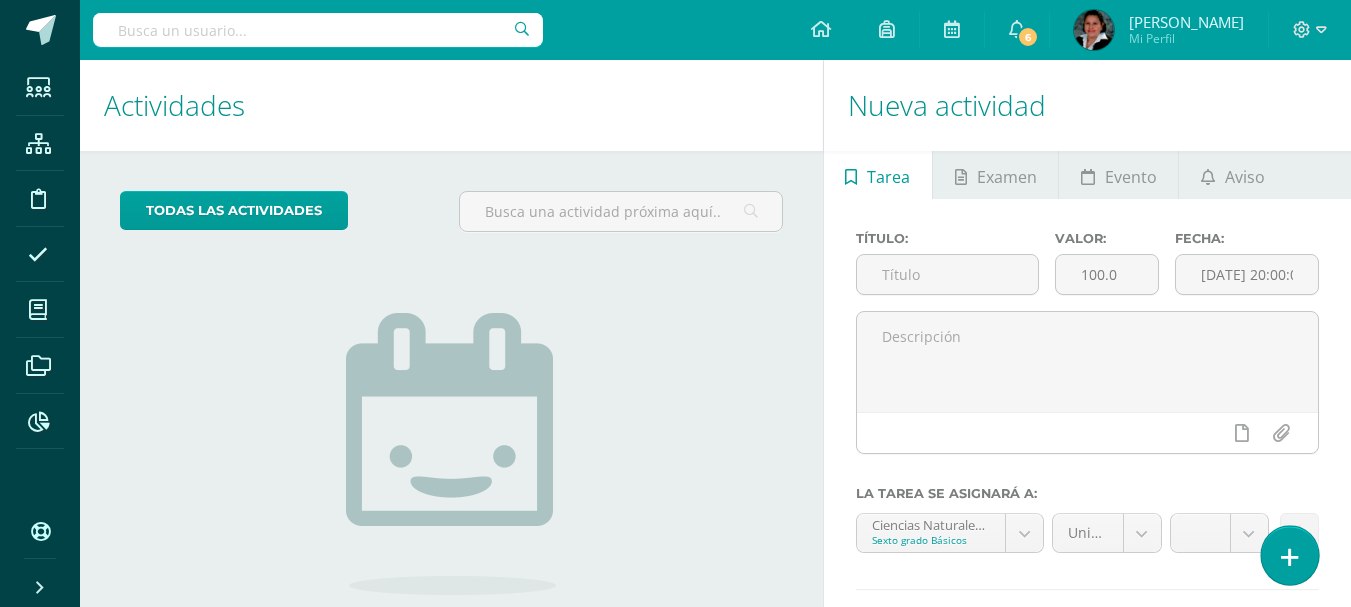 click at bounding box center (1290, 557) 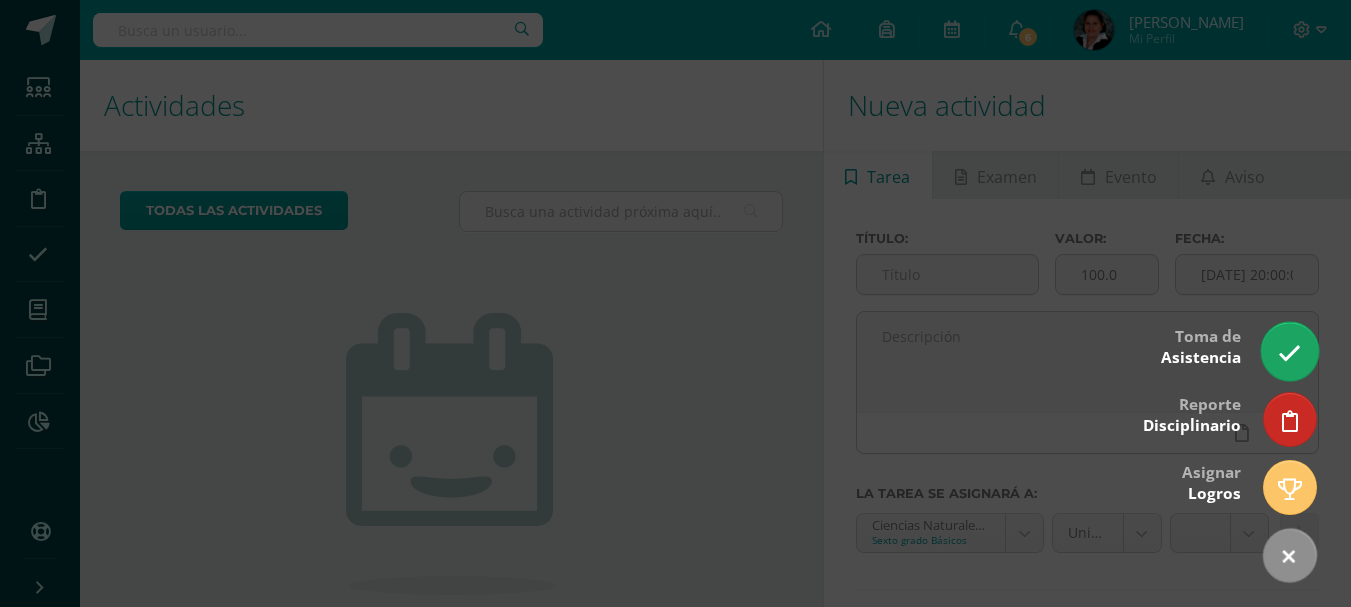 click at bounding box center [1289, 351] 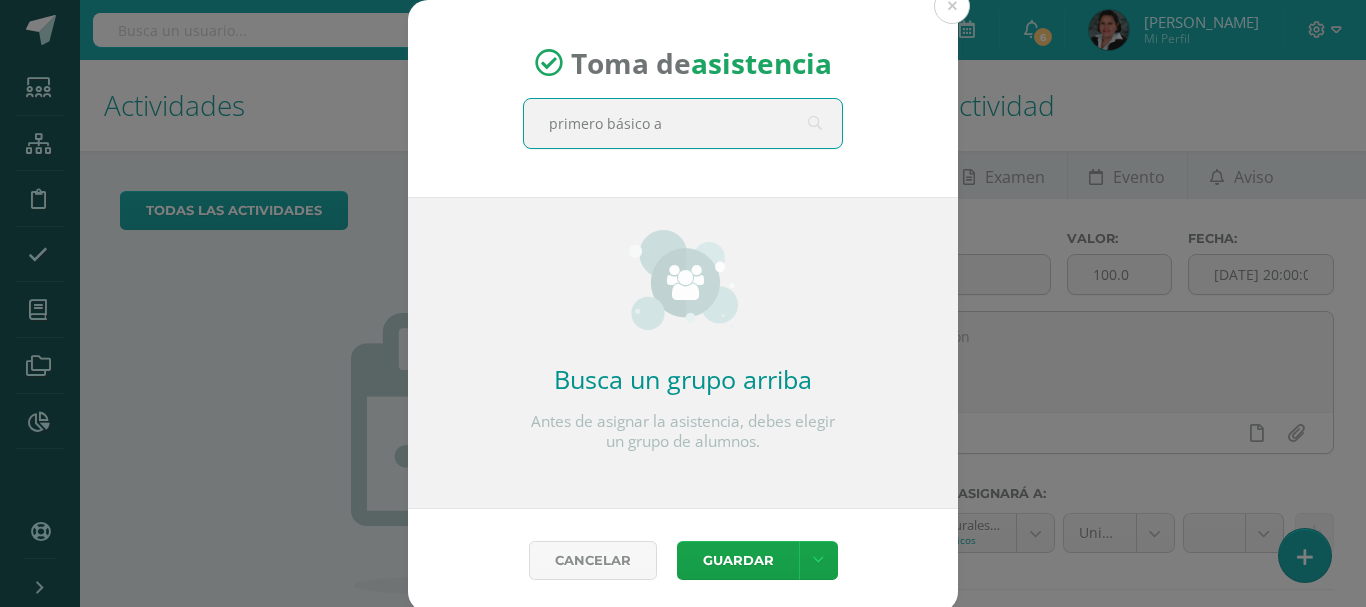 click on "primero básico a" at bounding box center (683, 123) 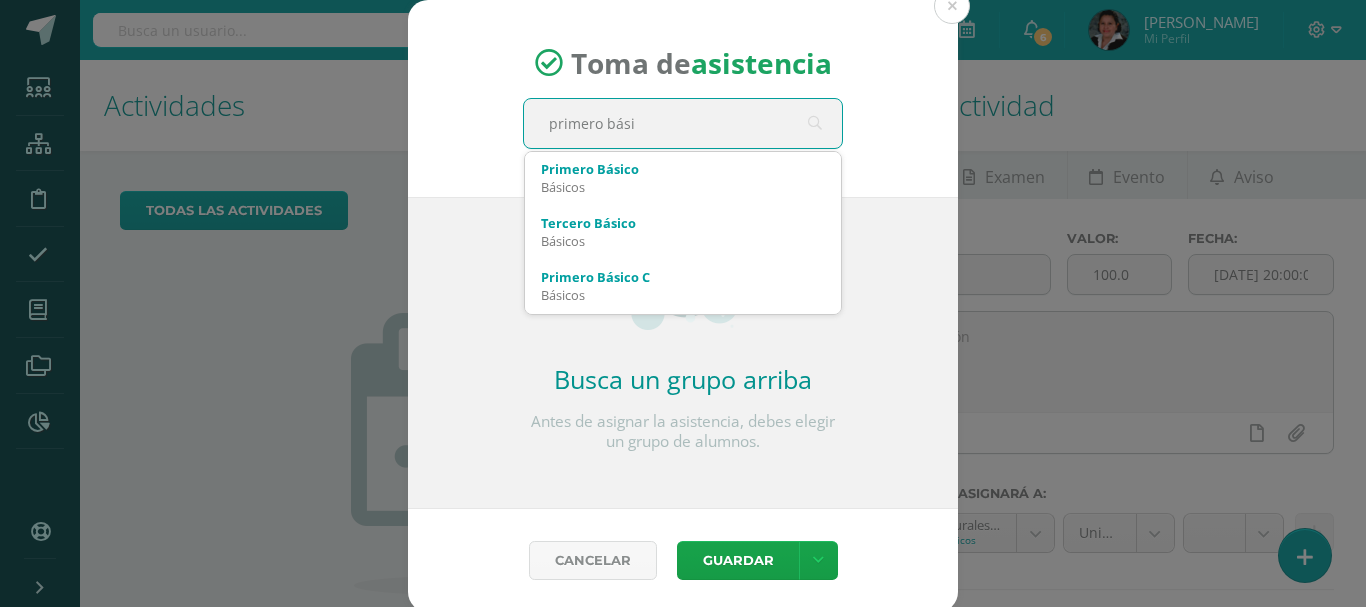 type on "primero bás" 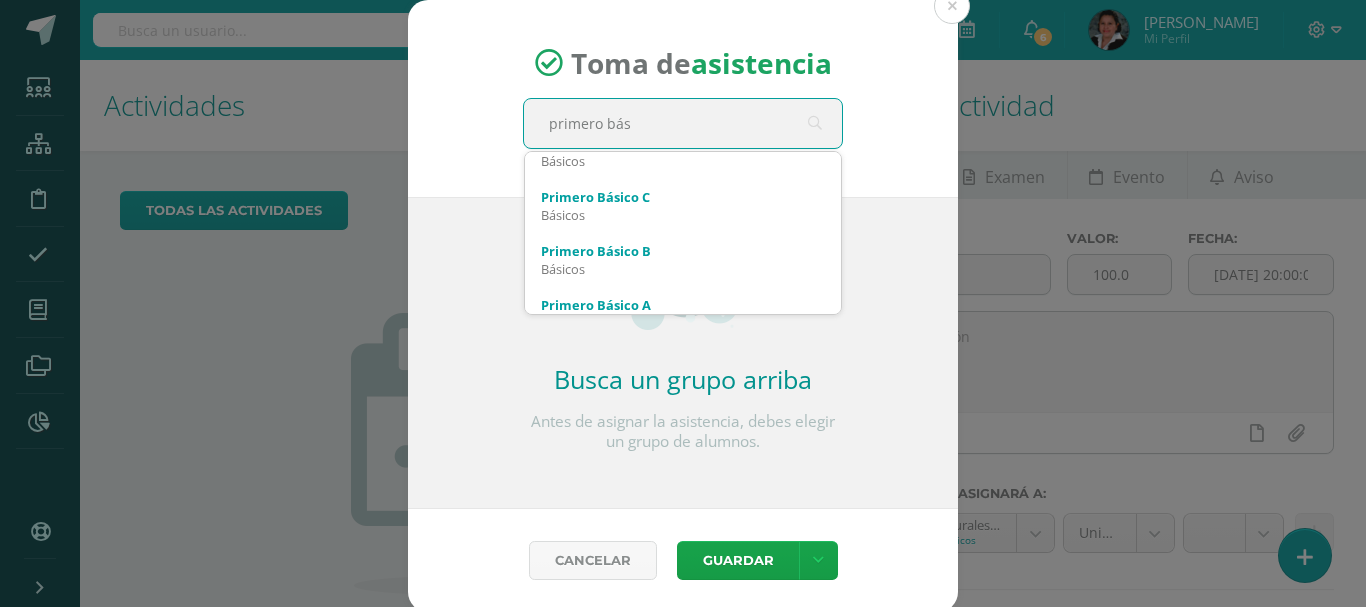 scroll, scrollTop: 120, scrollLeft: 0, axis: vertical 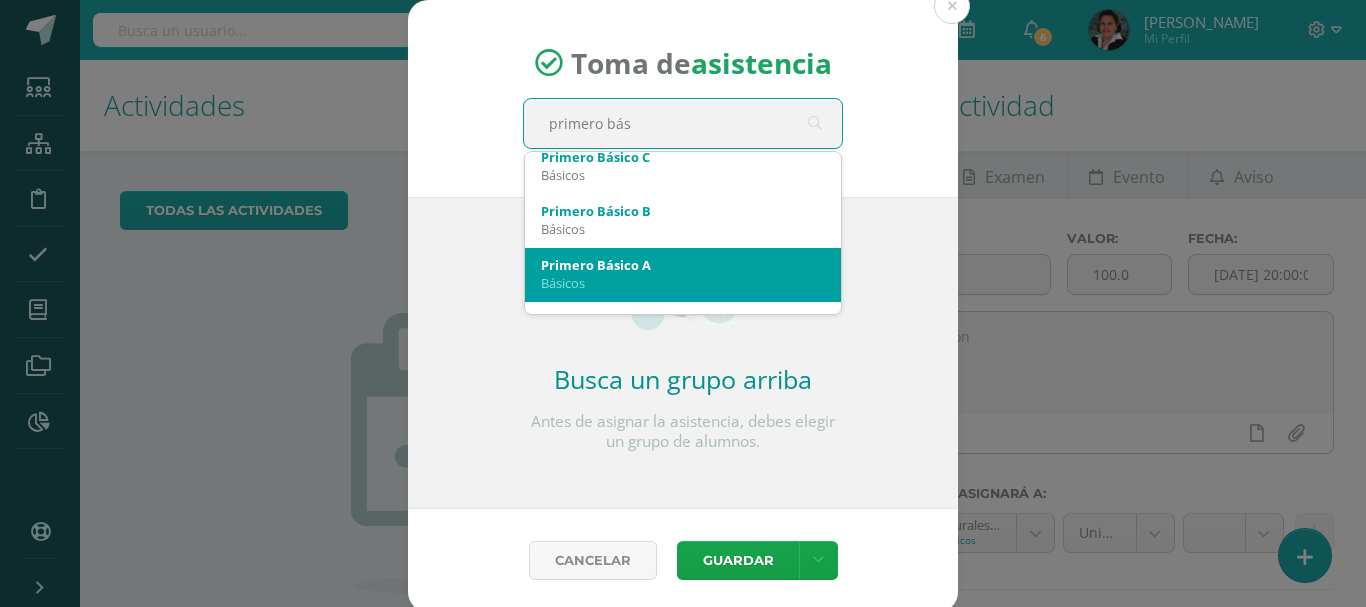 click on "Básicos" at bounding box center (683, 283) 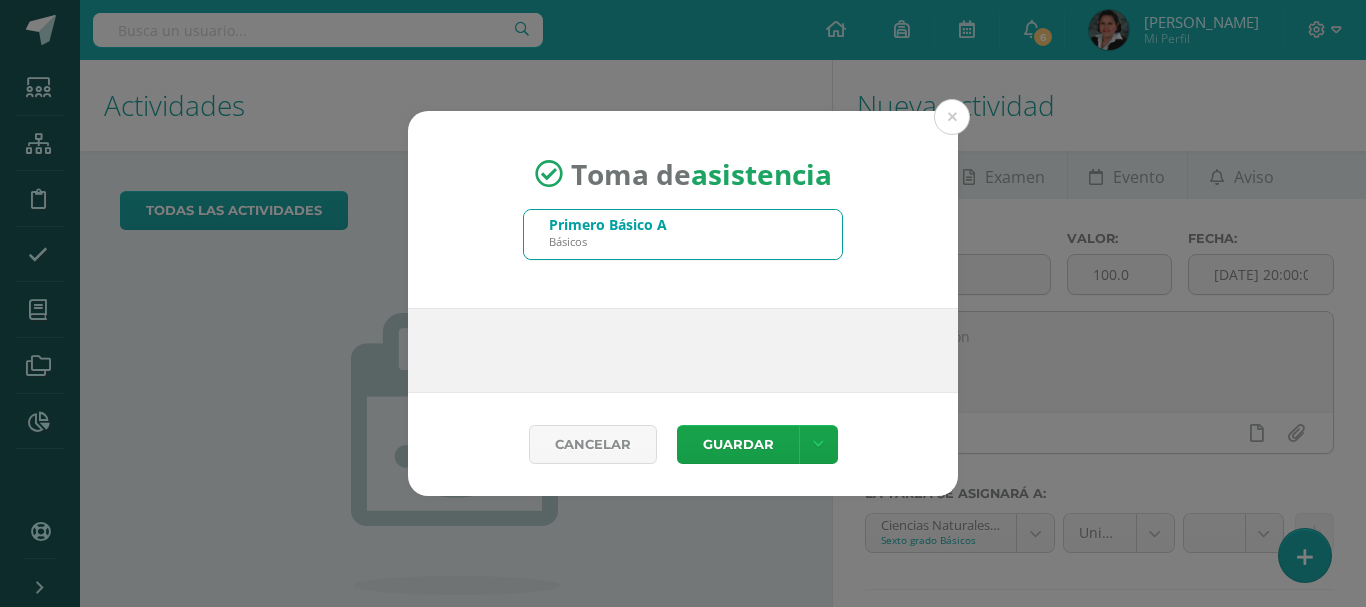 type 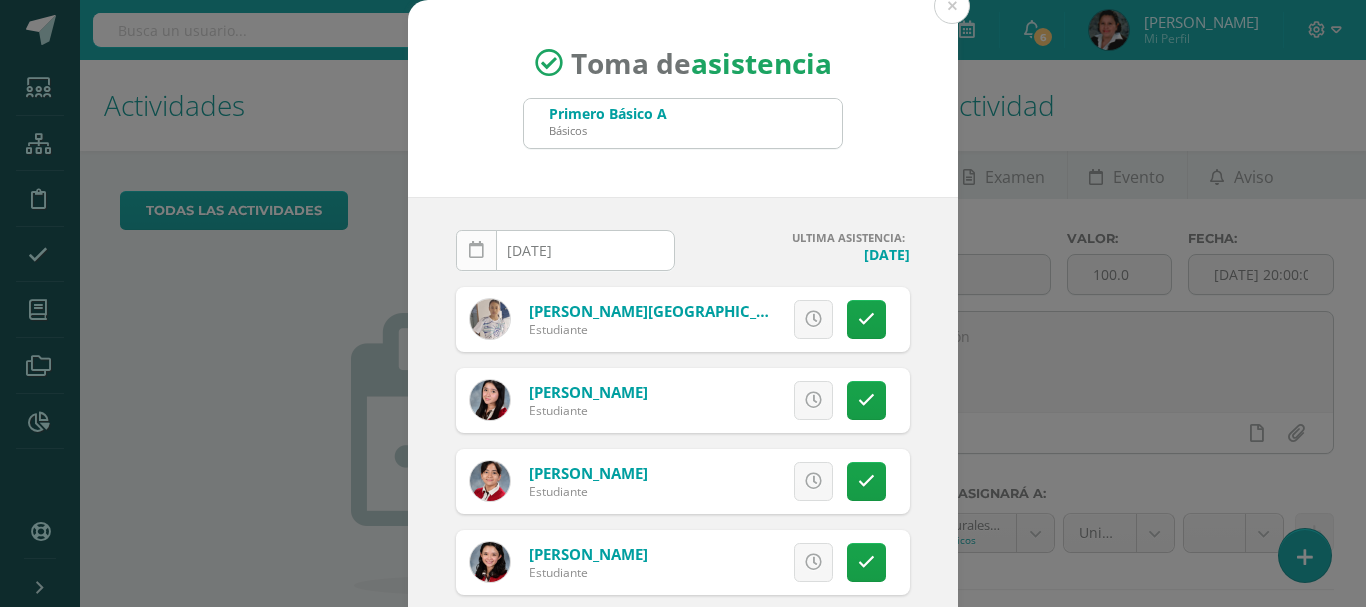 click at bounding box center [476, 250] 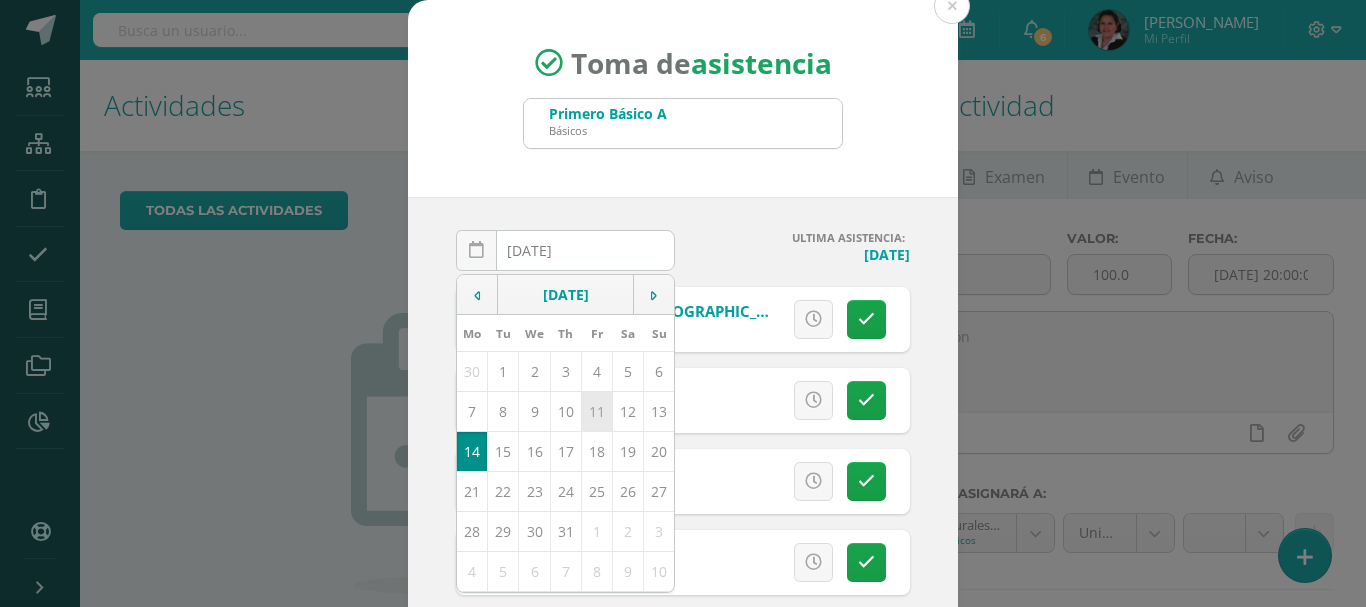 click on "11" at bounding box center (596, 411) 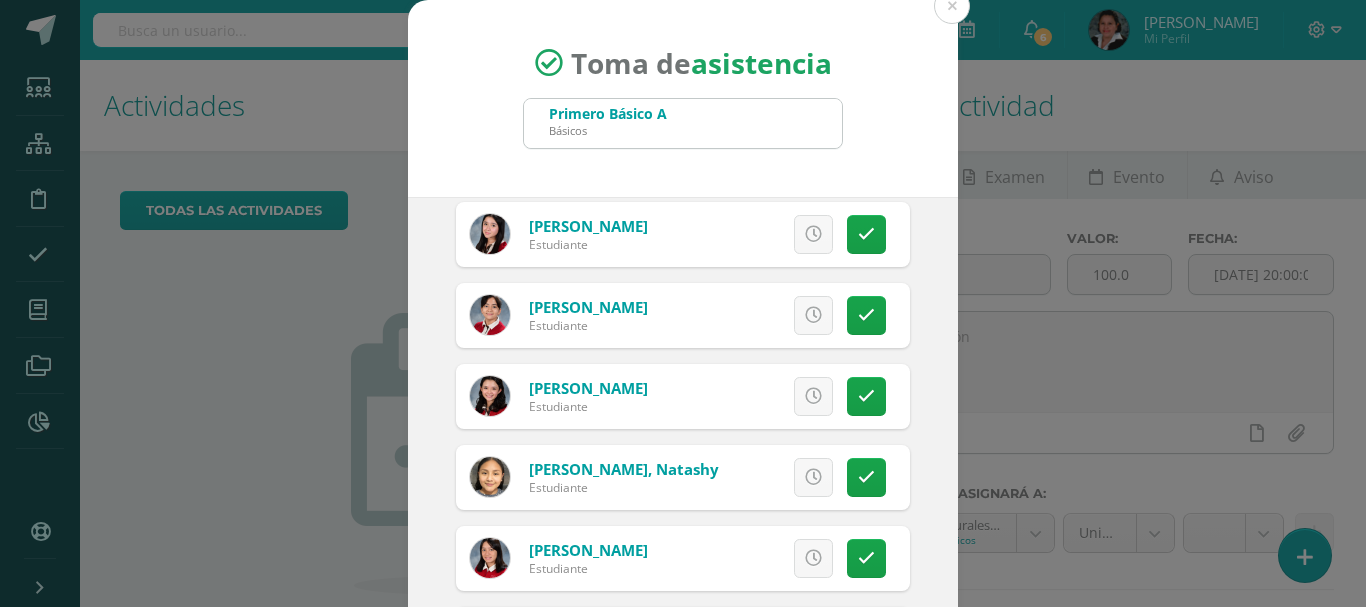scroll, scrollTop: 200, scrollLeft: 0, axis: vertical 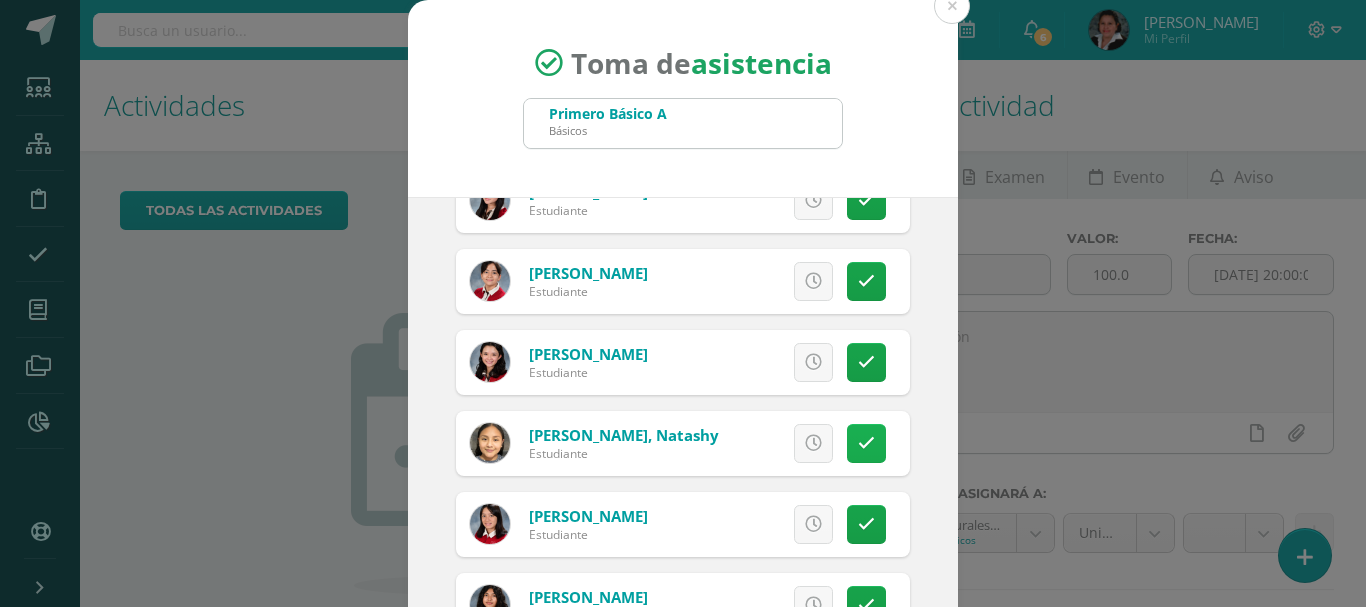 click at bounding box center (866, 443) 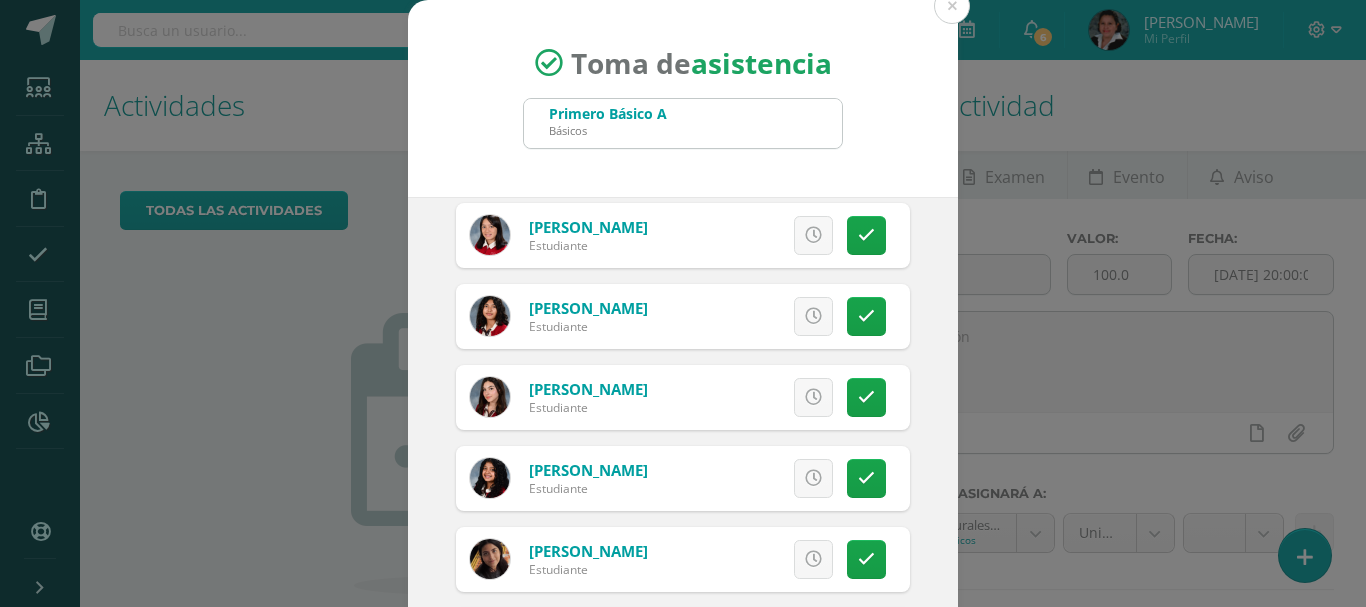 scroll, scrollTop: 500, scrollLeft: 0, axis: vertical 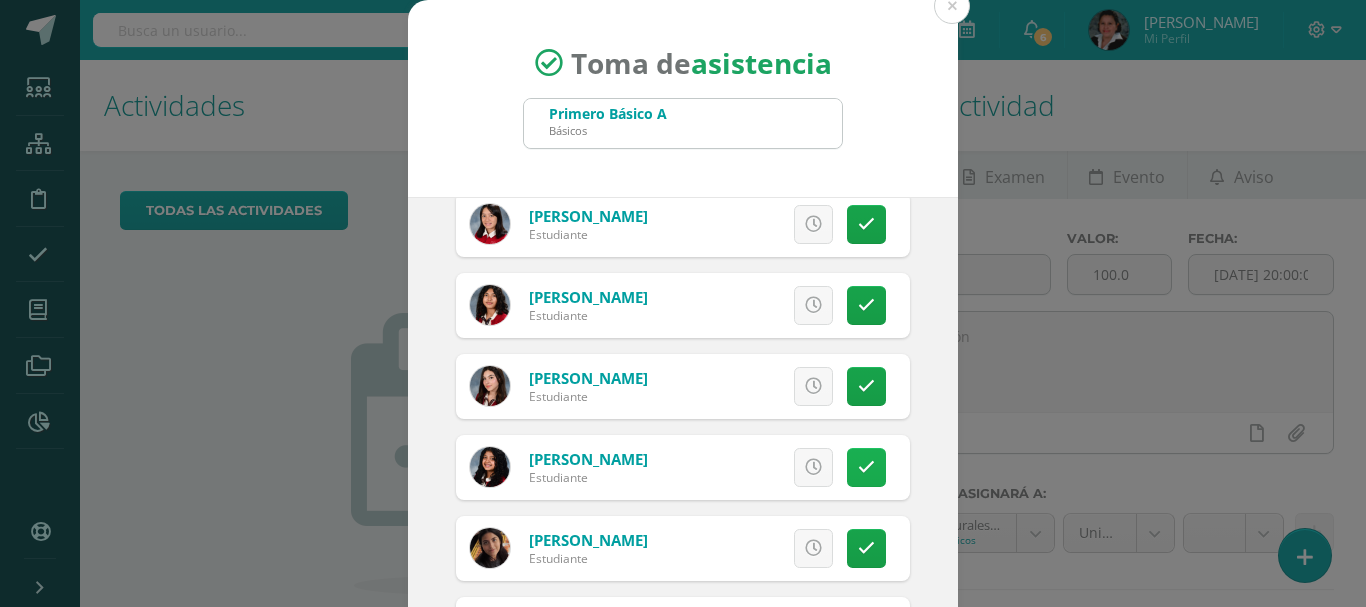 click at bounding box center [866, 467] 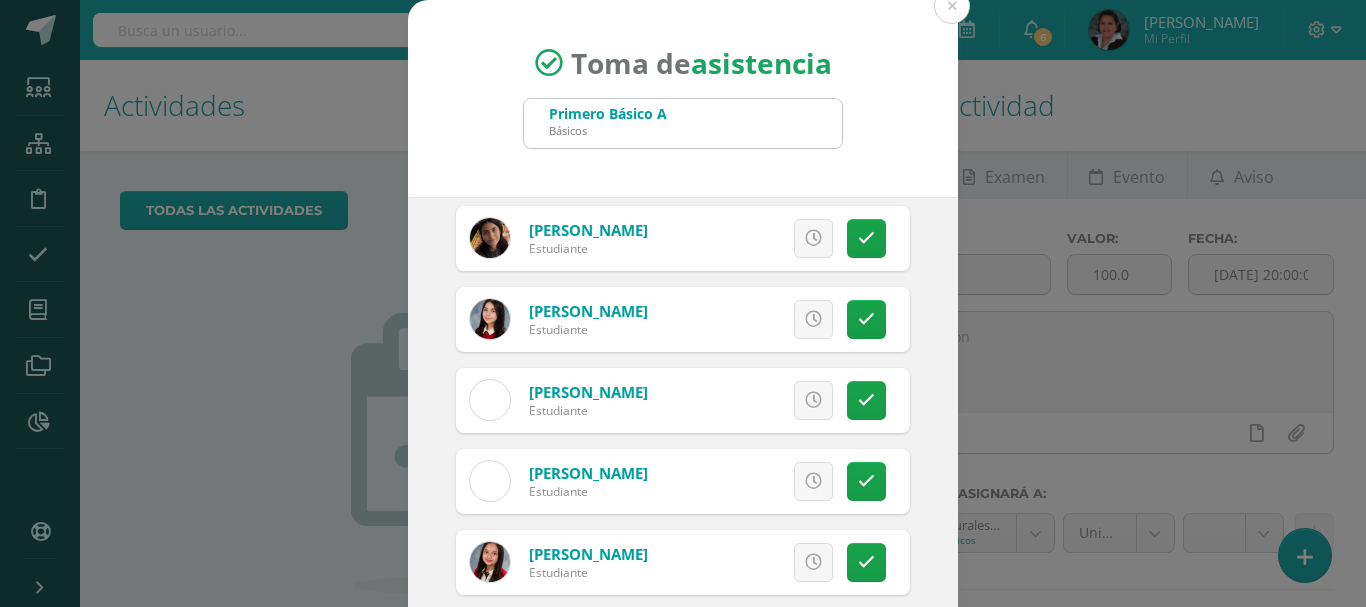 scroll, scrollTop: 900, scrollLeft: 0, axis: vertical 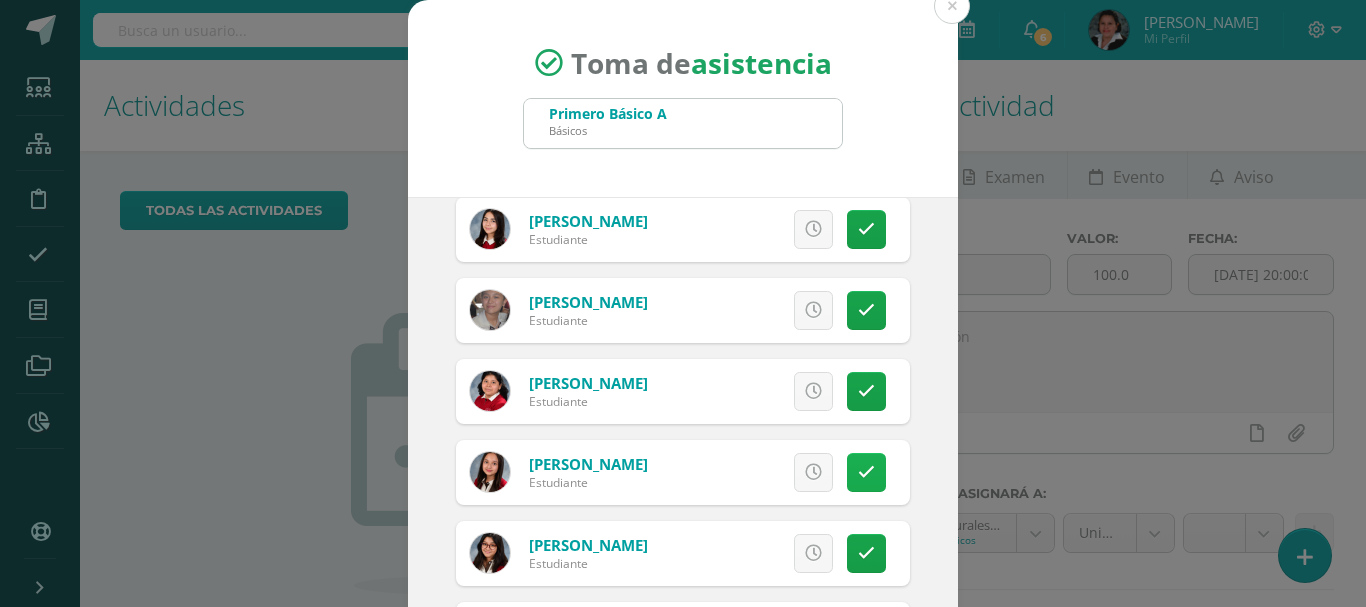 click at bounding box center [866, 472] 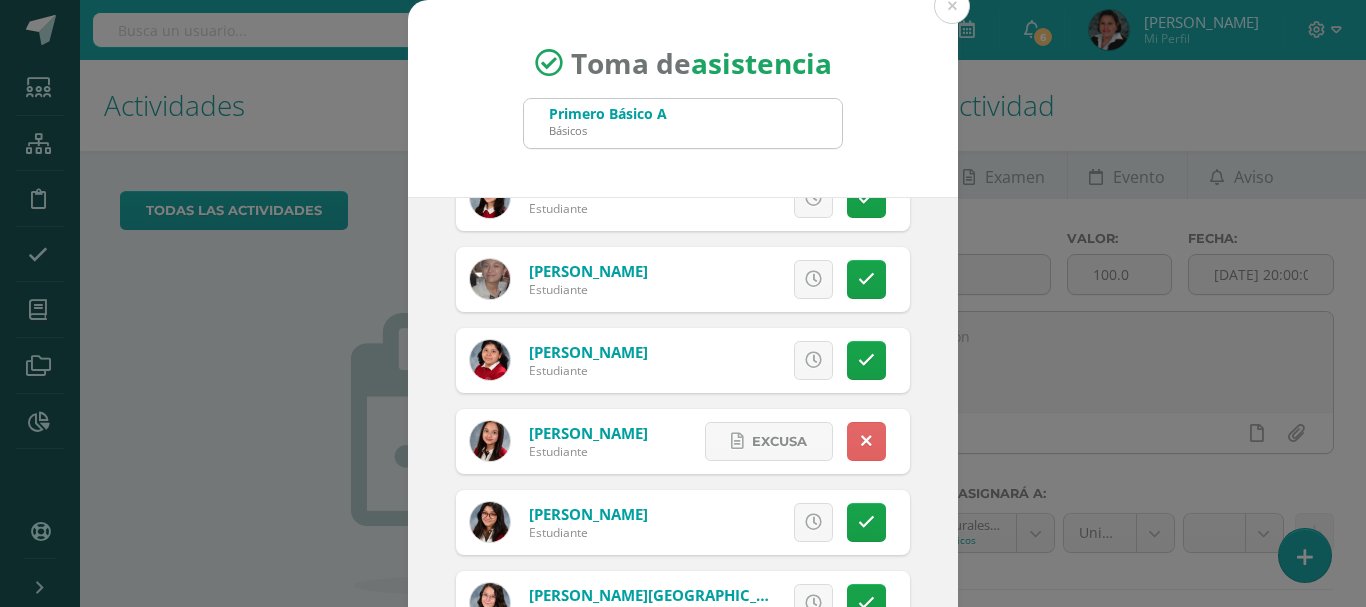 scroll, scrollTop: 947, scrollLeft: 0, axis: vertical 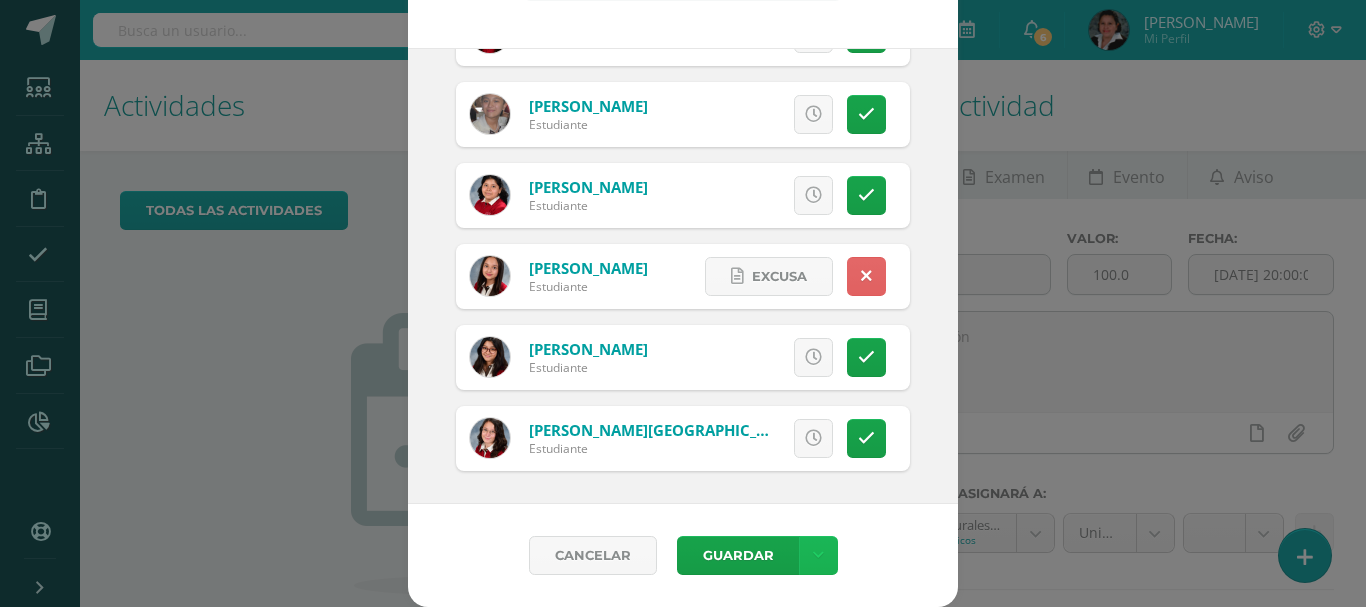 click at bounding box center (818, 555) 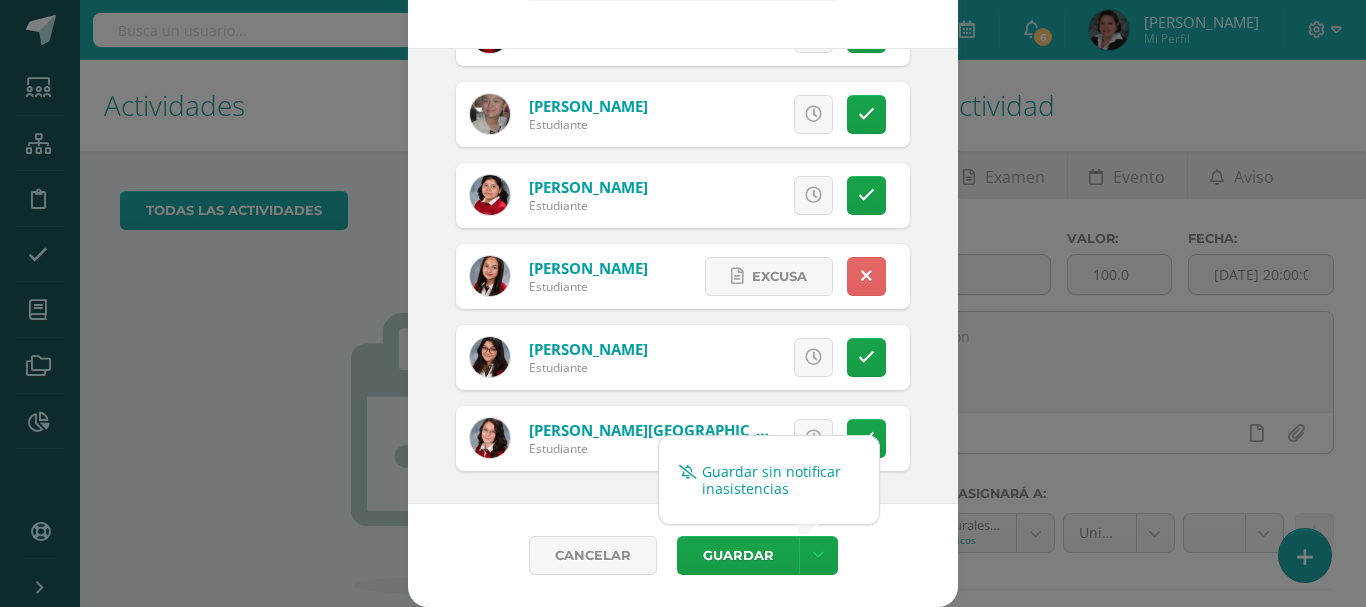 click on "Guardar sin notificar inasistencias" at bounding box center (769, 480) 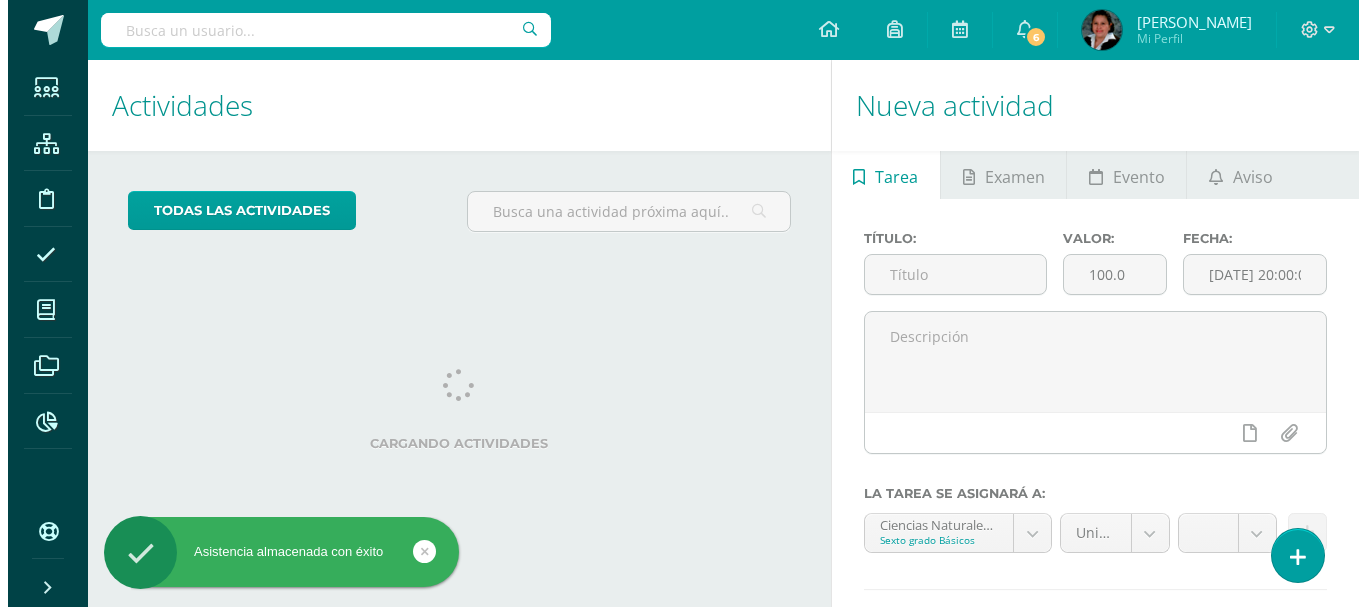 scroll, scrollTop: 0, scrollLeft: 0, axis: both 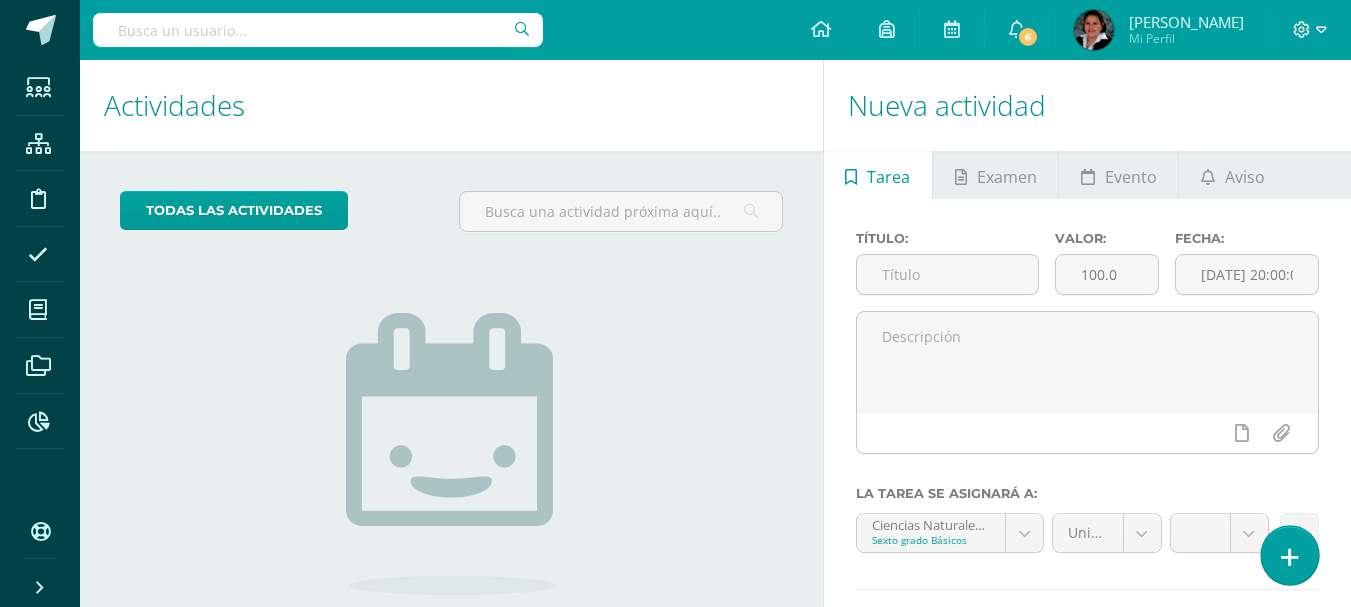 click at bounding box center [1290, 557] 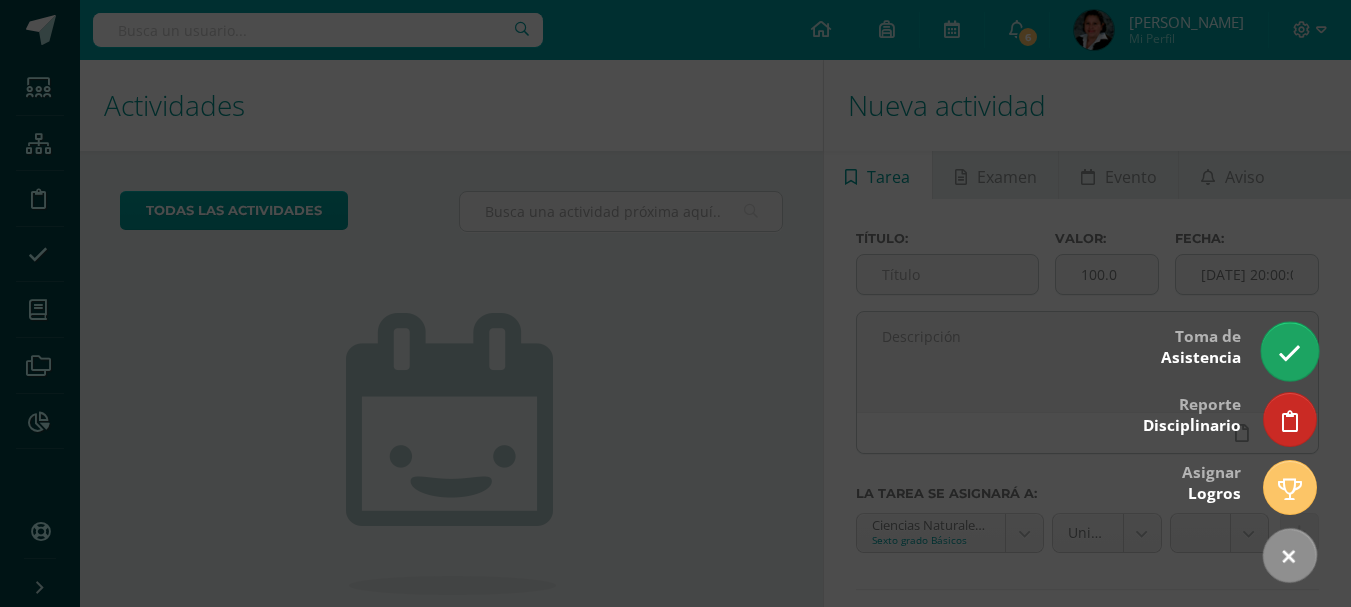 click at bounding box center [1289, 353] 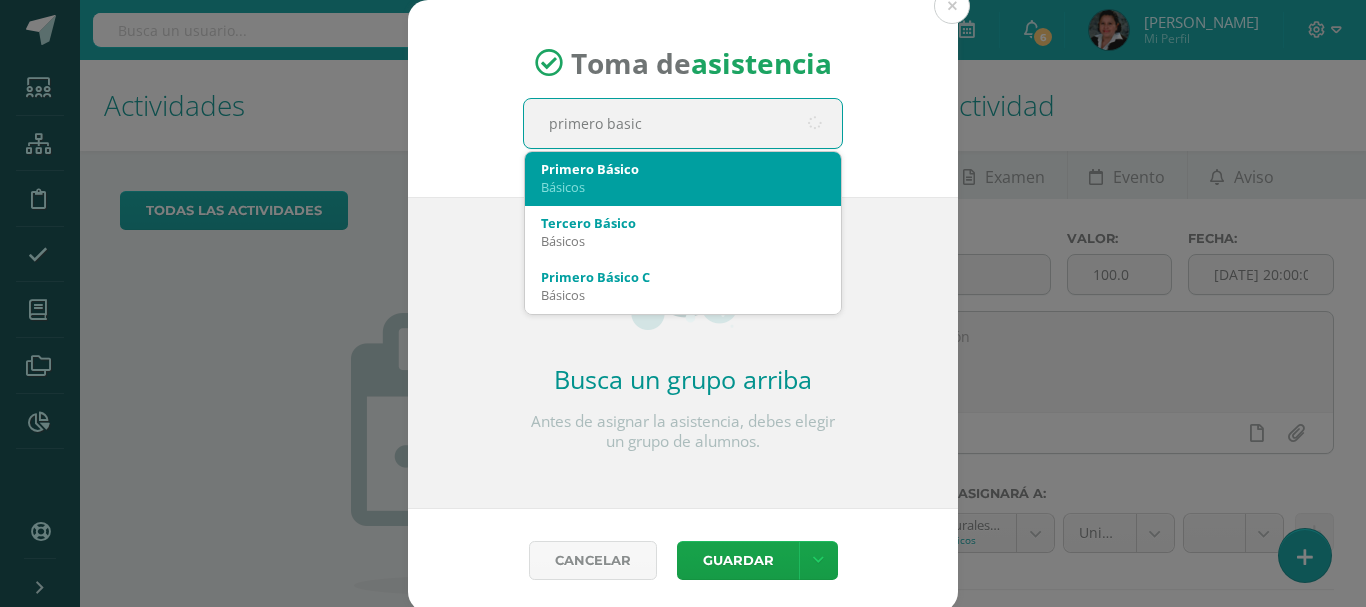 type on "primero basico" 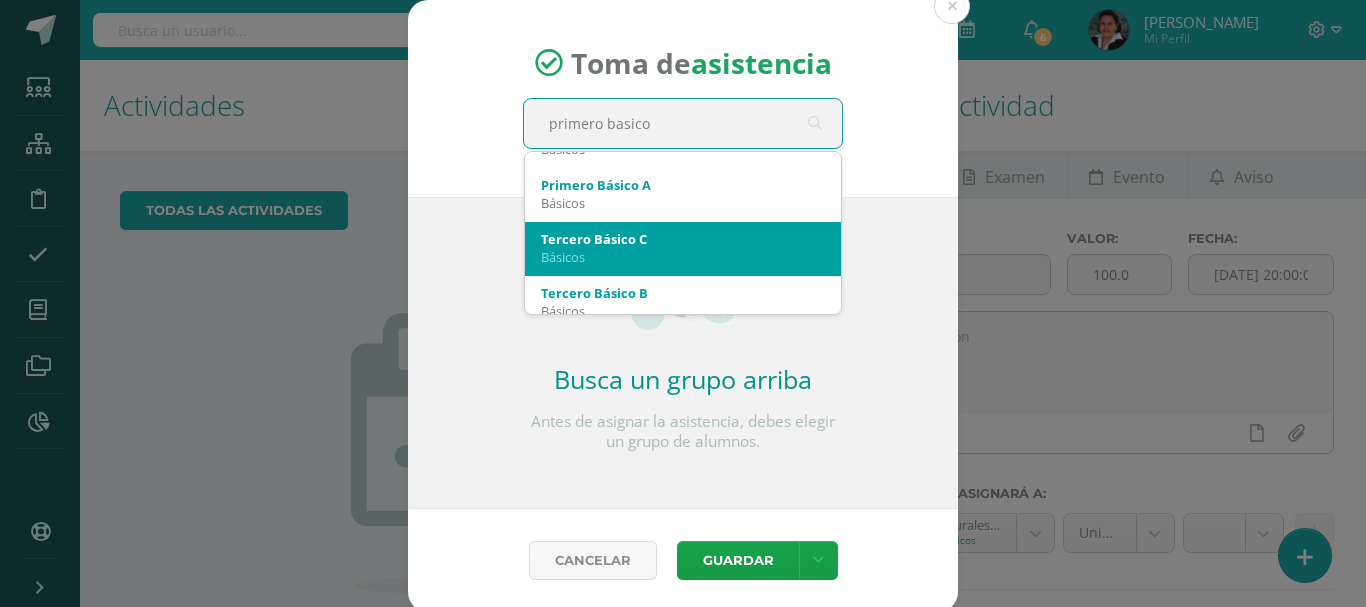 scroll, scrollTop: 100, scrollLeft: 0, axis: vertical 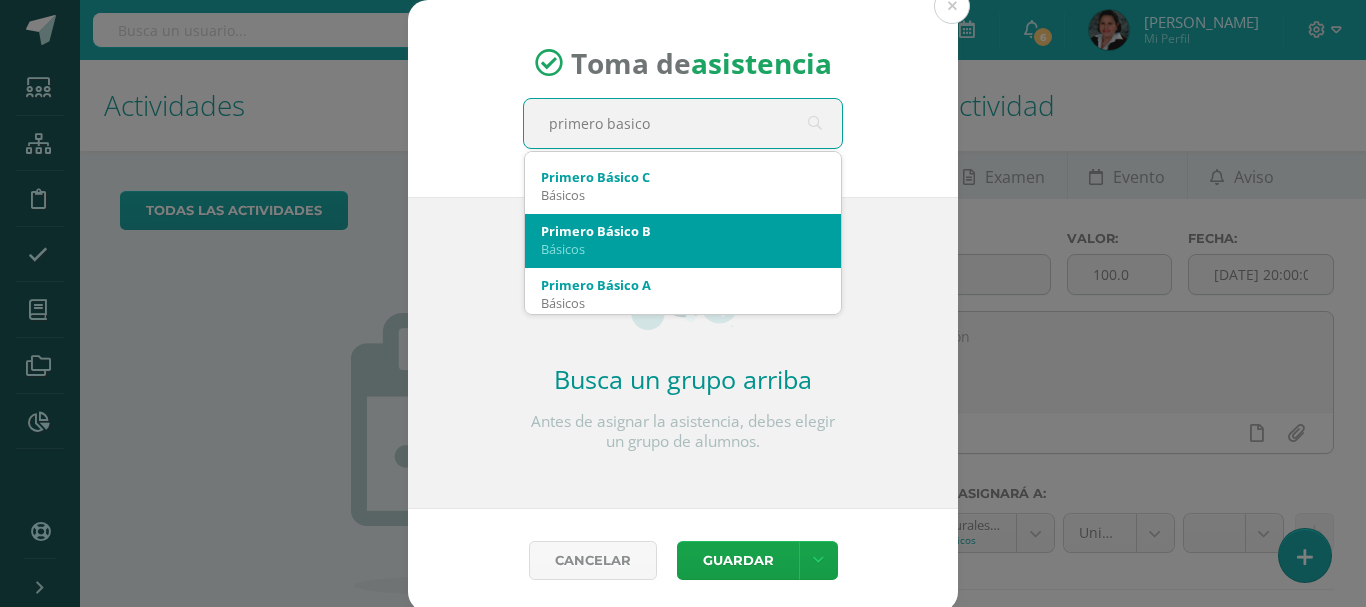click on "Primero Básico B" at bounding box center [683, 231] 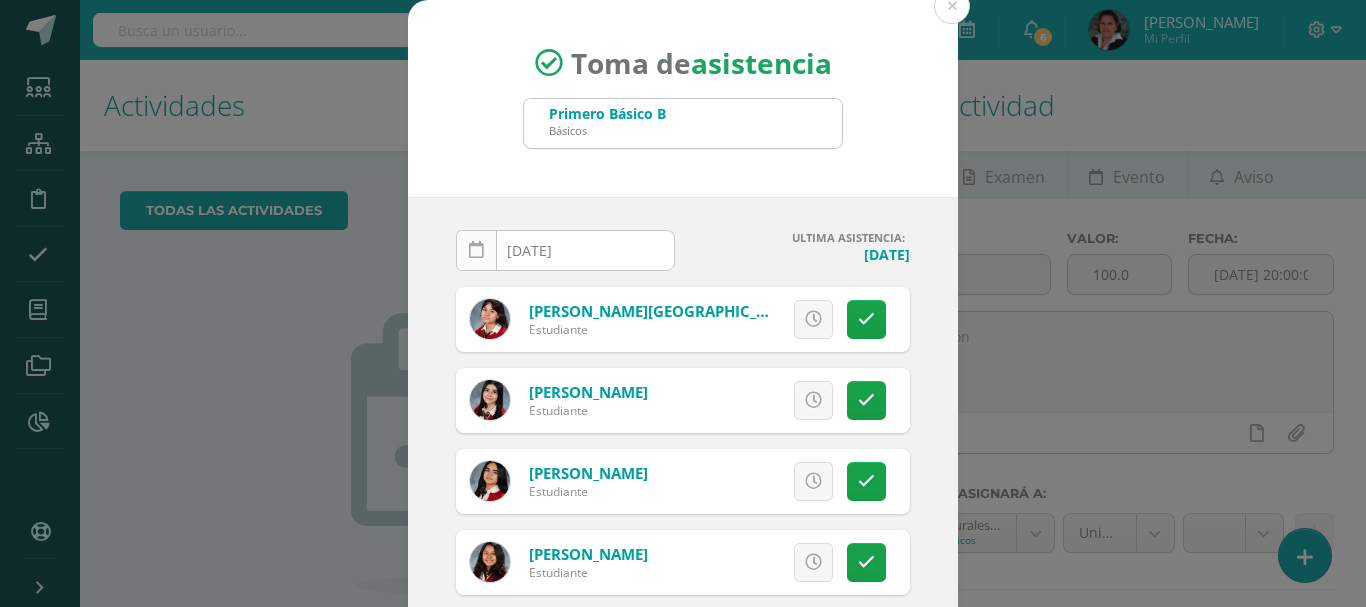 click at bounding box center (476, 250) 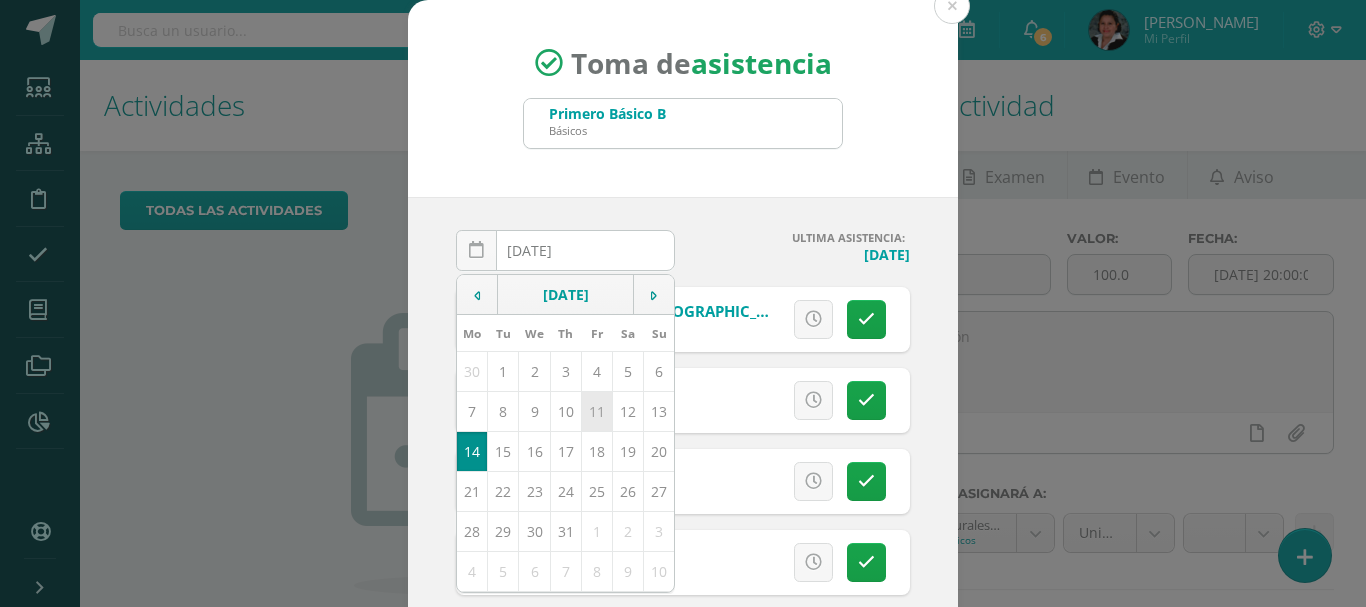 click on "11" at bounding box center [596, 411] 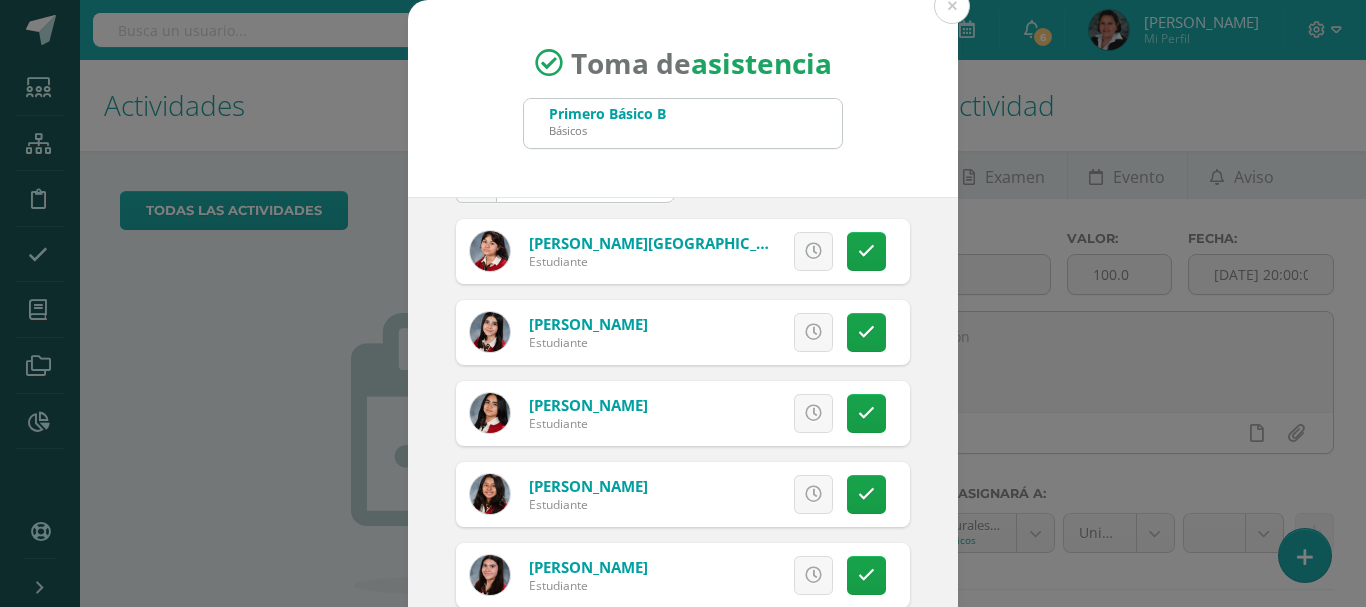 scroll, scrollTop: 100, scrollLeft: 0, axis: vertical 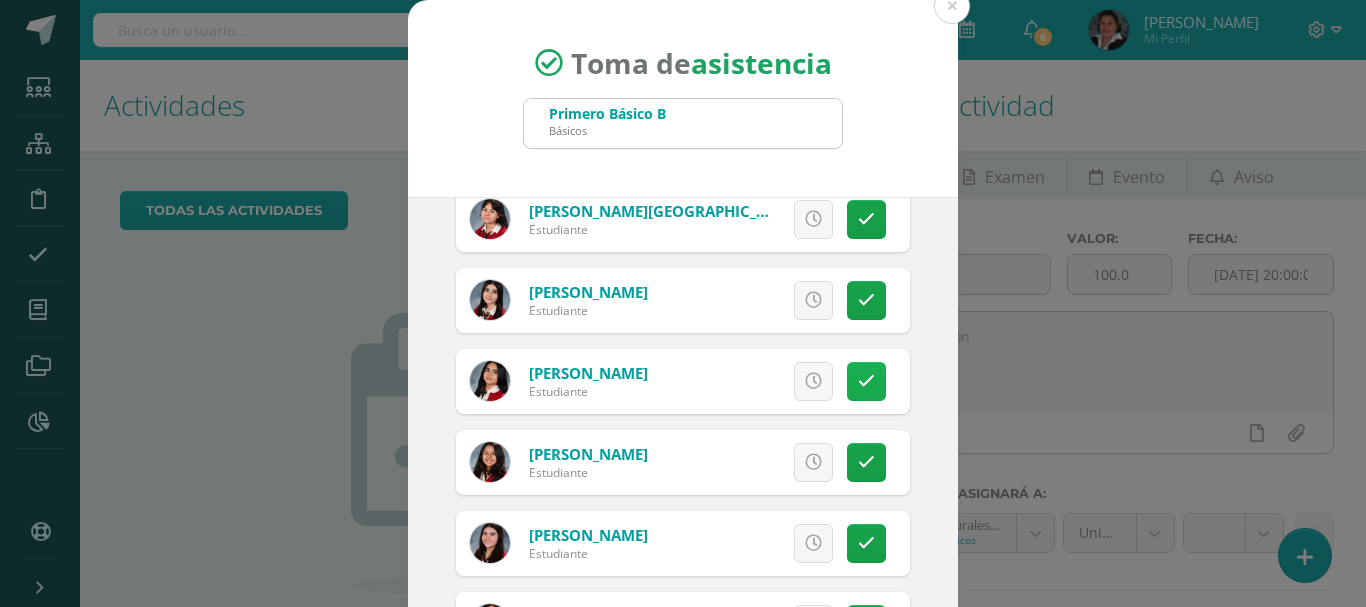 click at bounding box center [866, 381] 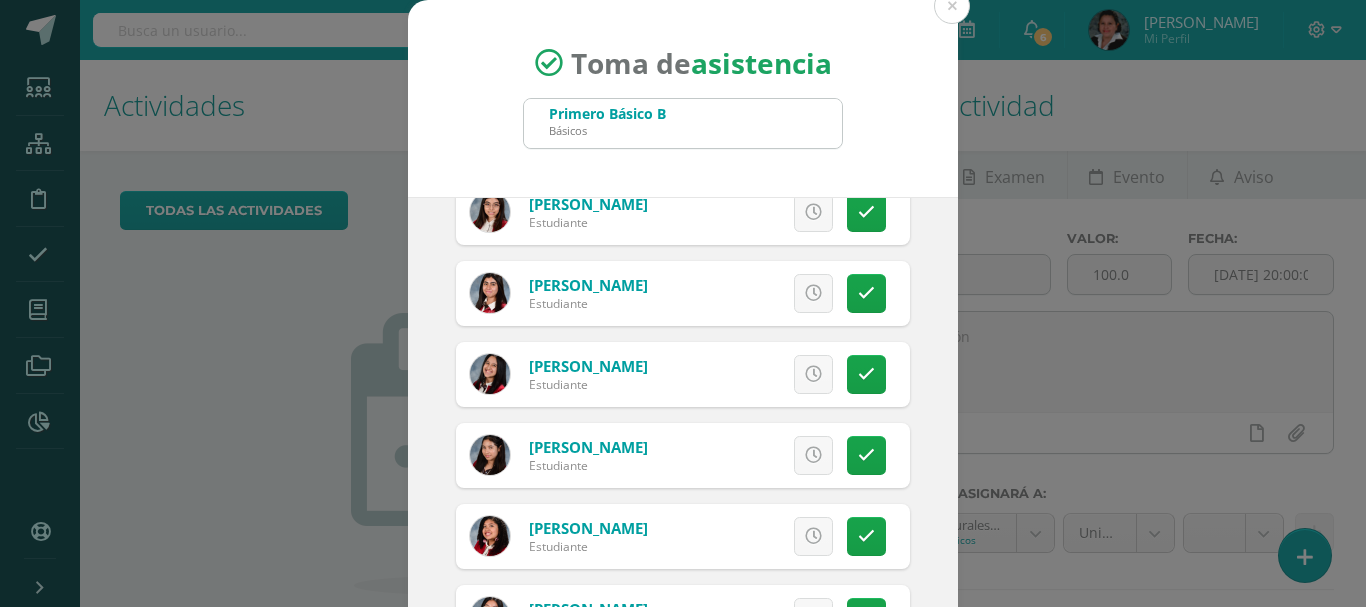 scroll, scrollTop: 866, scrollLeft: 0, axis: vertical 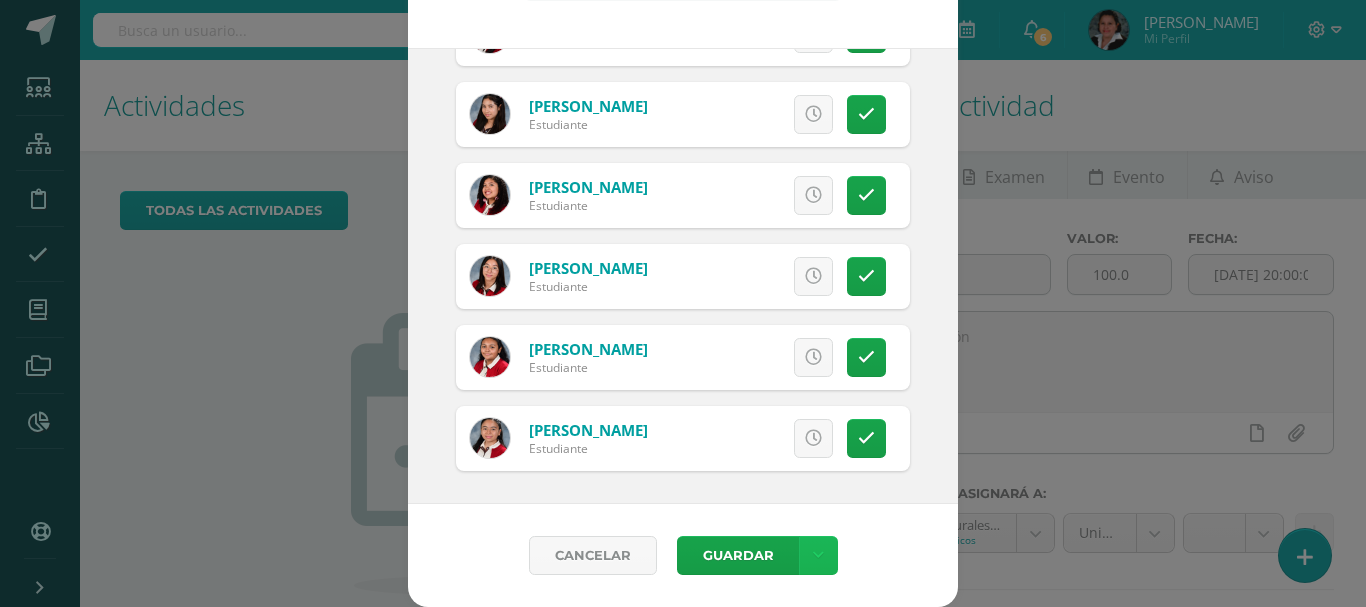 click at bounding box center (818, 555) 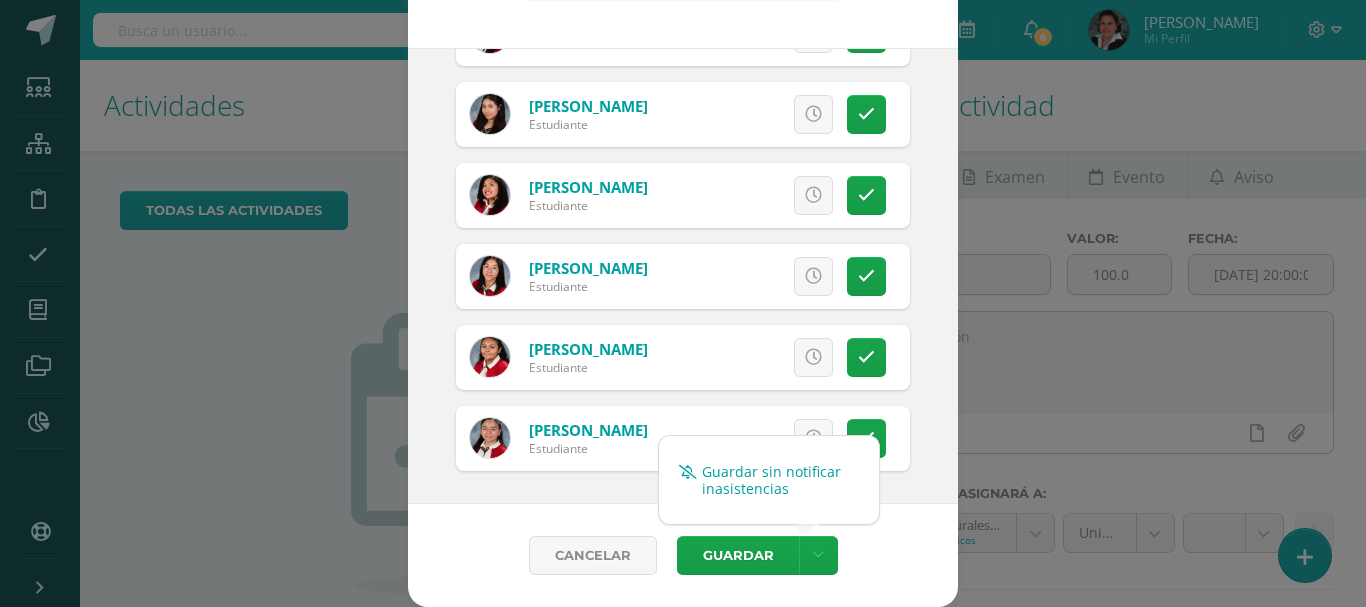 click on "Guardar sin notificar inasistencias" at bounding box center (769, 480) 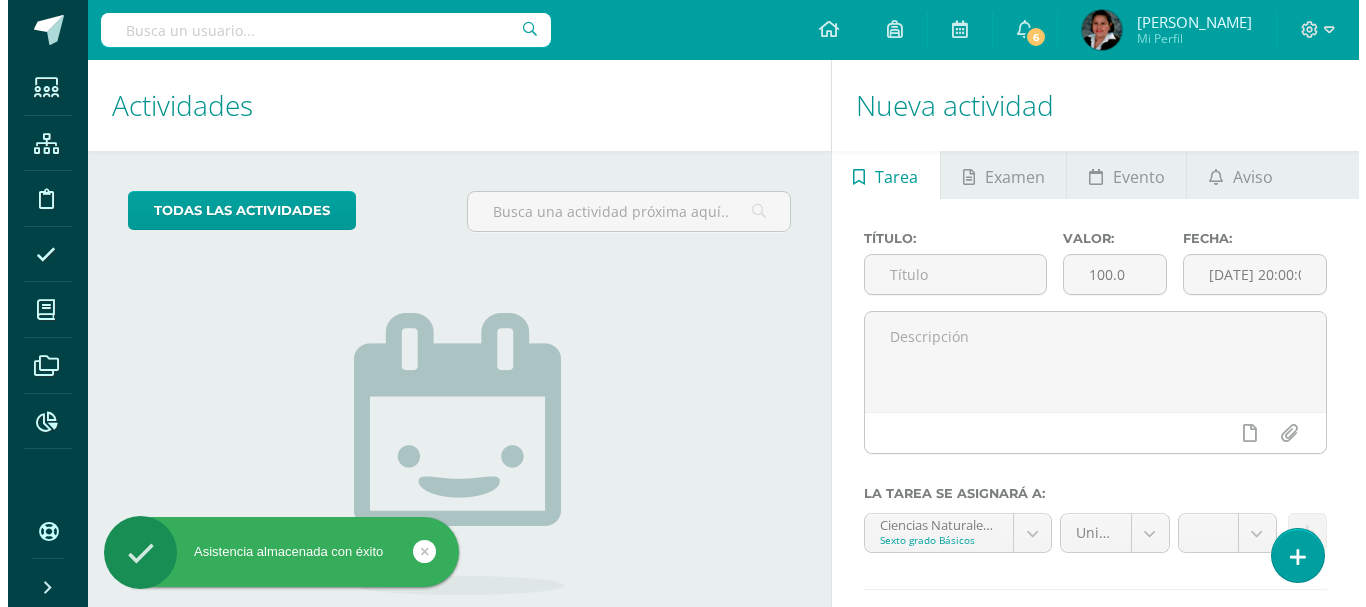 scroll, scrollTop: 0, scrollLeft: 0, axis: both 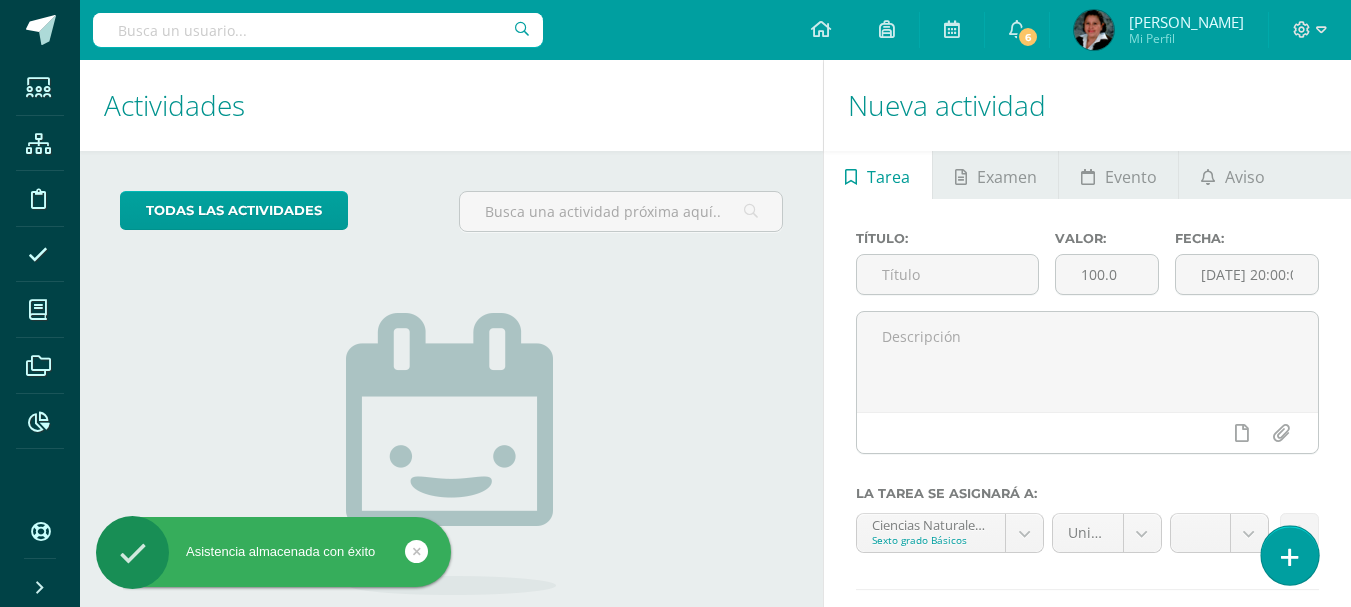 click at bounding box center [1290, 557] 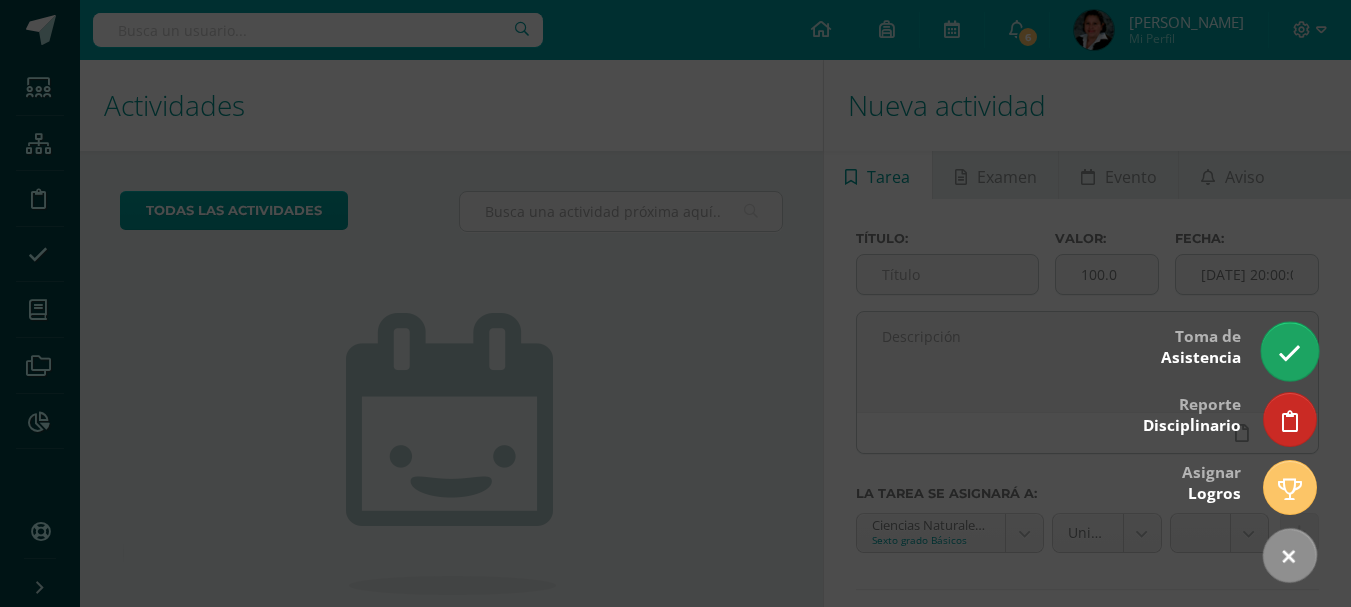 click at bounding box center [1289, 353] 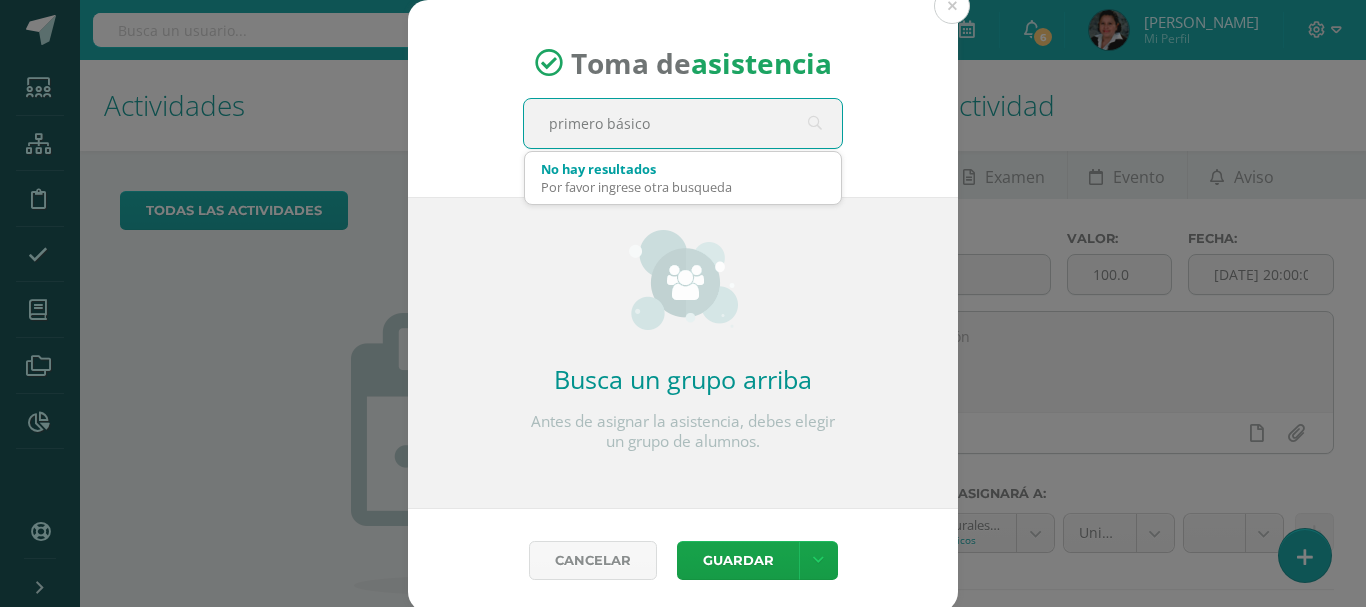type on "primero básico c" 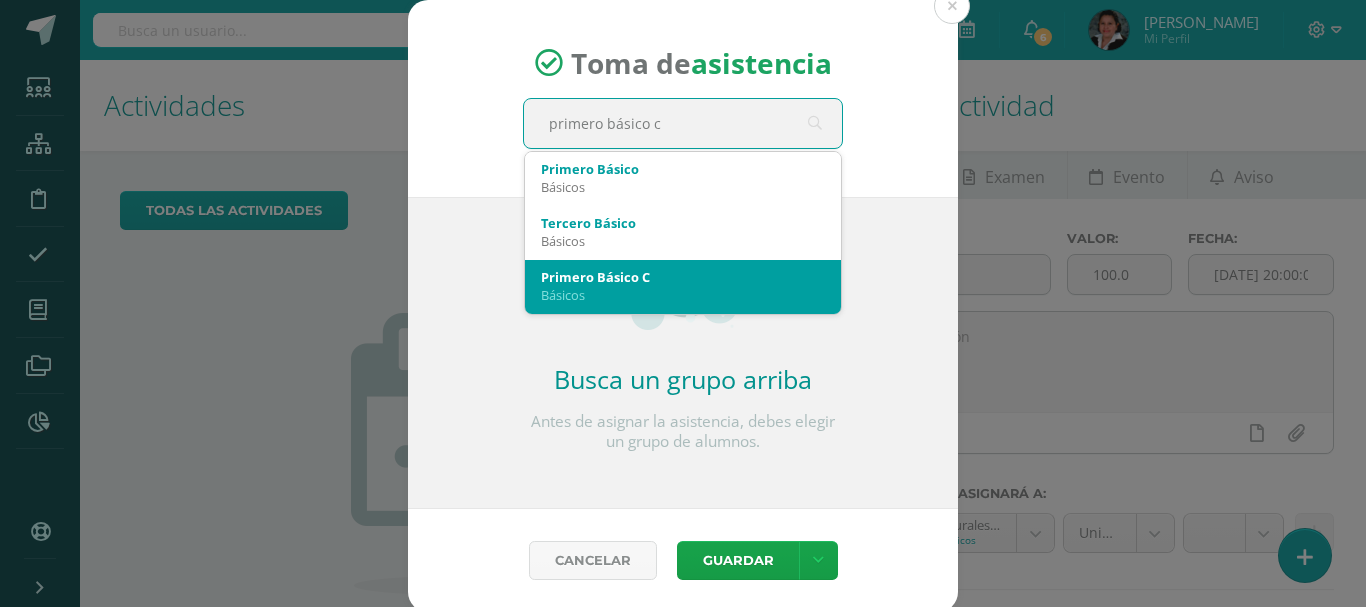 click on "Básicos" at bounding box center [683, 295] 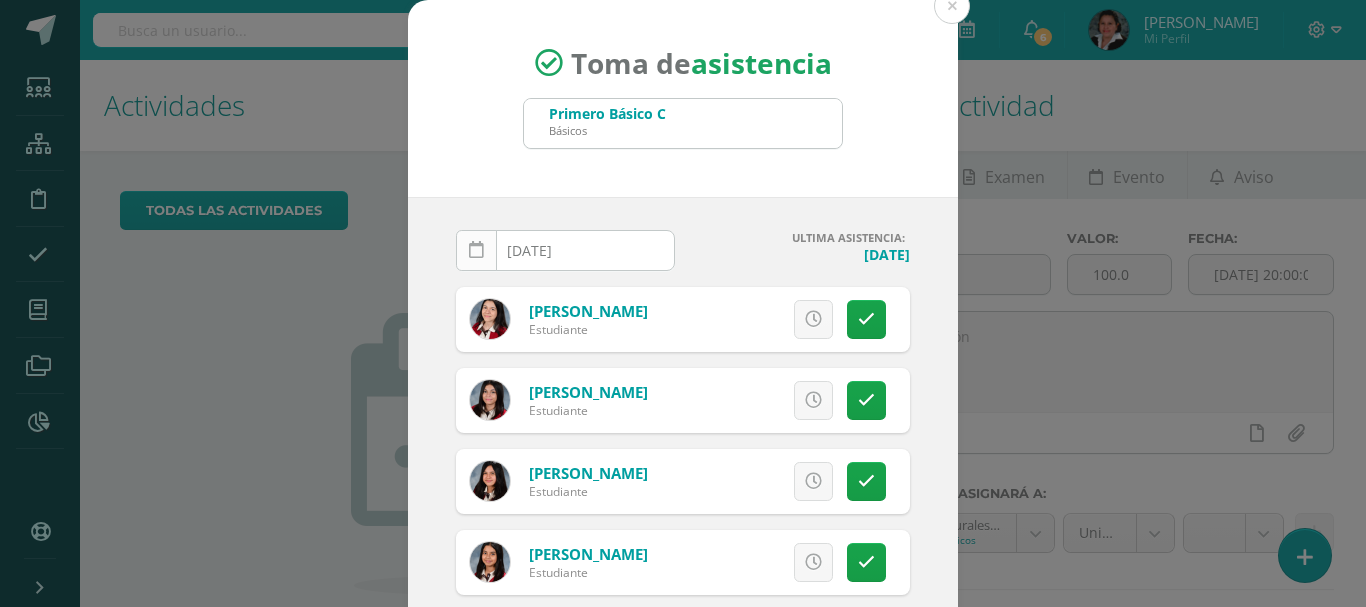 click at bounding box center (476, 250) 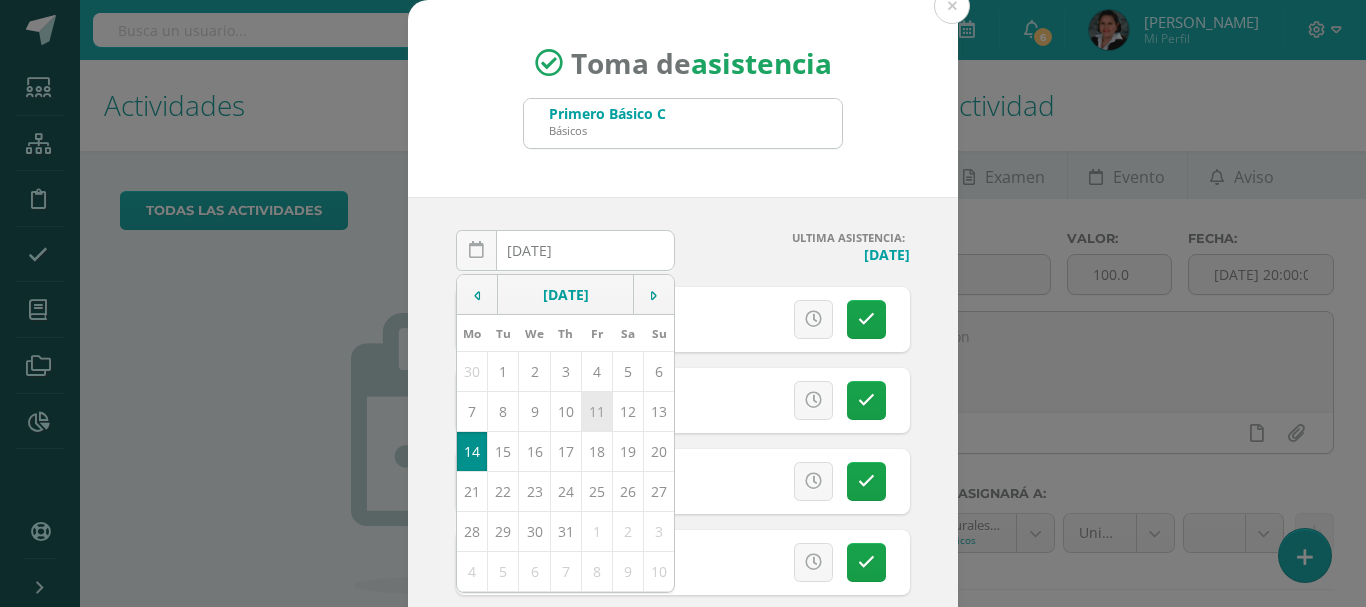 click on "11" at bounding box center (596, 411) 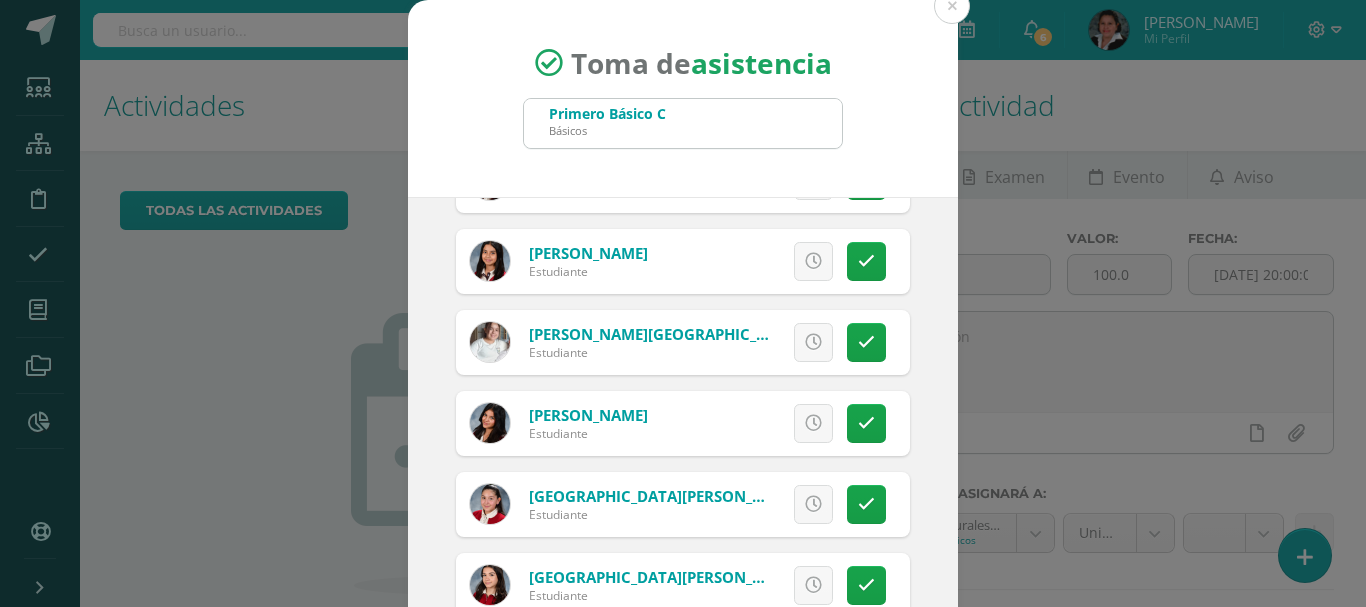scroll, scrollTop: 400, scrollLeft: 0, axis: vertical 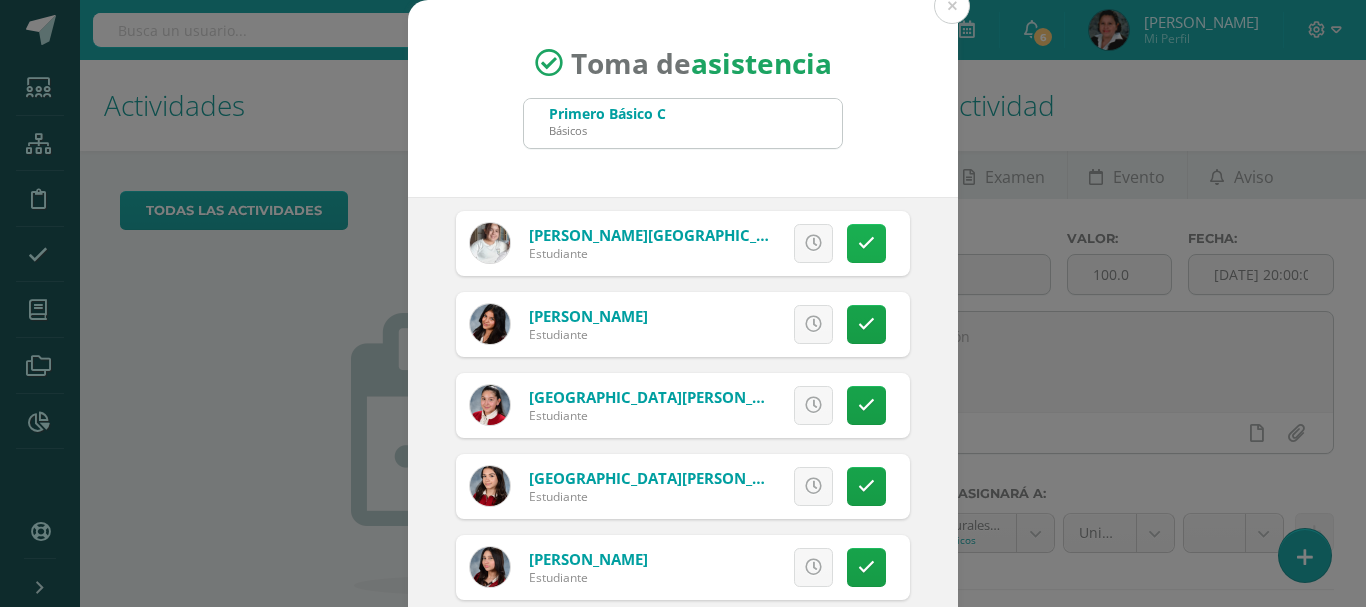 click at bounding box center (866, 243) 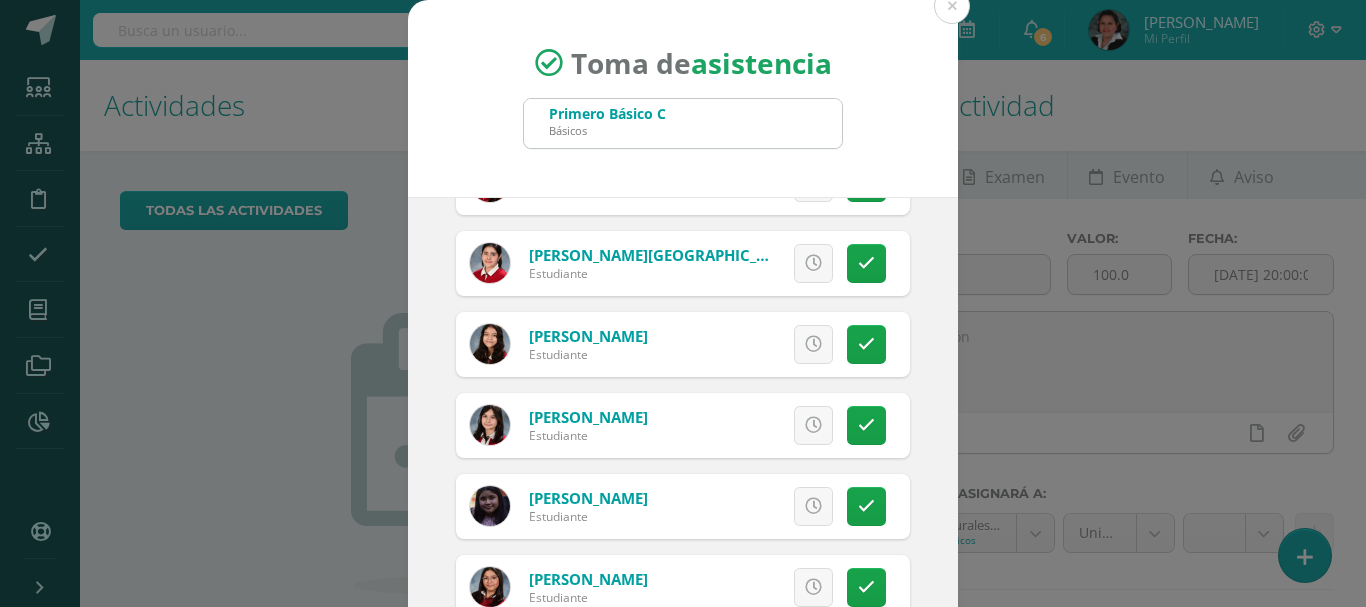 scroll, scrollTop: 928, scrollLeft: 0, axis: vertical 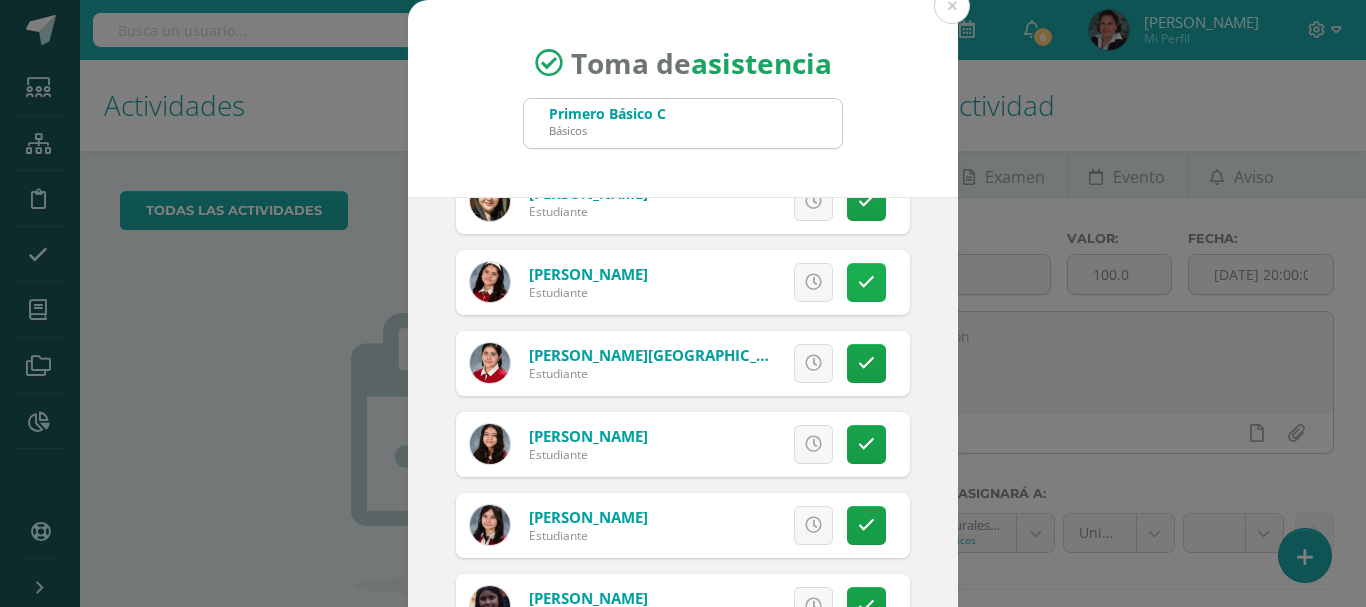 click at bounding box center (866, 282) 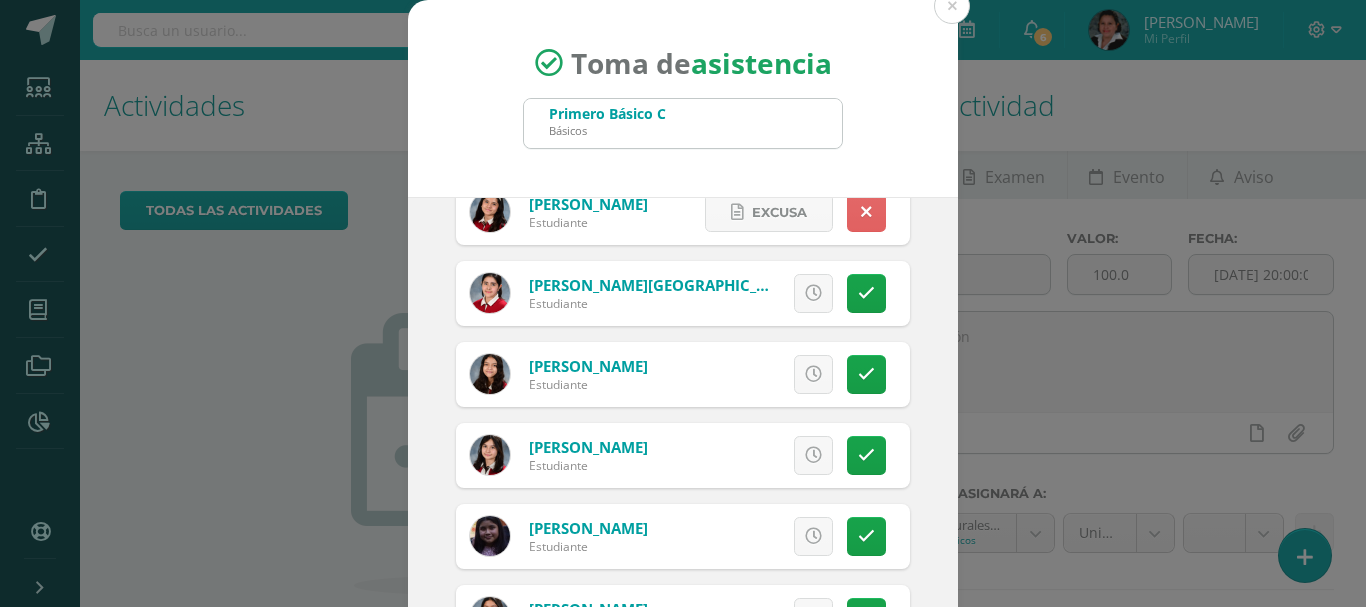 scroll, scrollTop: 1028, scrollLeft: 0, axis: vertical 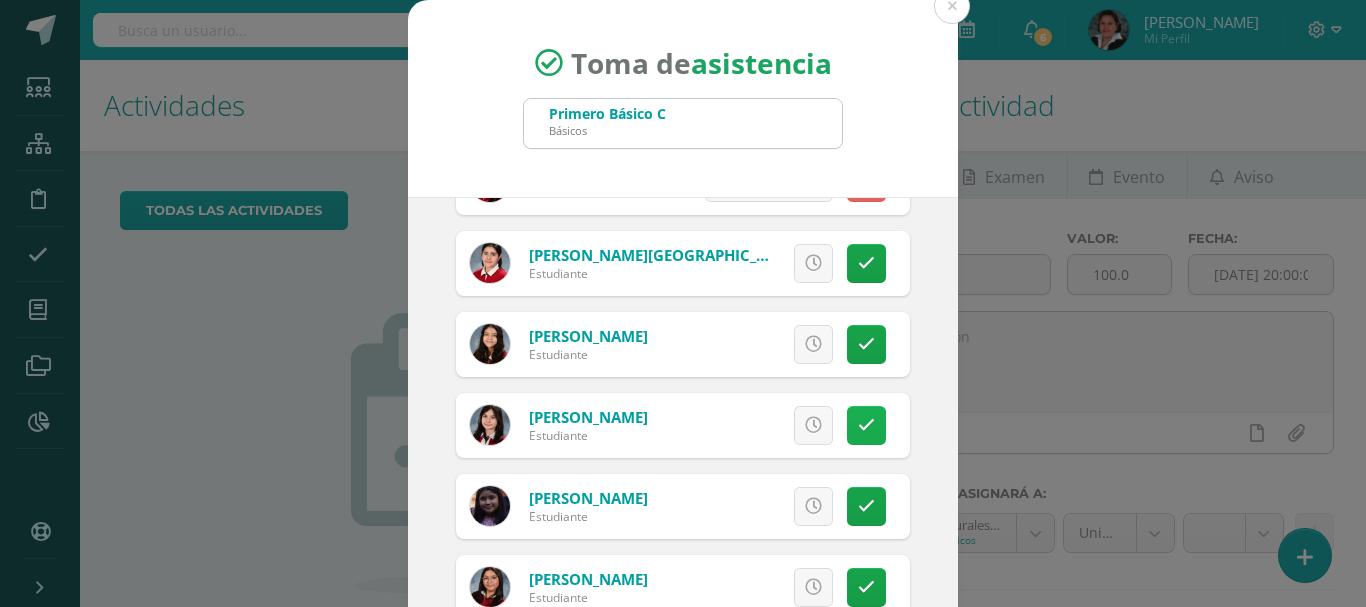 click at bounding box center (866, 425) 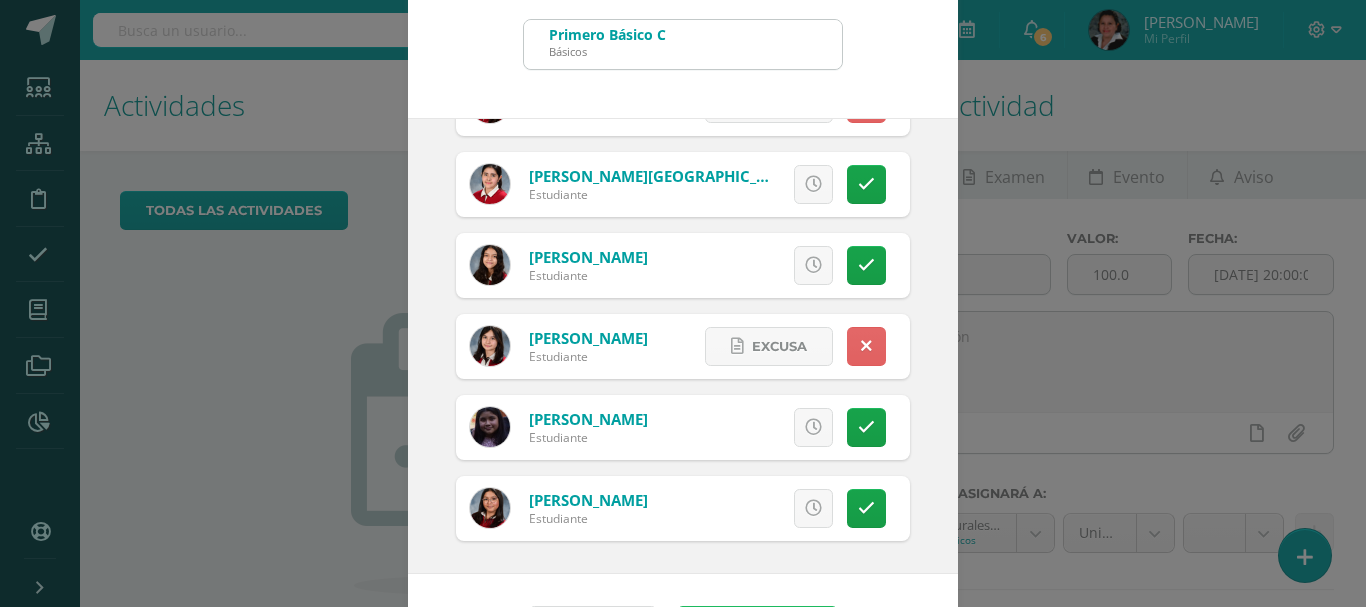 scroll, scrollTop: 149, scrollLeft: 0, axis: vertical 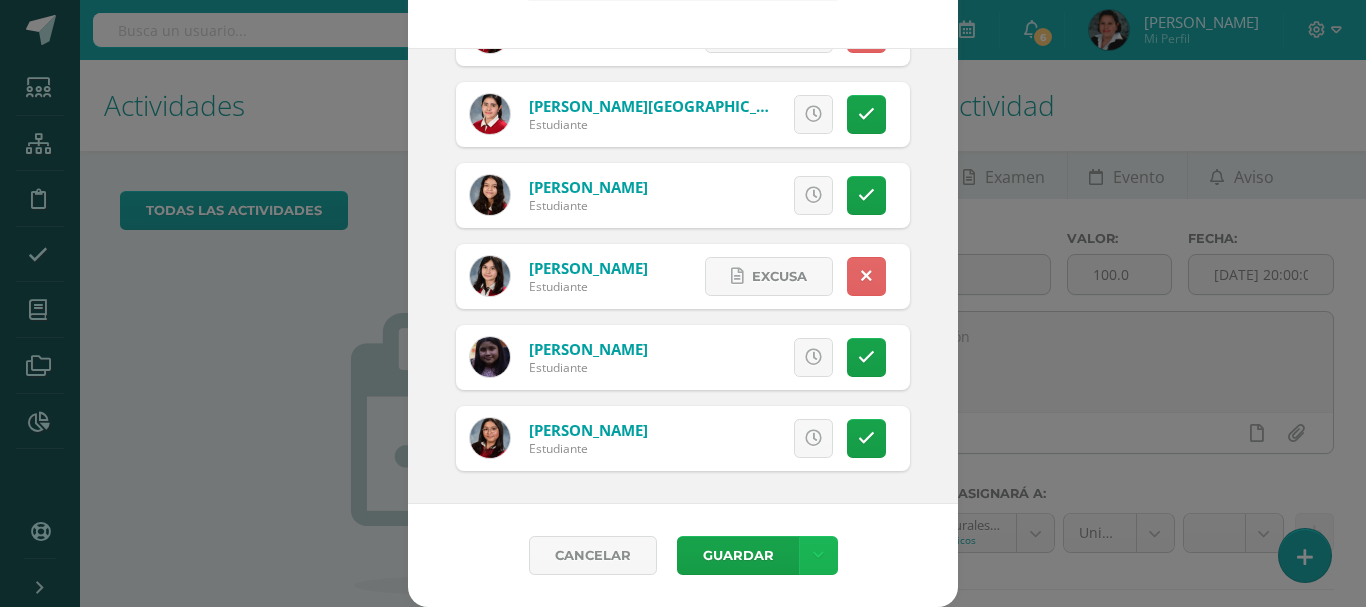 click at bounding box center [818, 555] 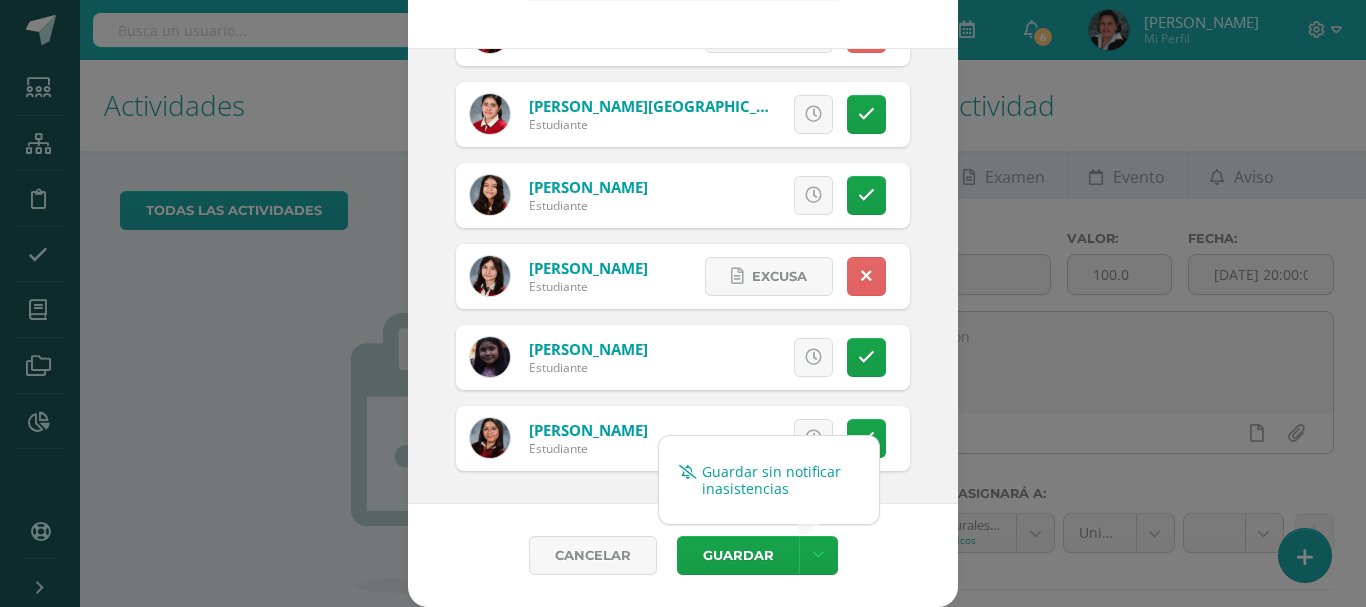 click on "Guardar sin notificar inasistencias" at bounding box center (769, 480) 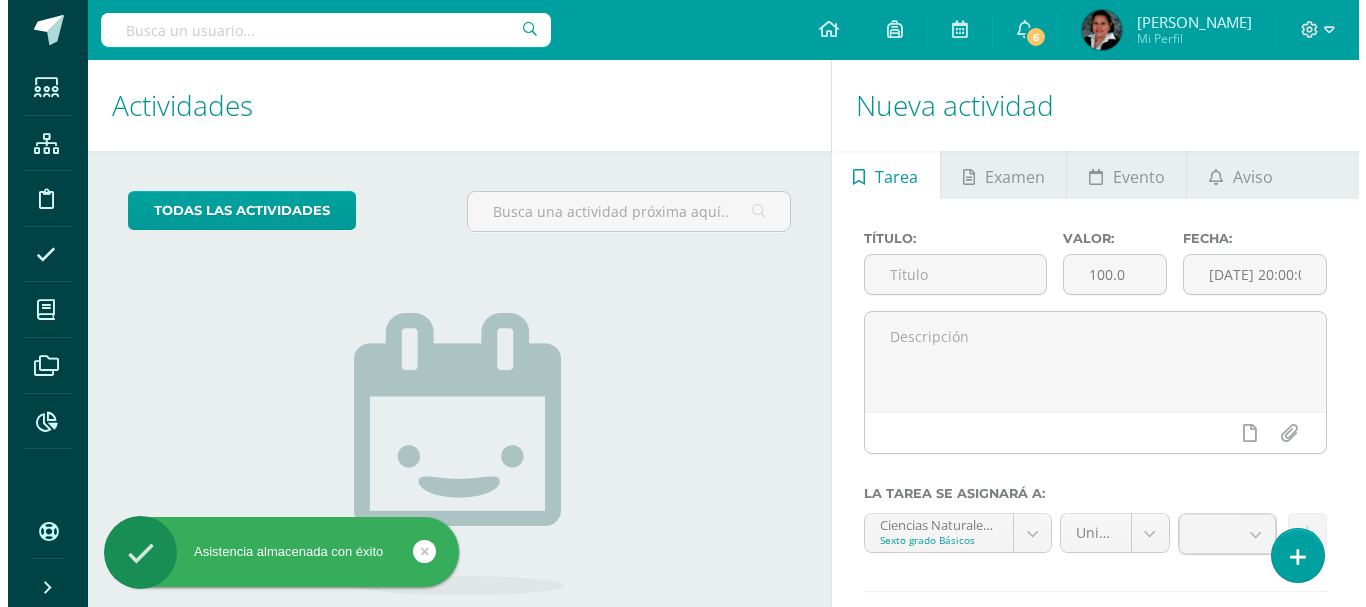 scroll, scrollTop: 0, scrollLeft: 0, axis: both 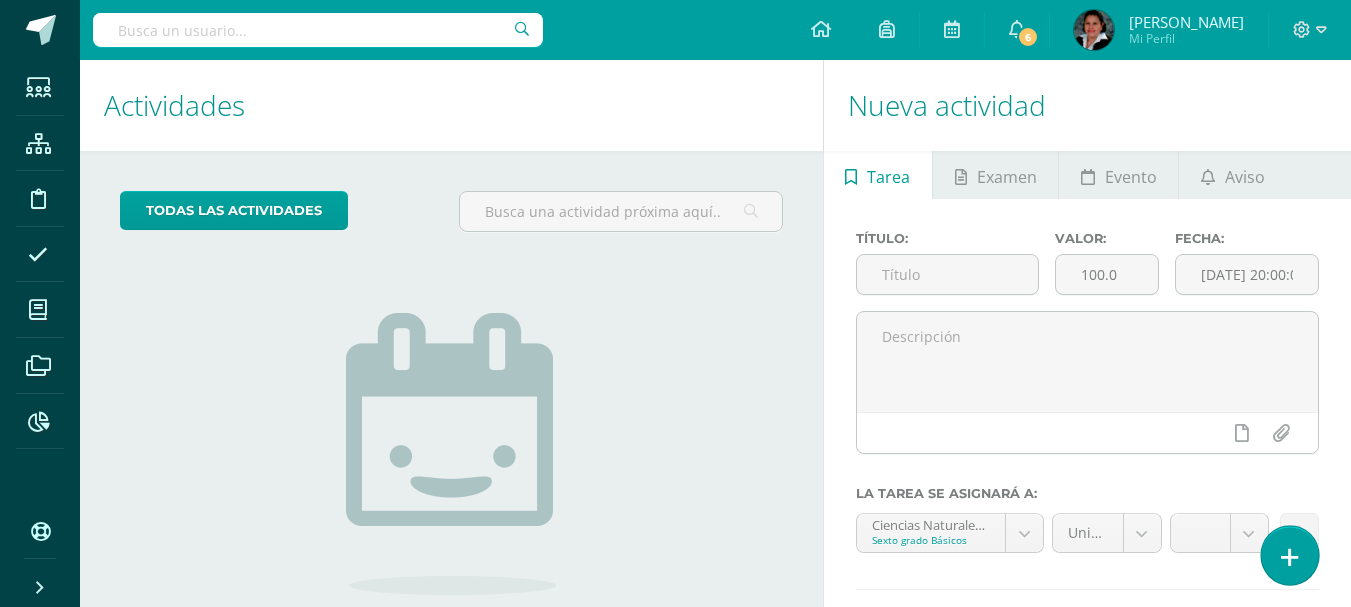 click at bounding box center [1289, 555] 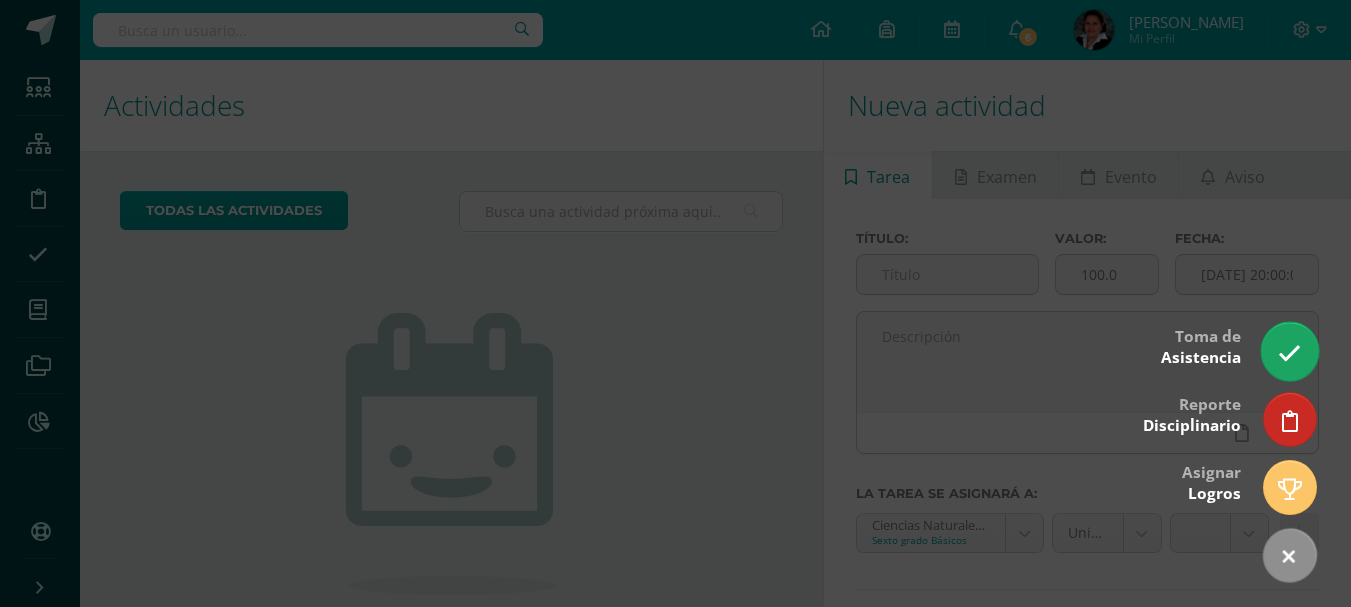 click at bounding box center [1289, 353] 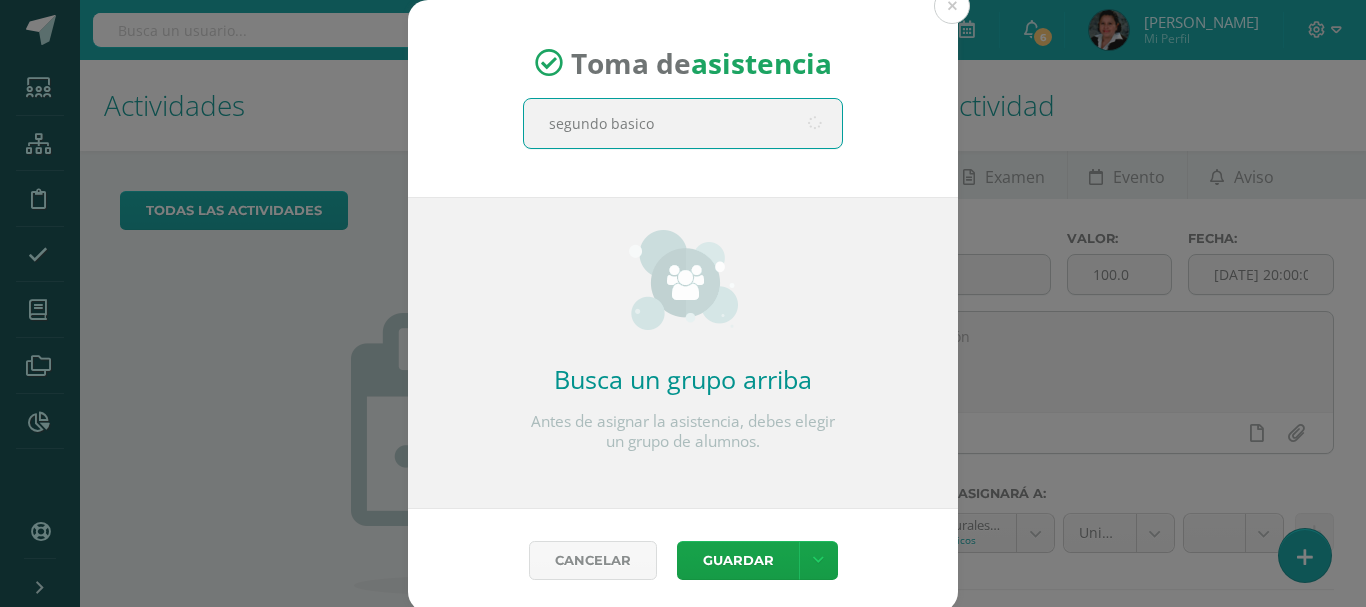 type on "segundo basico a" 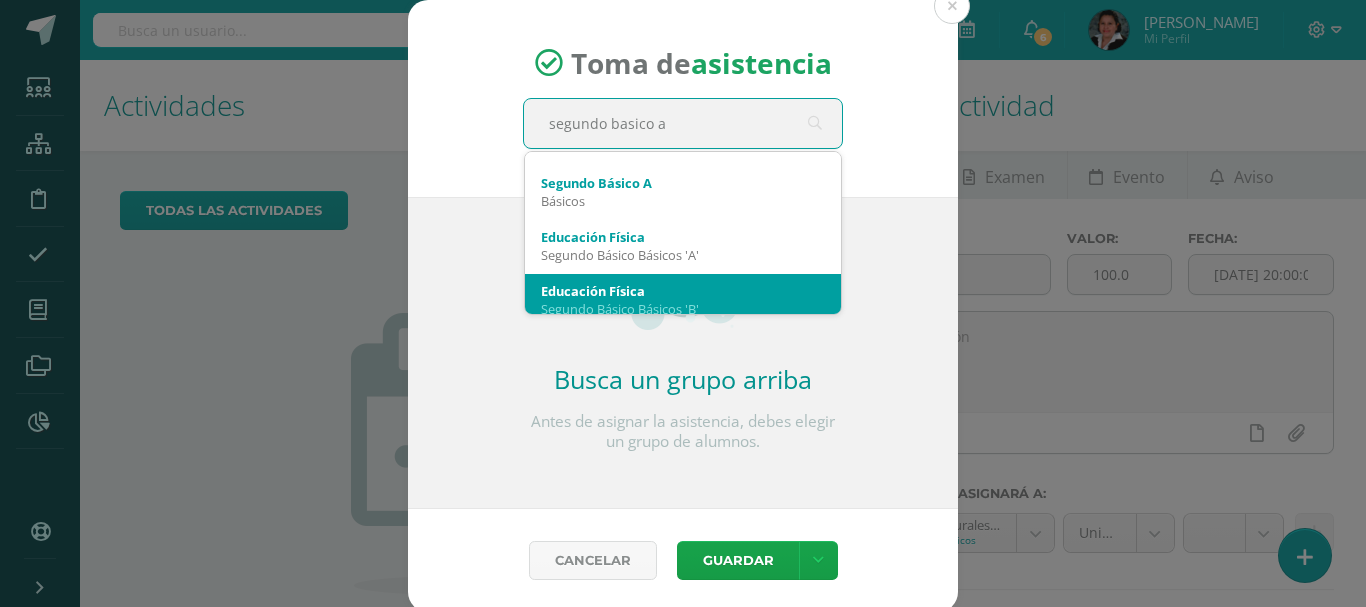 scroll, scrollTop: 100, scrollLeft: 0, axis: vertical 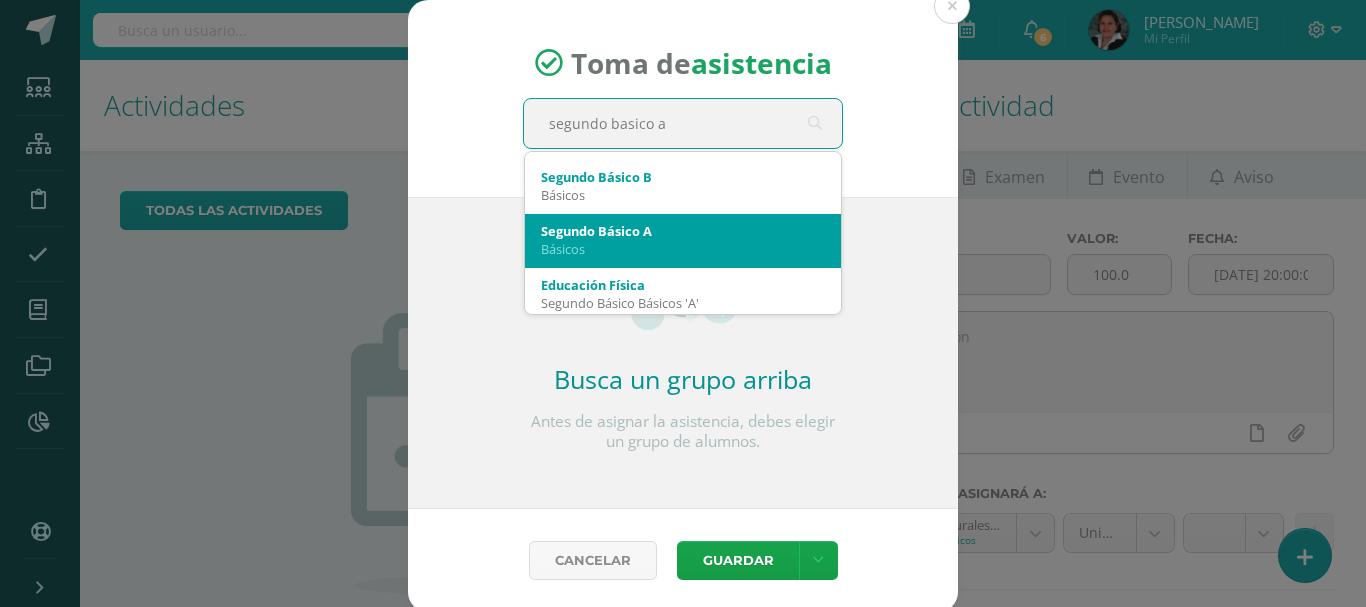click on "Básicos" at bounding box center [683, 249] 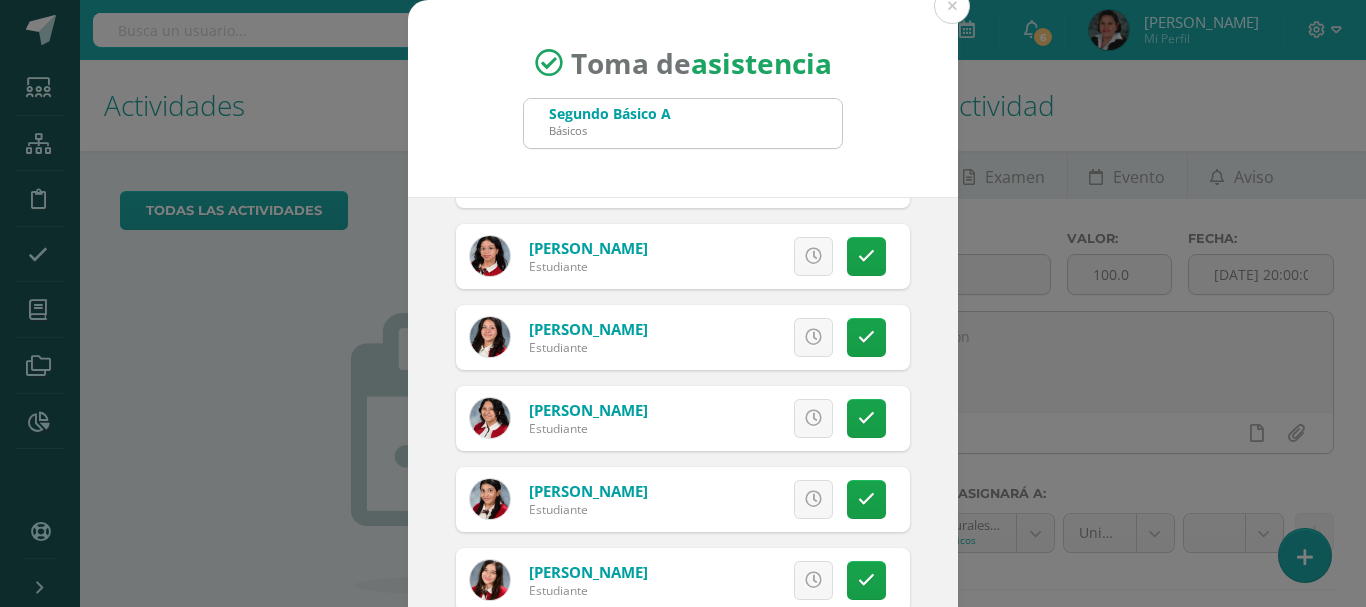 scroll, scrollTop: 0, scrollLeft: 0, axis: both 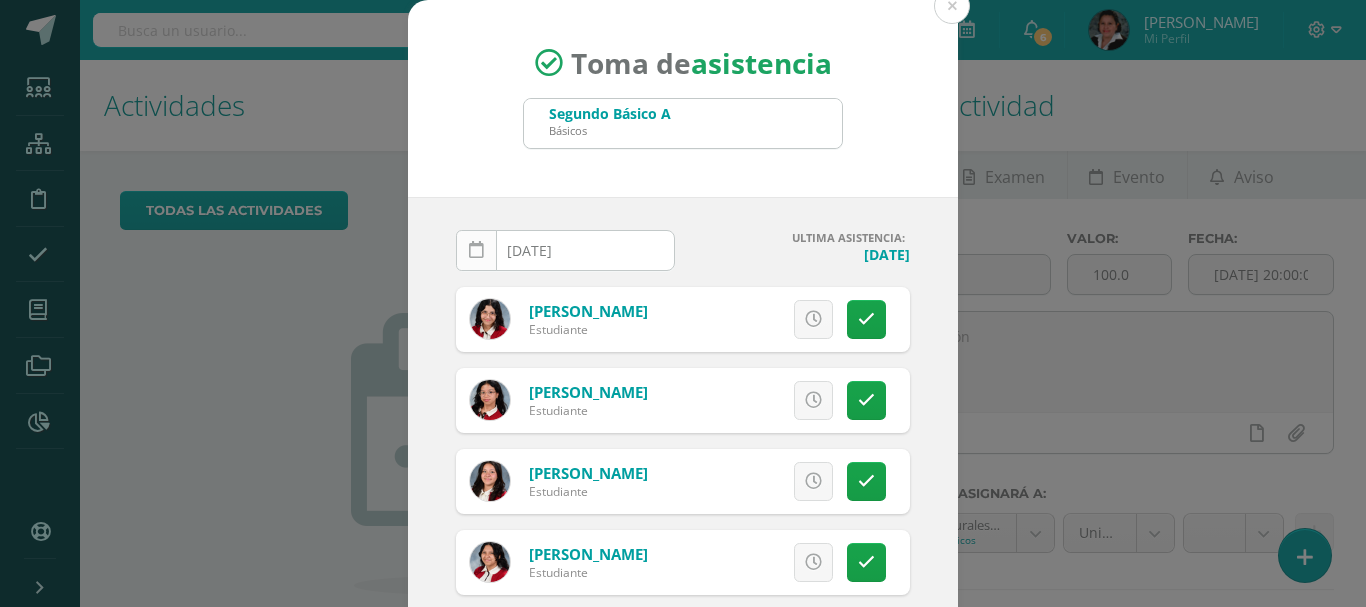 click at bounding box center [476, 250] 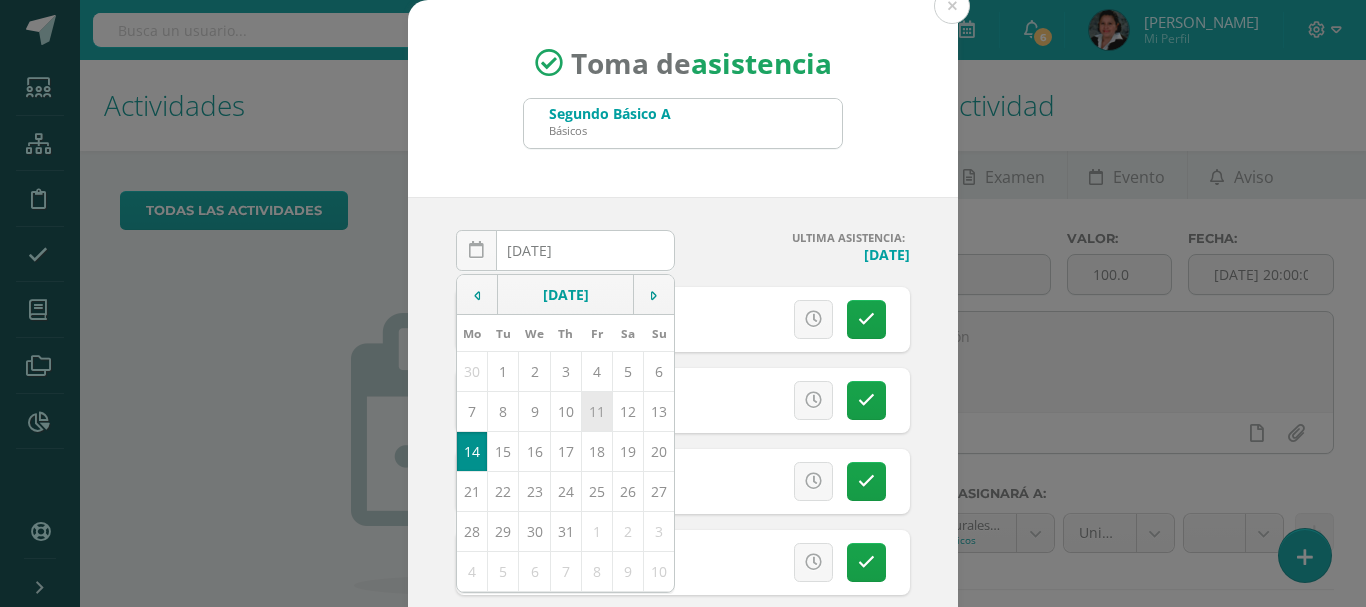 click on "11" at bounding box center [596, 411] 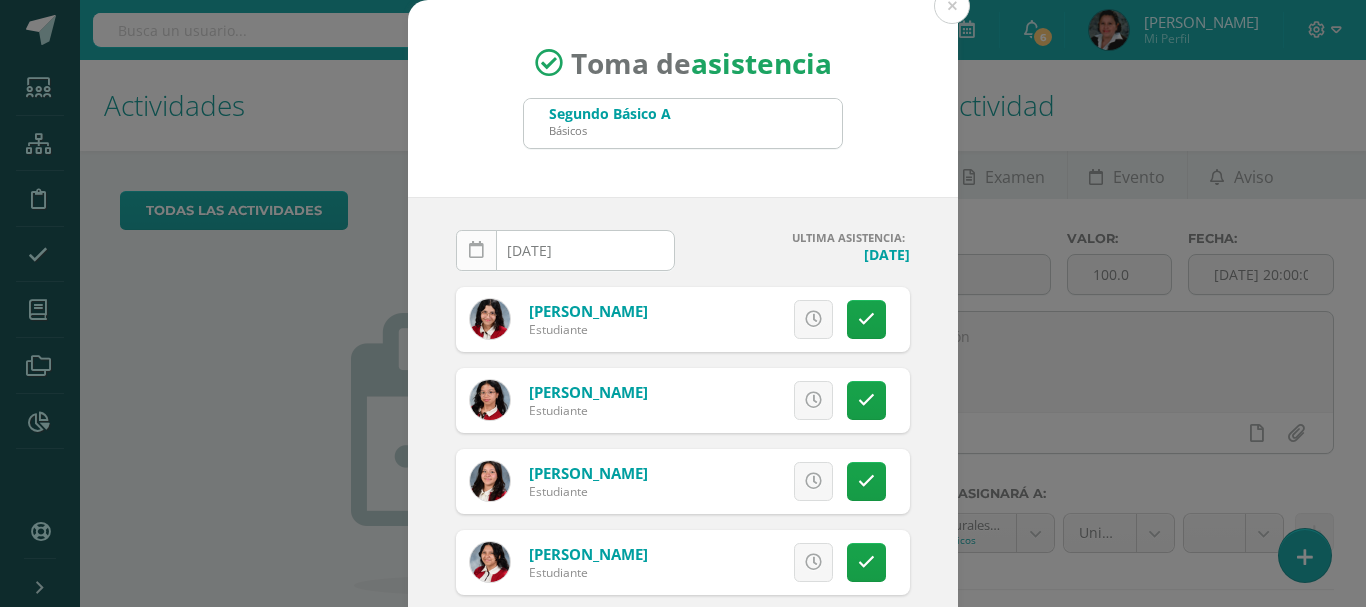 click at bounding box center (476, 250) 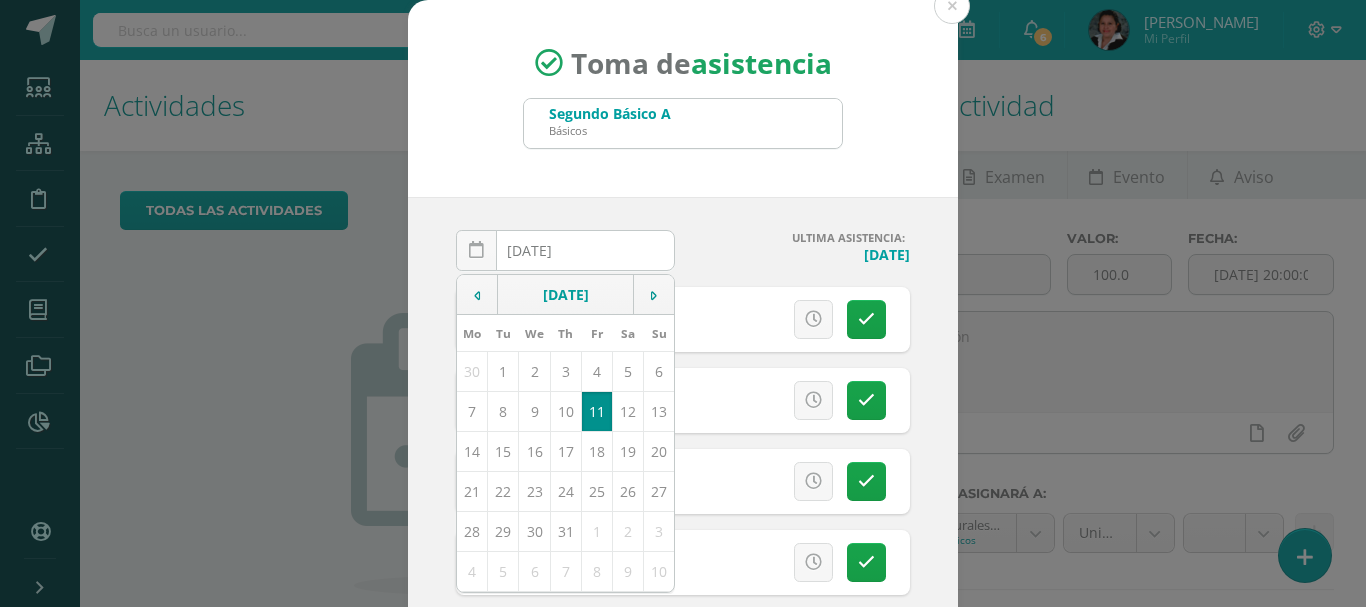 click on "11" at bounding box center [596, 411] 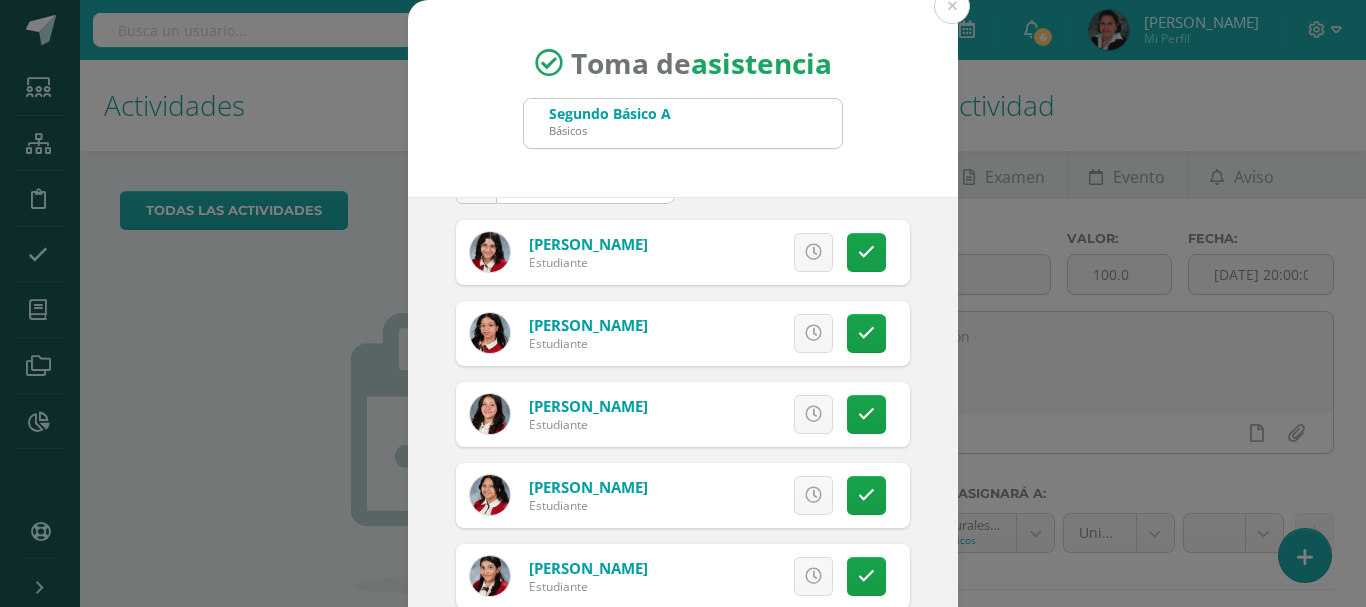 scroll, scrollTop: 100, scrollLeft: 0, axis: vertical 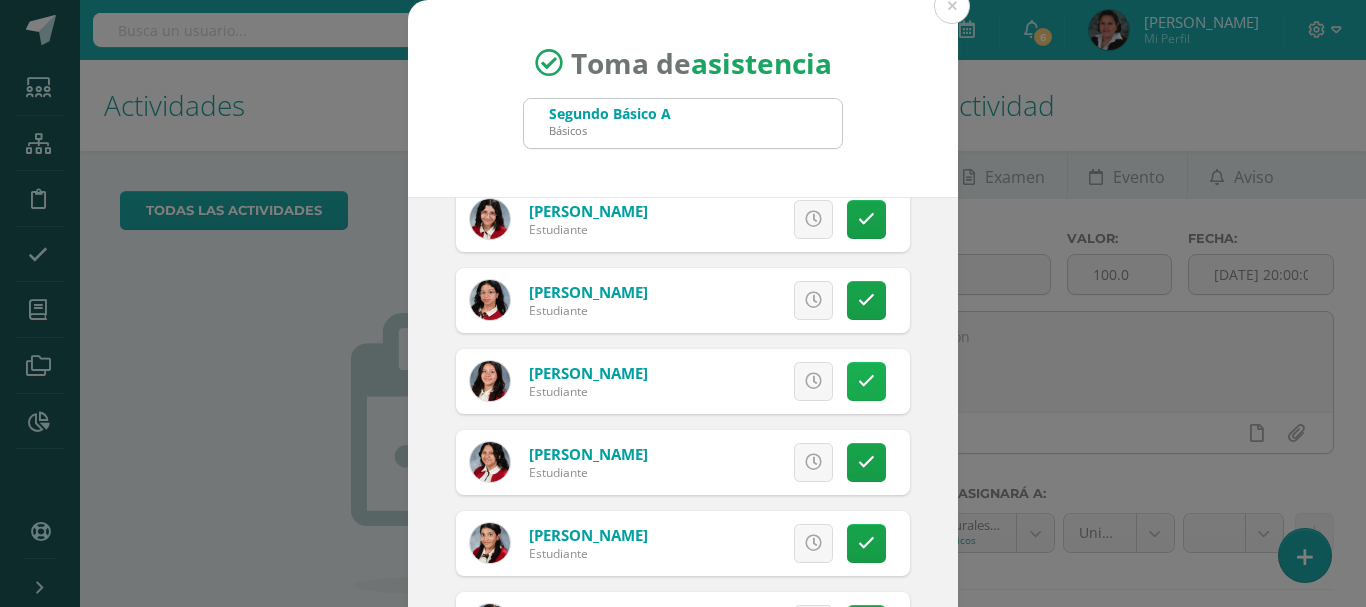 click at bounding box center (866, 381) 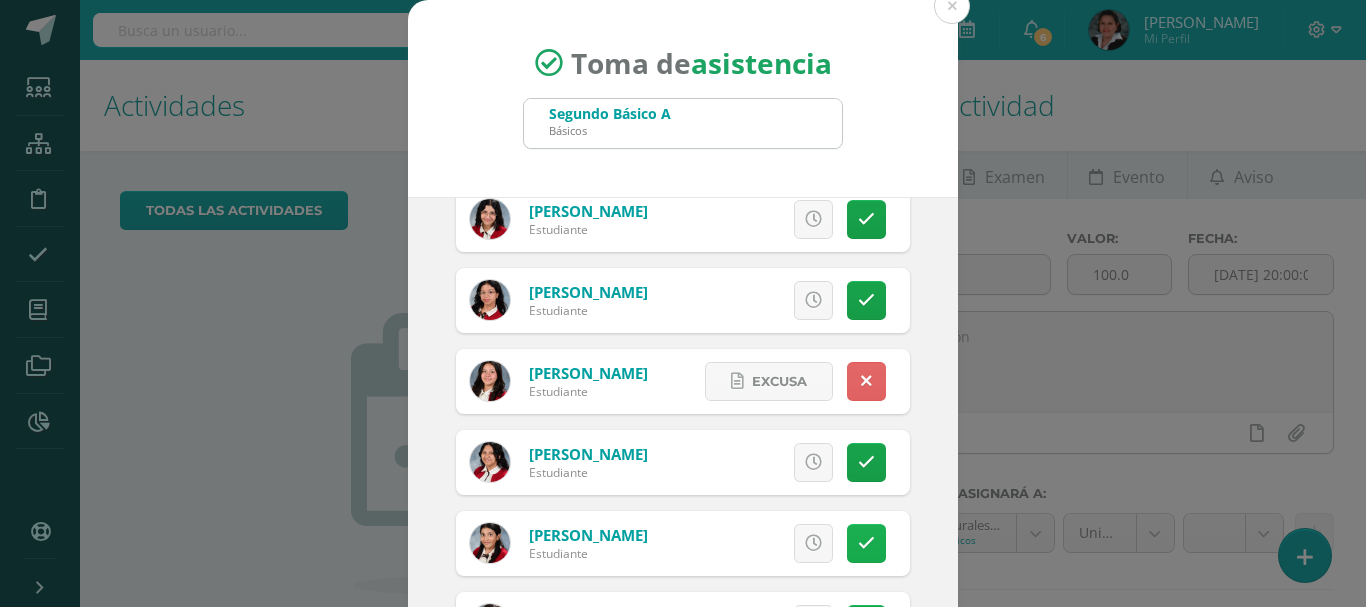 click at bounding box center [866, 543] 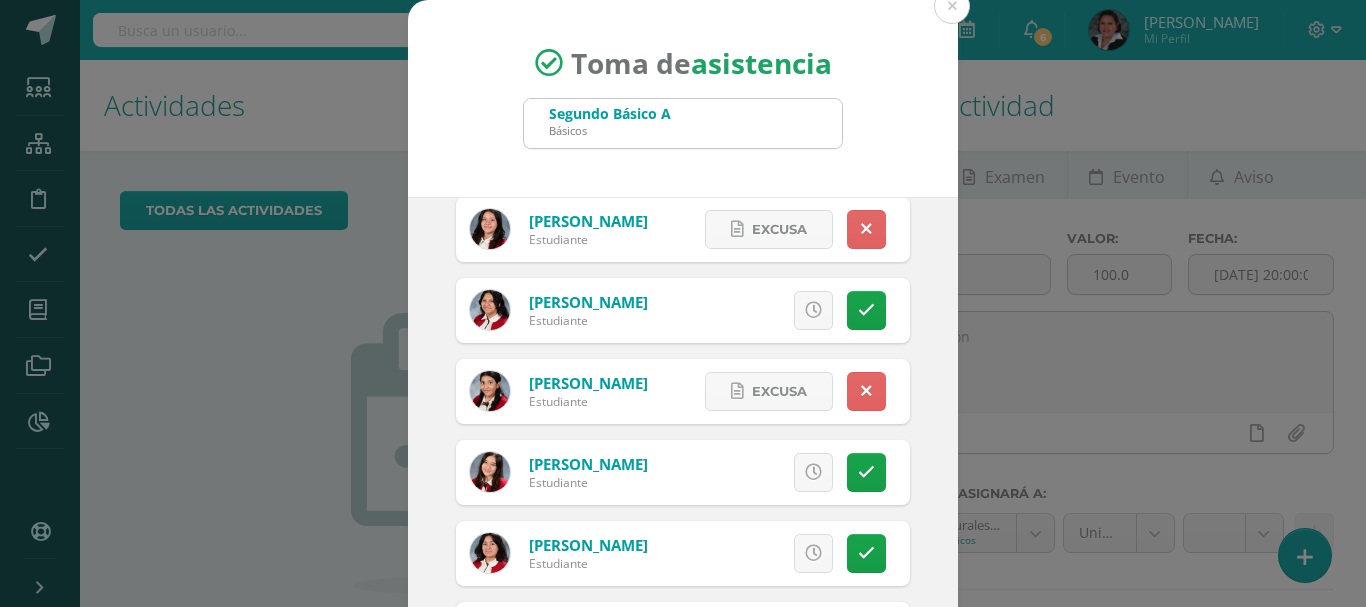 scroll, scrollTop: 300, scrollLeft: 0, axis: vertical 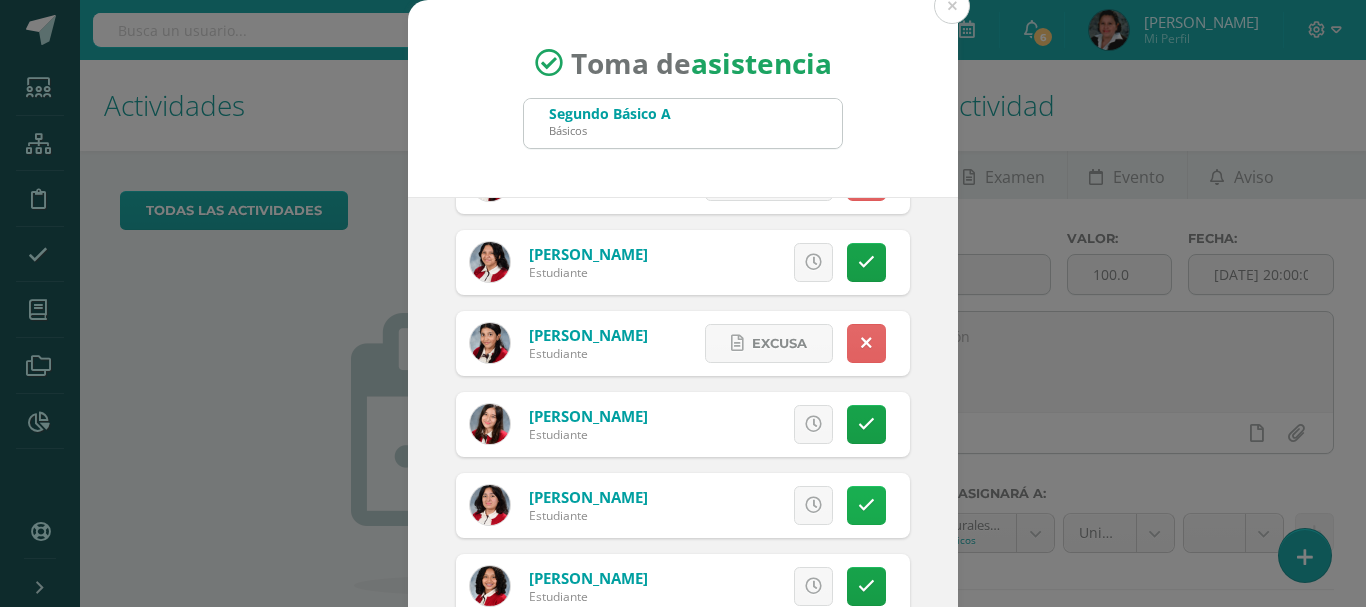 click at bounding box center [866, 505] 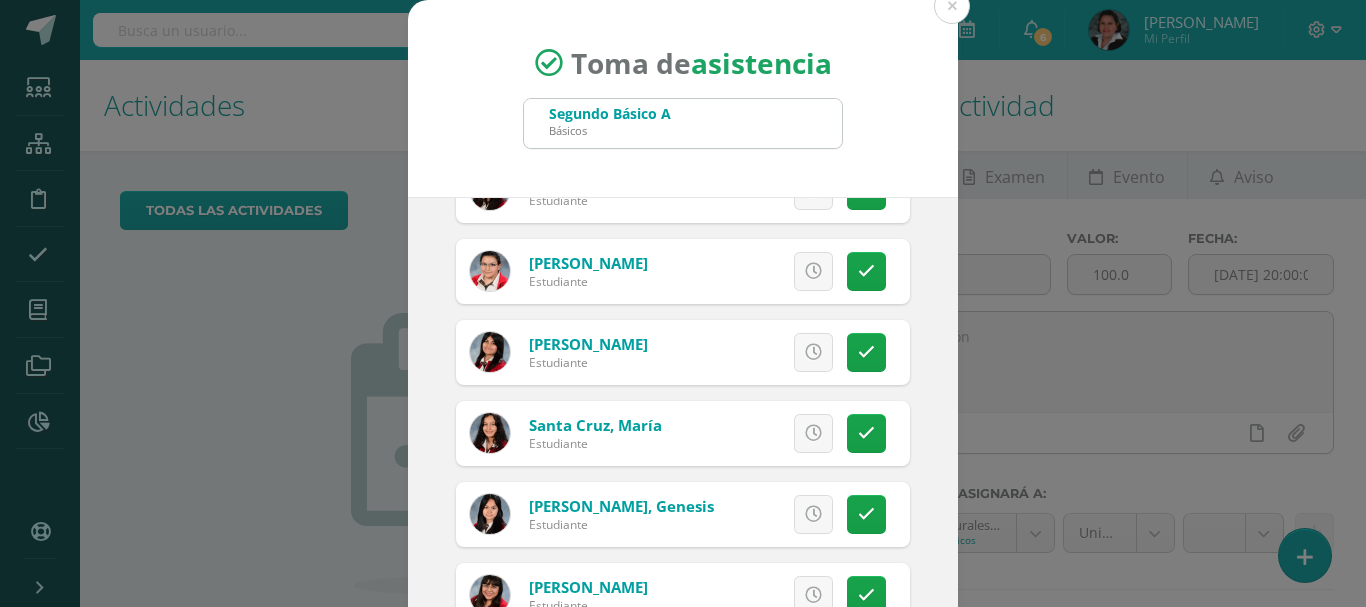 scroll, scrollTop: 1433, scrollLeft: 0, axis: vertical 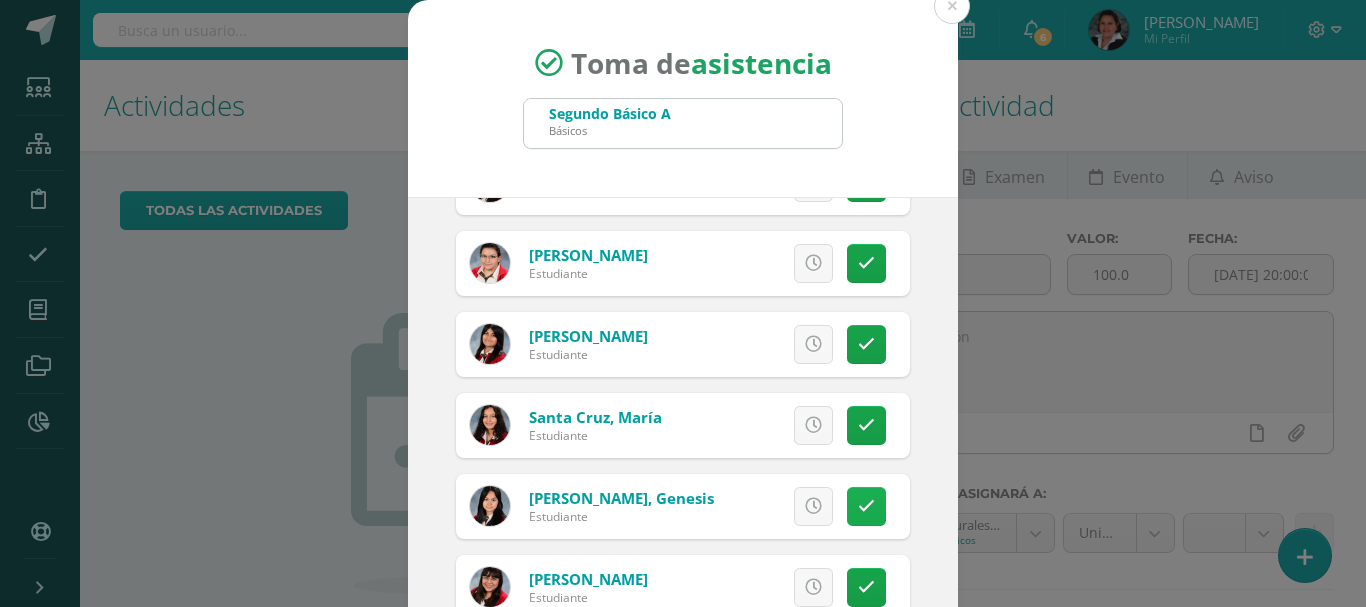 click at bounding box center [866, 506] 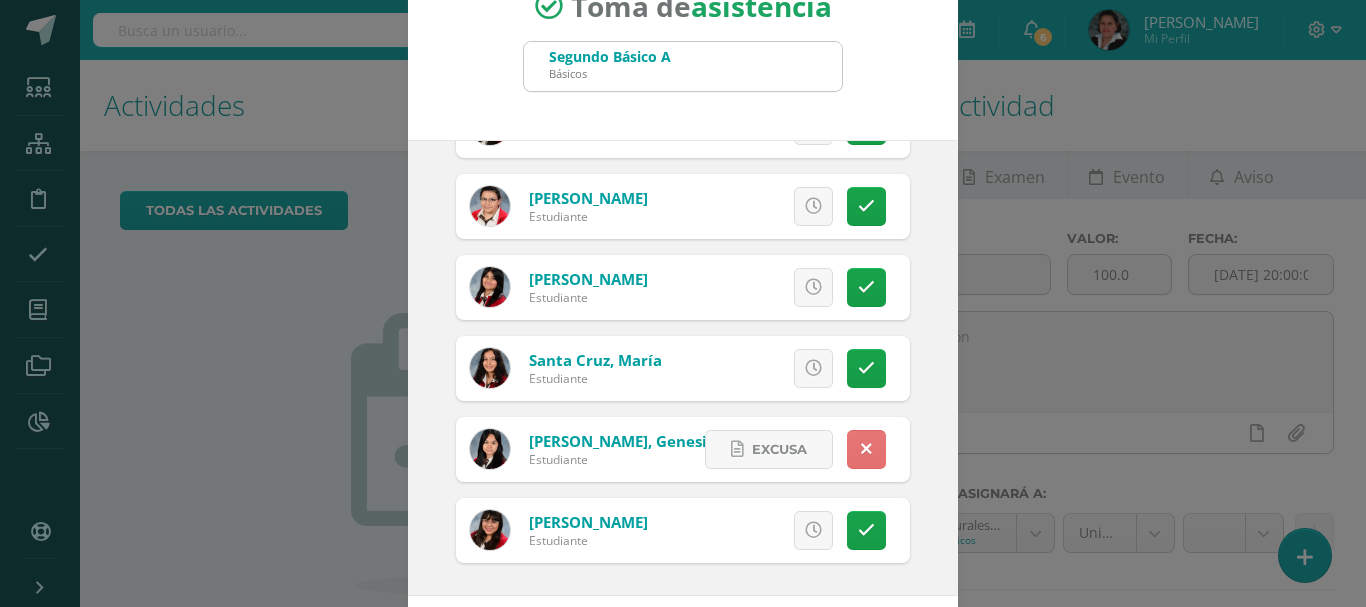 scroll, scrollTop: 149, scrollLeft: 0, axis: vertical 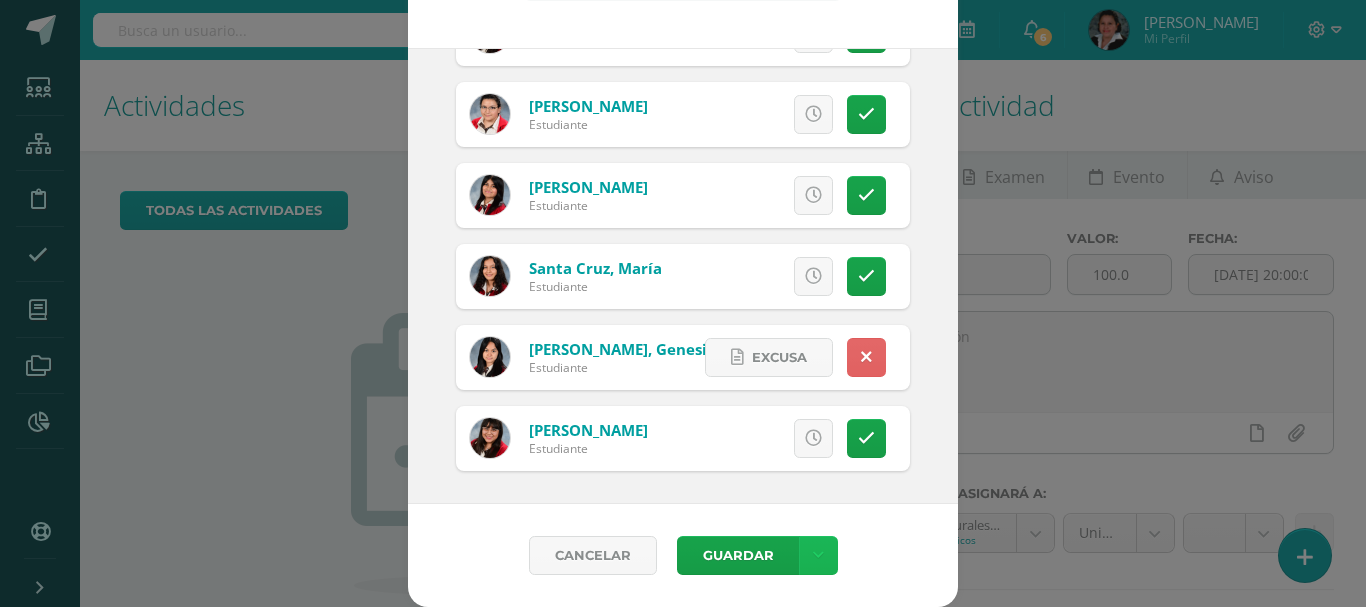 click at bounding box center [818, 555] 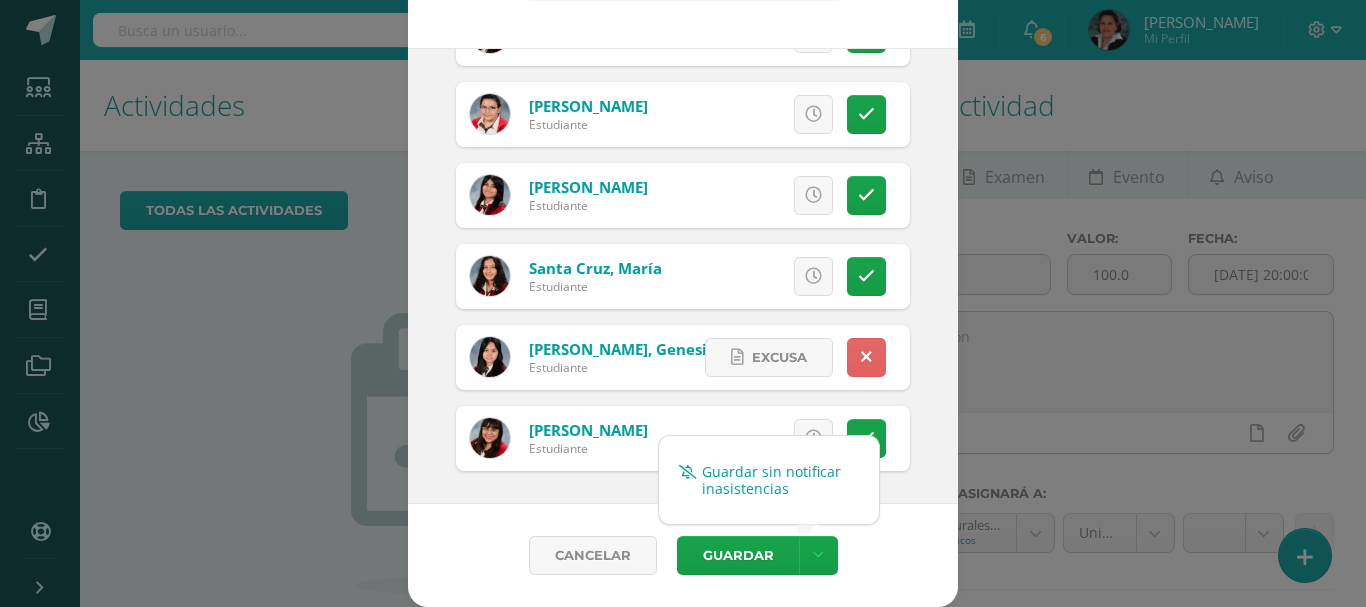 click on "Guardar sin notificar inasistencias" at bounding box center [769, 480] 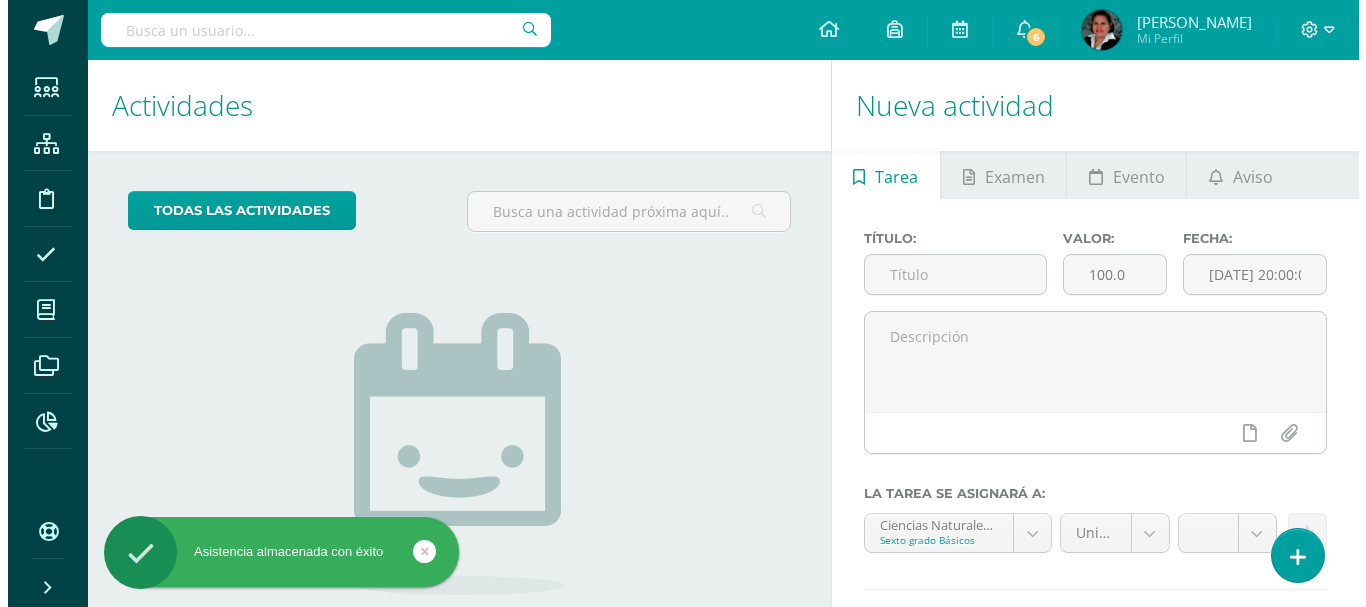 scroll, scrollTop: 0, scrollLeft: 0, axis: both 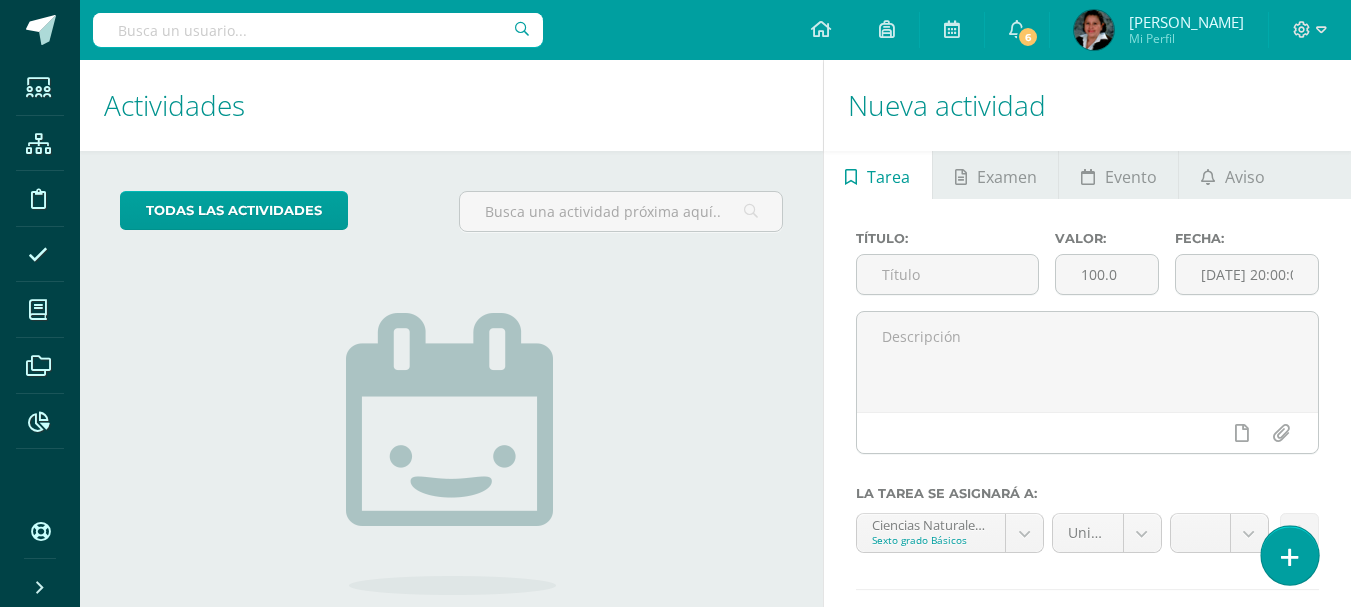 click at bounding box center (1290, 557) 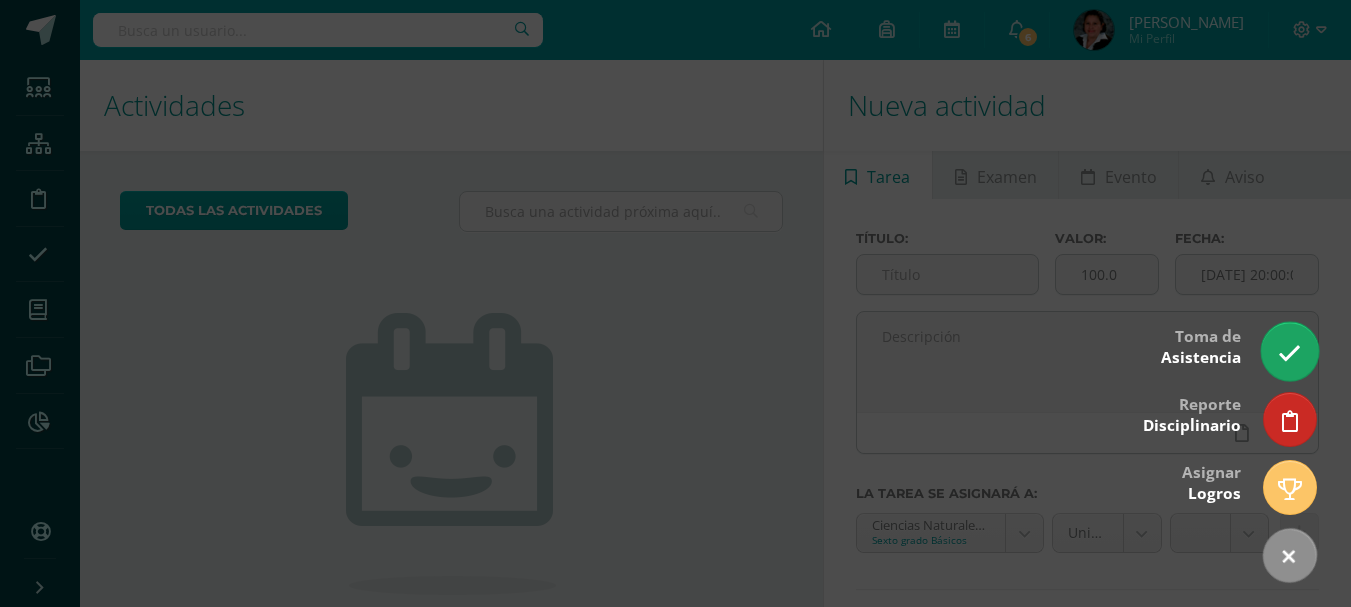 click at bounding box center (1289, 353) 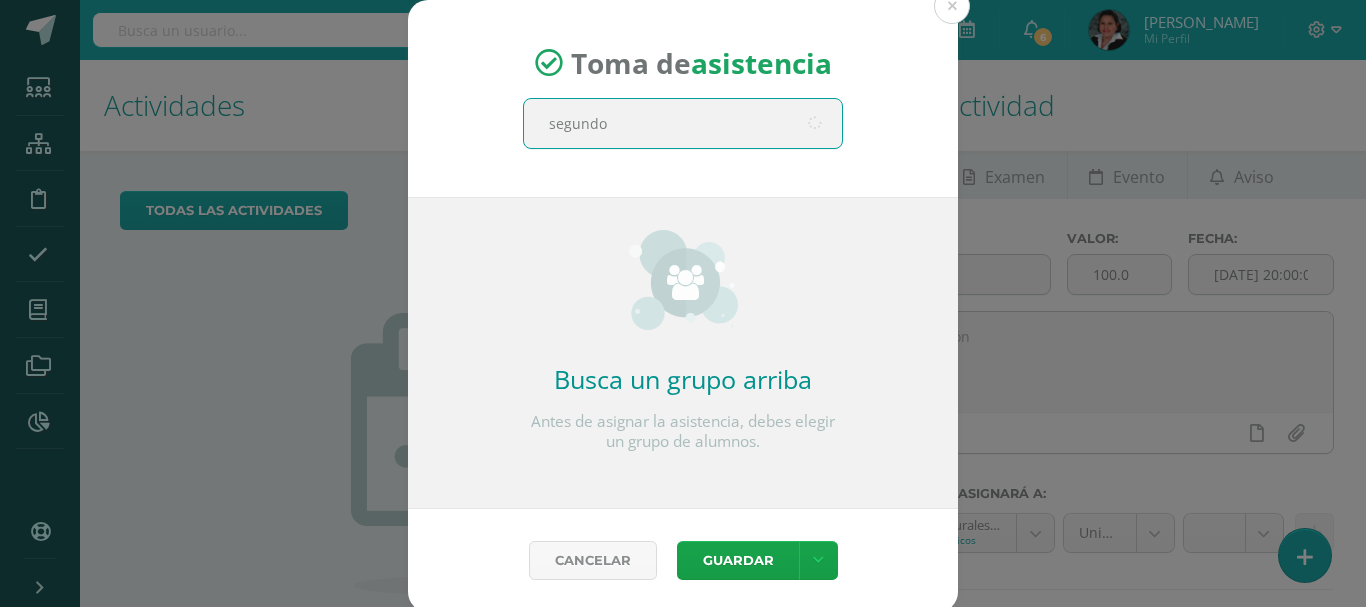 type on "segundo b" 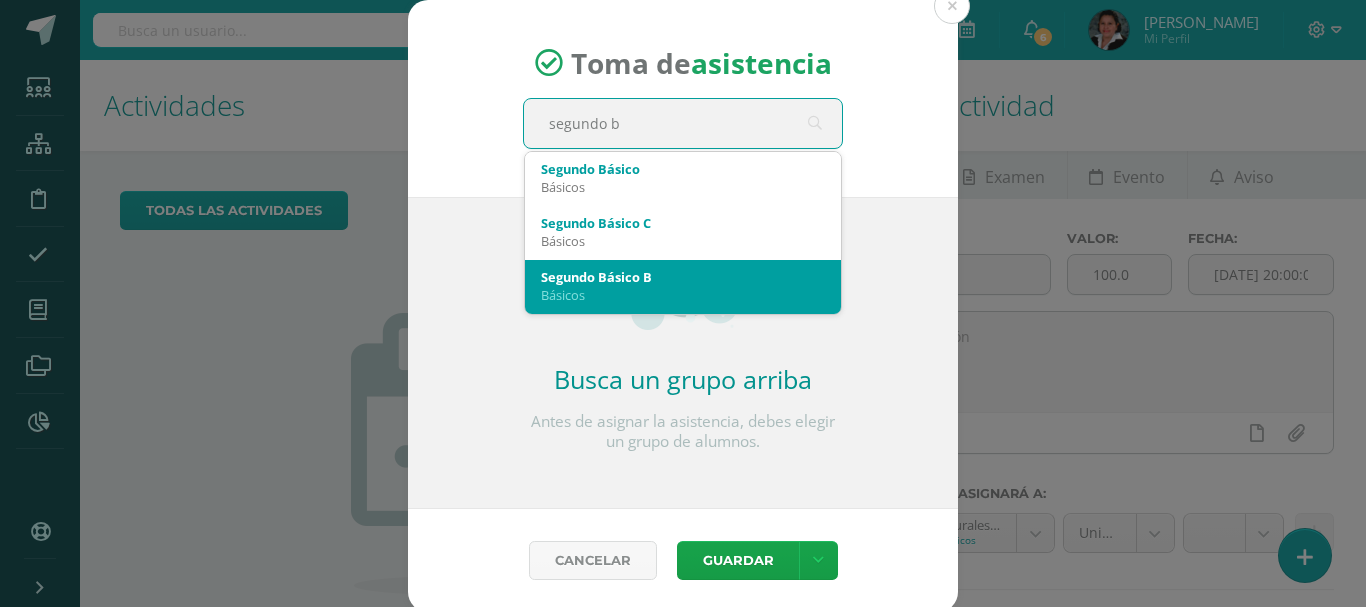 click on "Básicos" at bounding box center (683, 295) 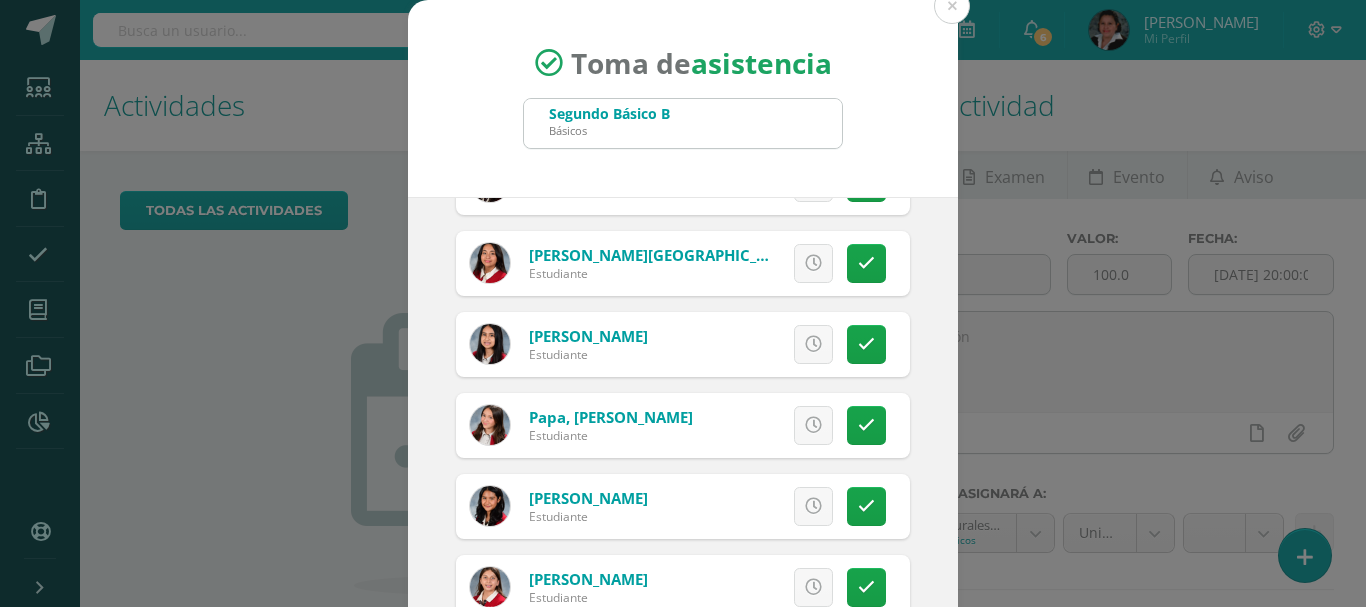 scroll, scrollTop: 1271, scrollLeft: 0, axis: vertical 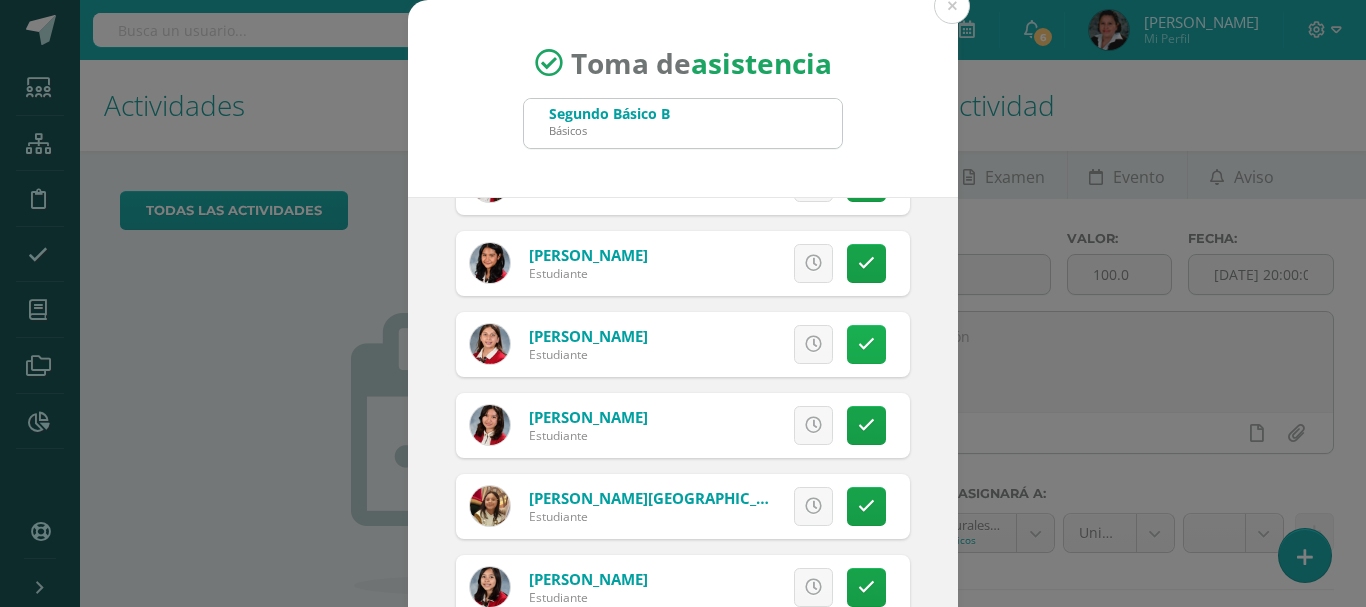 click at bounding box center [866, 344] 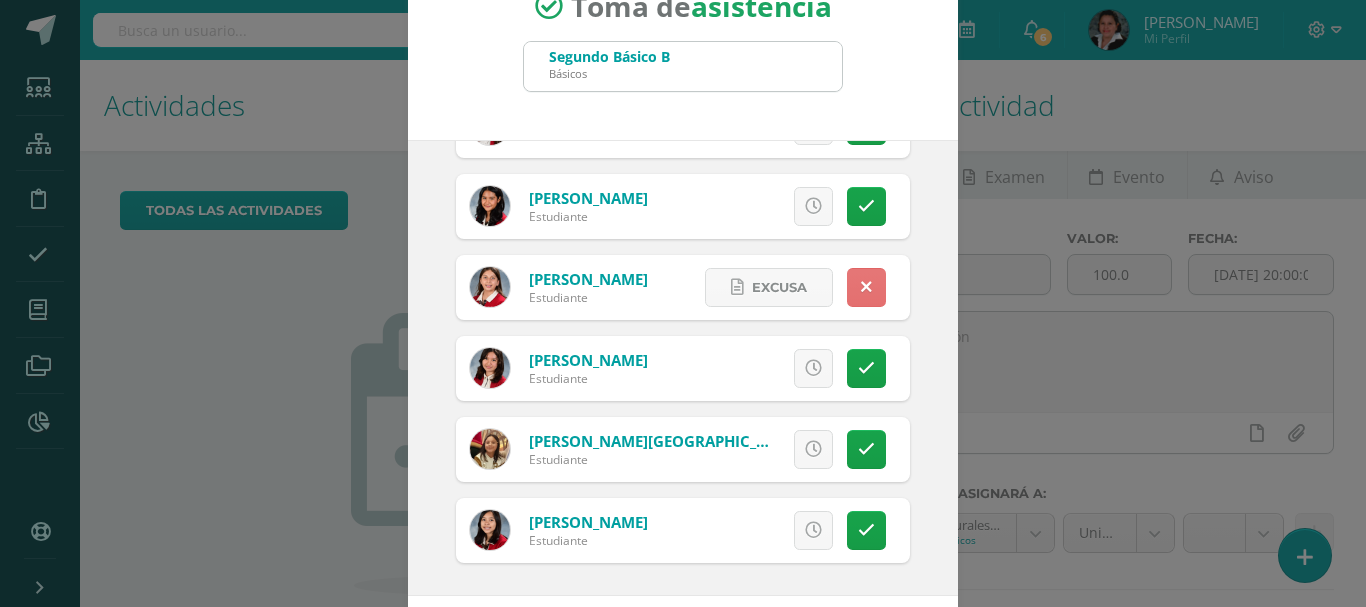 scroll, scrollTop: 149, scrollLeft: 0, axis: vertical 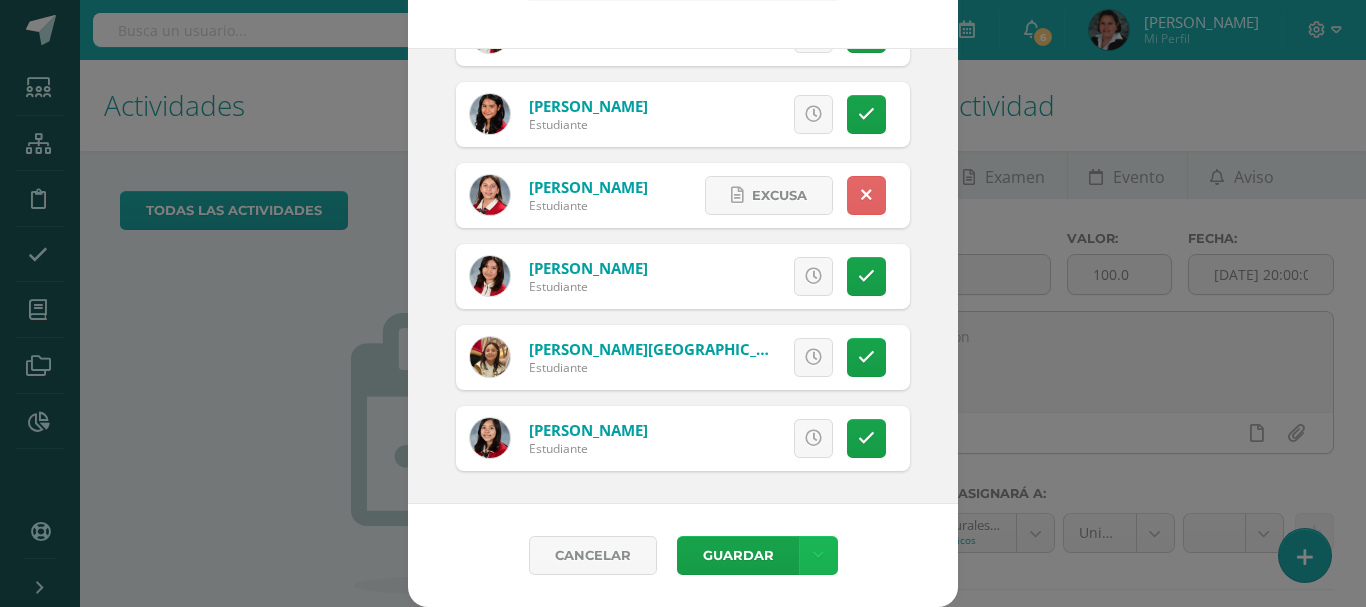 click at bounding box center (818, 555) 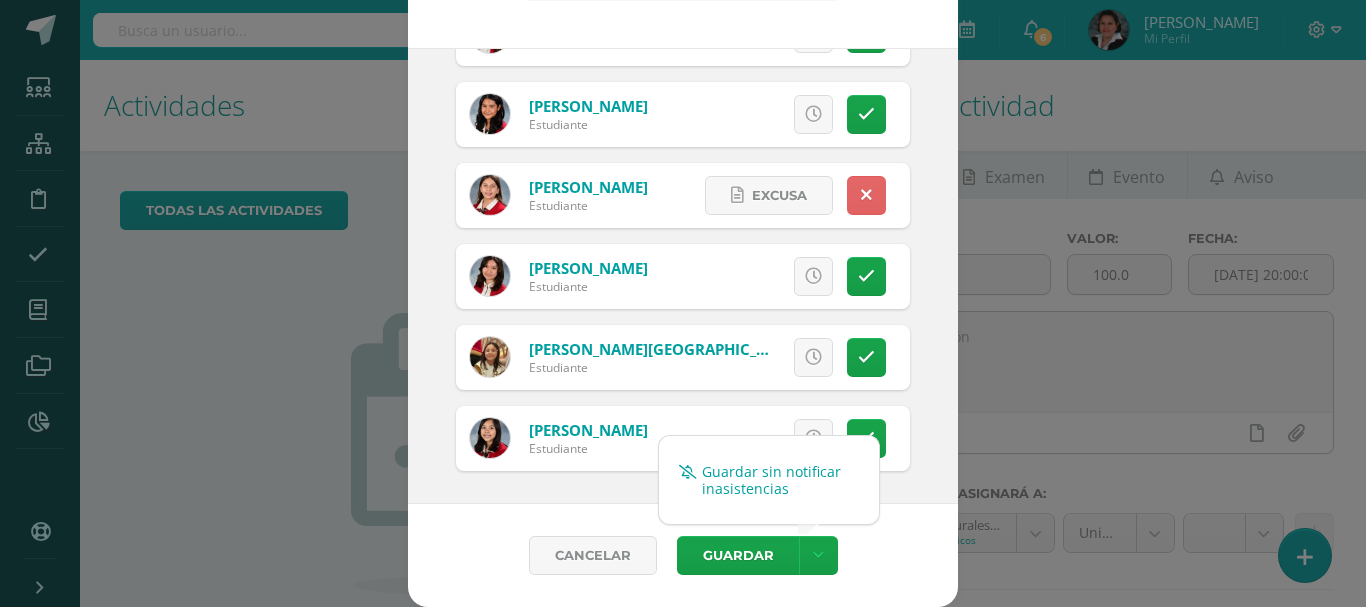click on "Guardar sin notificar inasistencias" at bounding box center [769, 480] 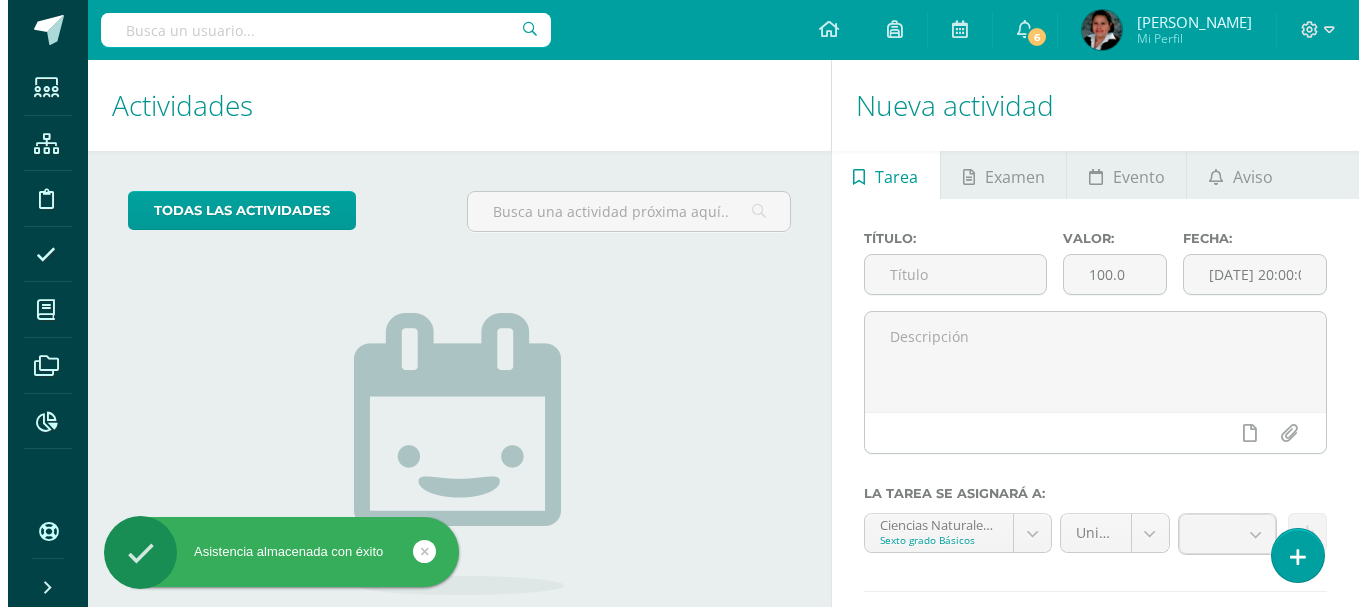 scroll, scrollTop: 0, scrollLeft: 0, axis: both 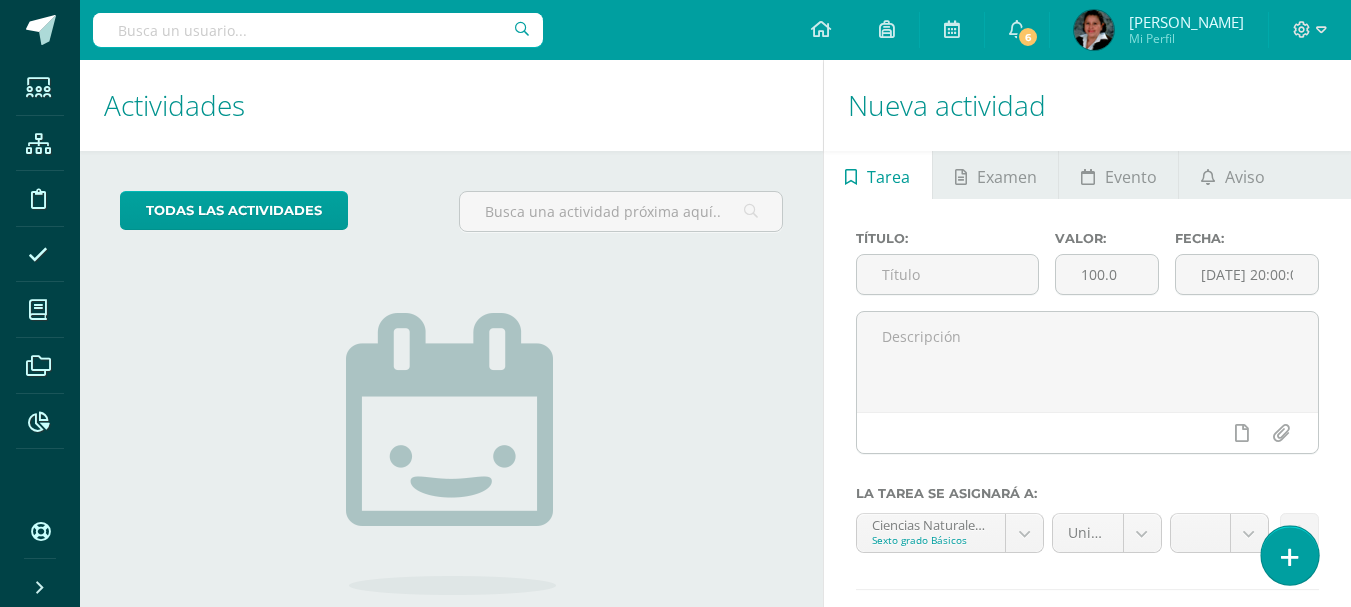 click at bounding box center [1289, 555] 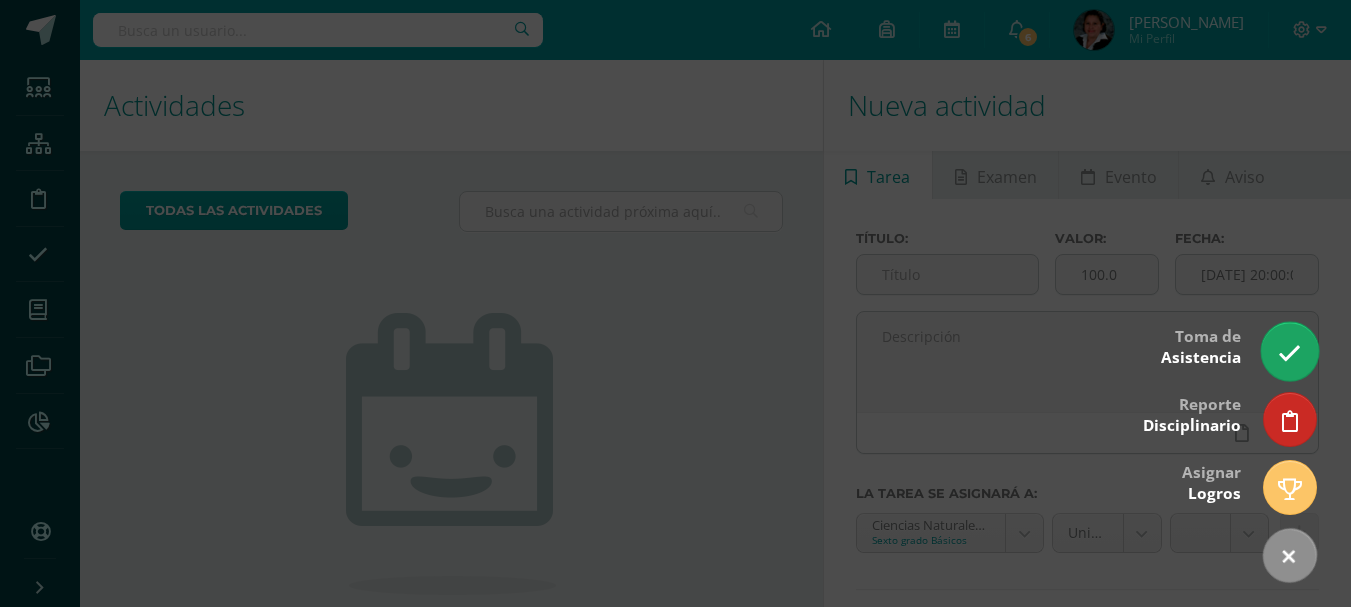 click at bounding box center [1289, 351] 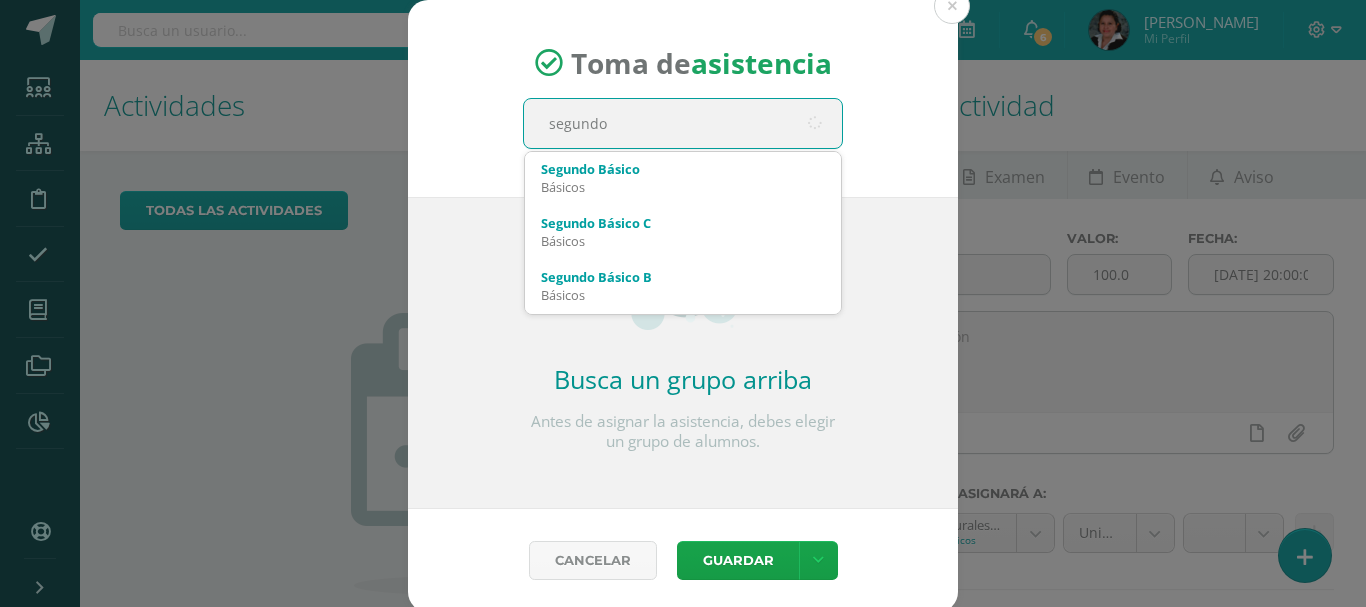 type on "segundo c" 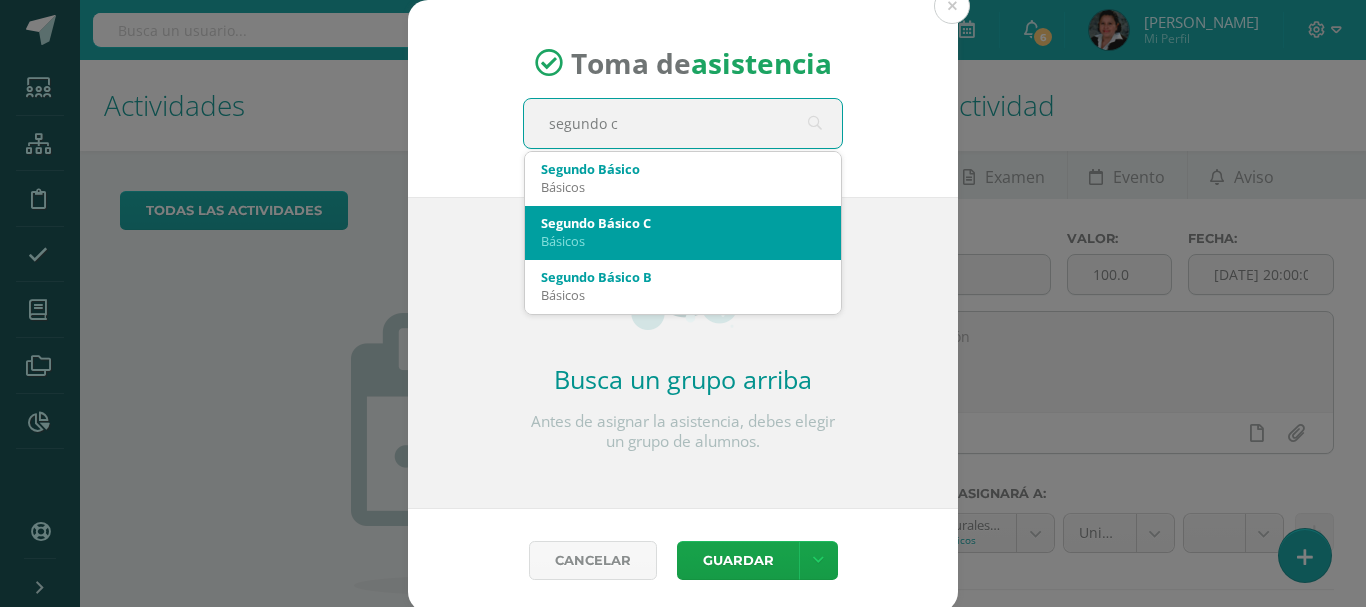 click on "Segundo Básico C Básicos" at bounding box center [683, 232] 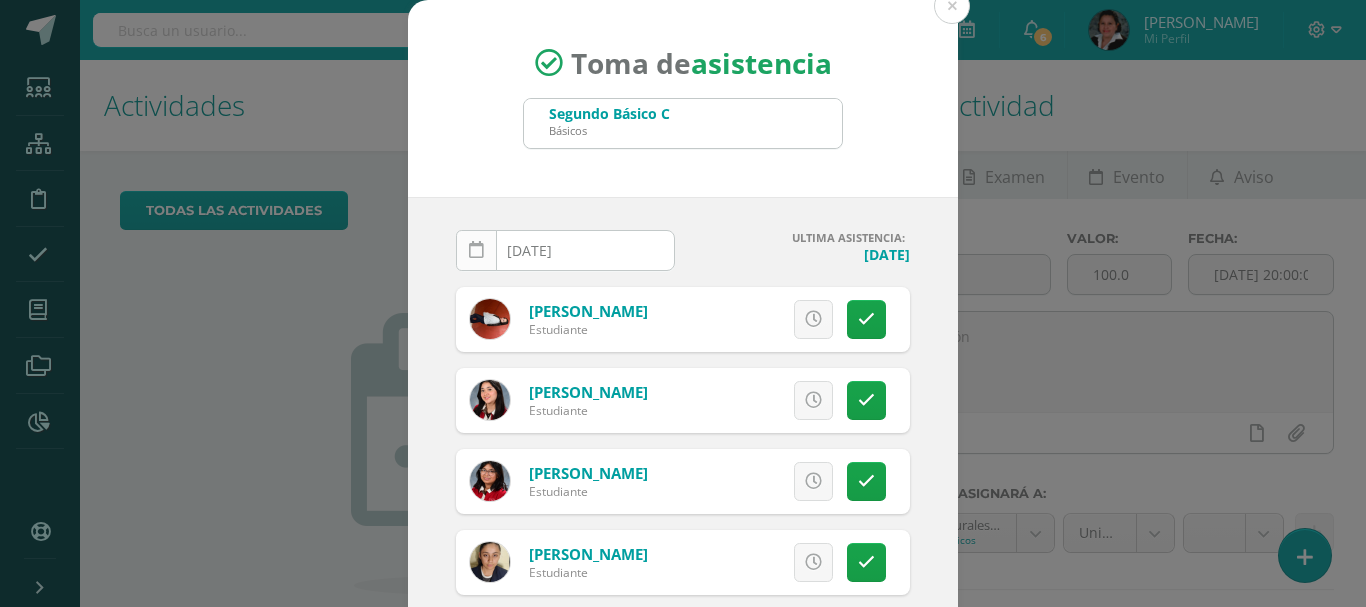click at bounding box center (476, 250) 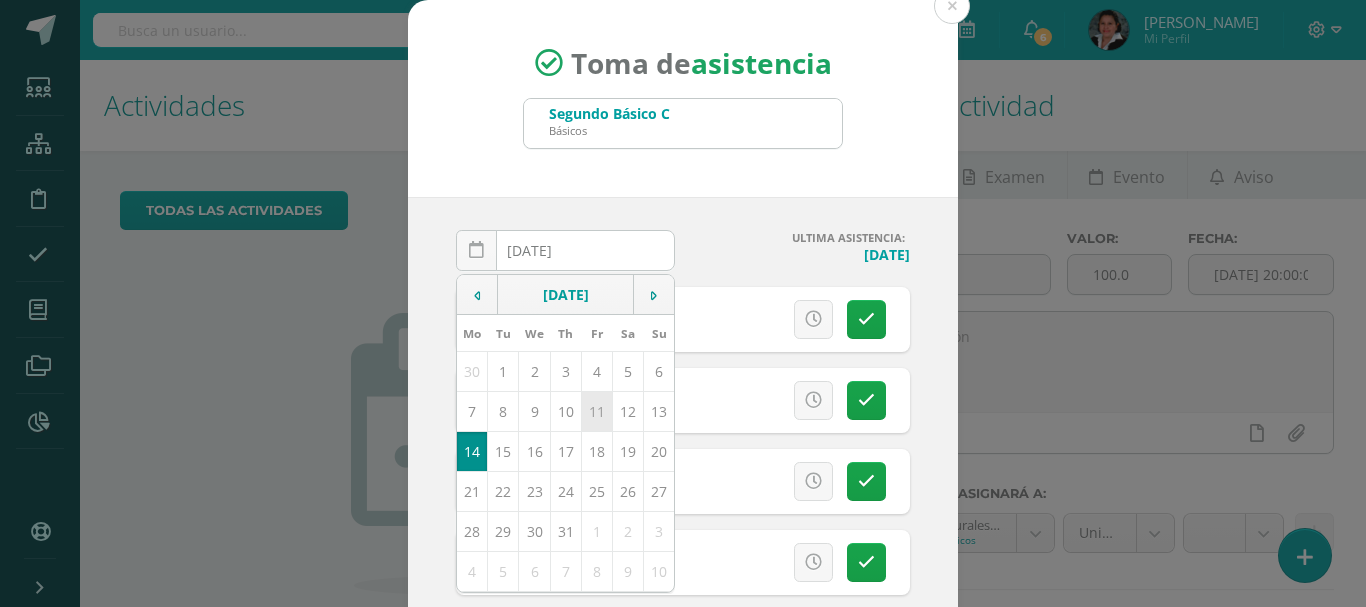 click on "11" at bounding box center (596, 411) 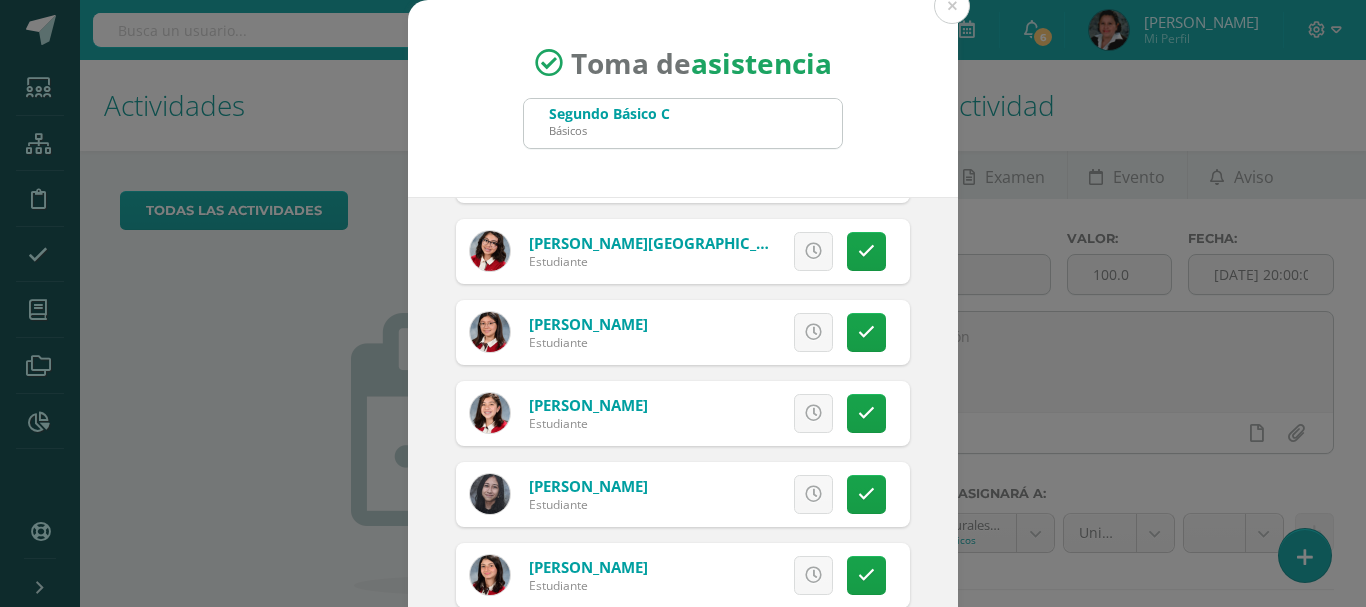 scroll, scrollTop: 733, scrollLeft: 0, axis: vertical 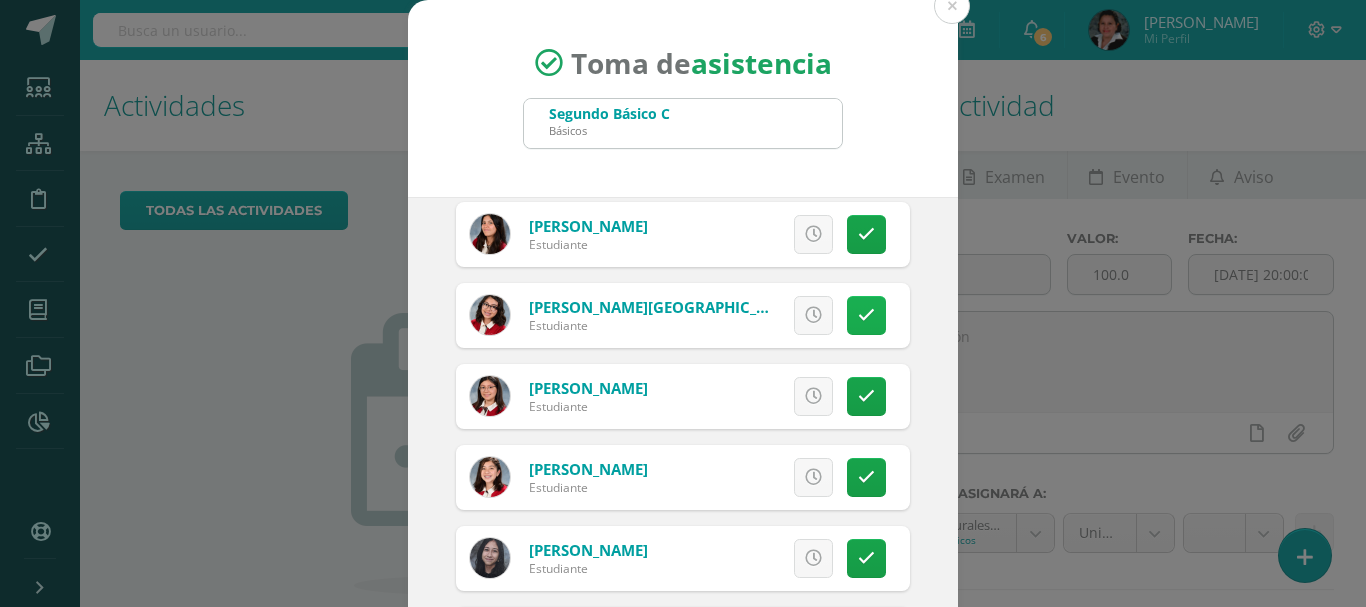 click at bounding box center [866, 315] 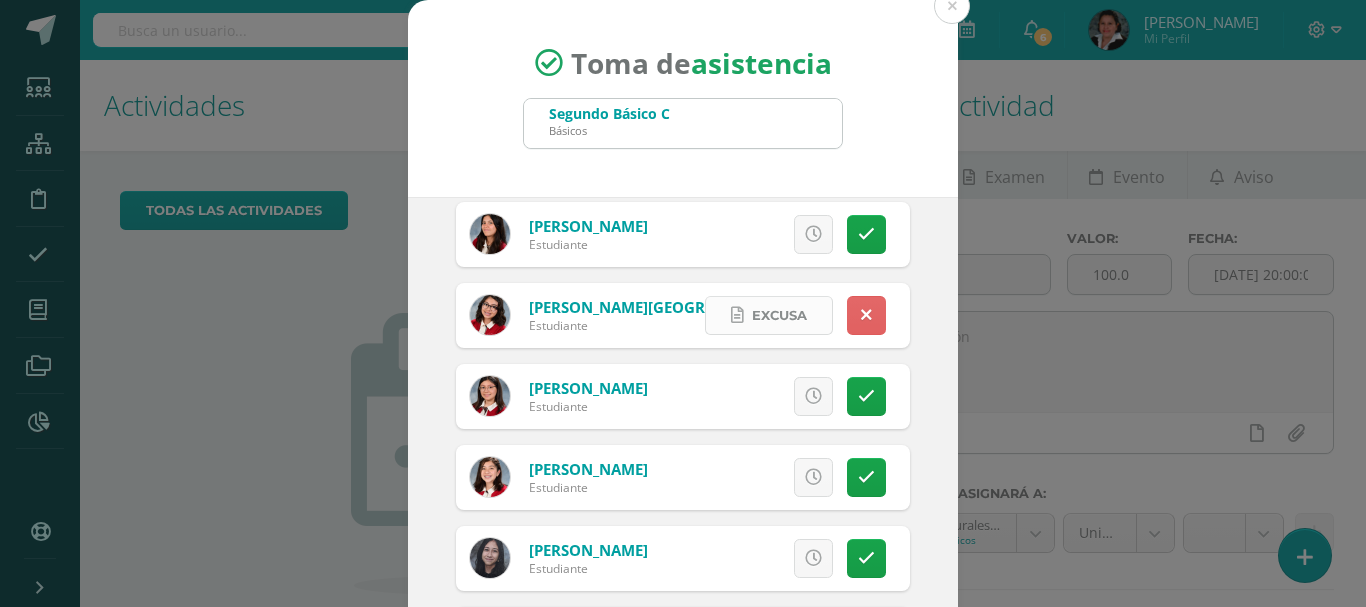 click on "Excusa" at bounding box center (779, 315) 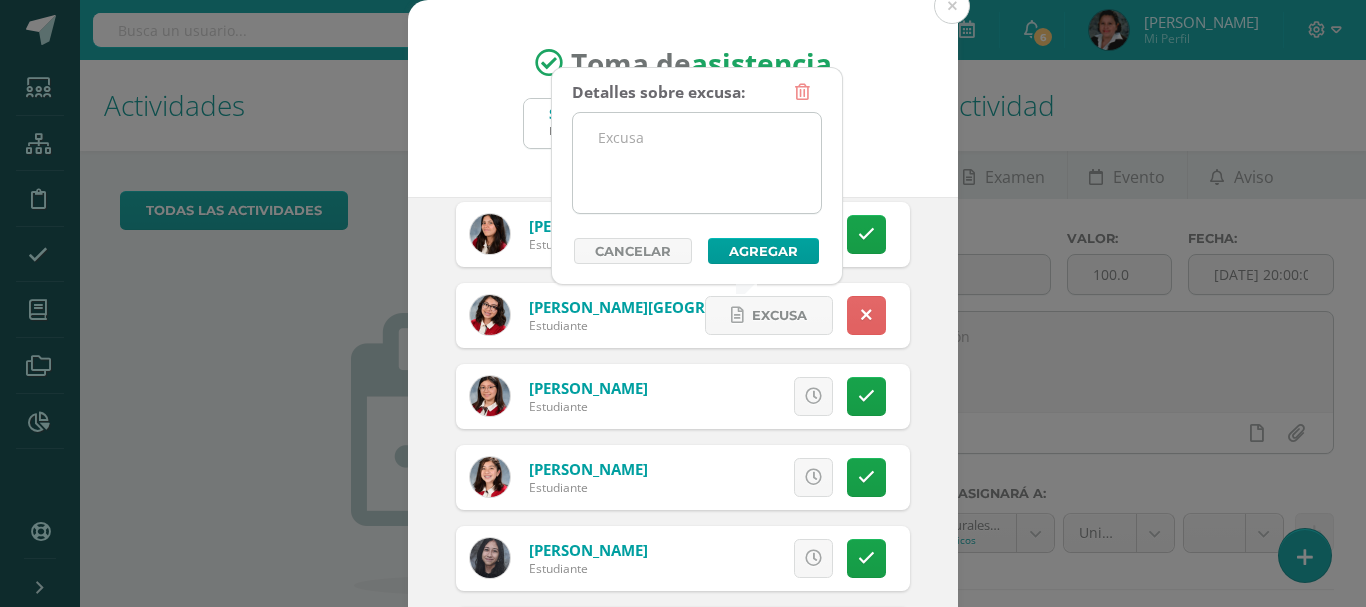 click at bounding box center [697, 163] 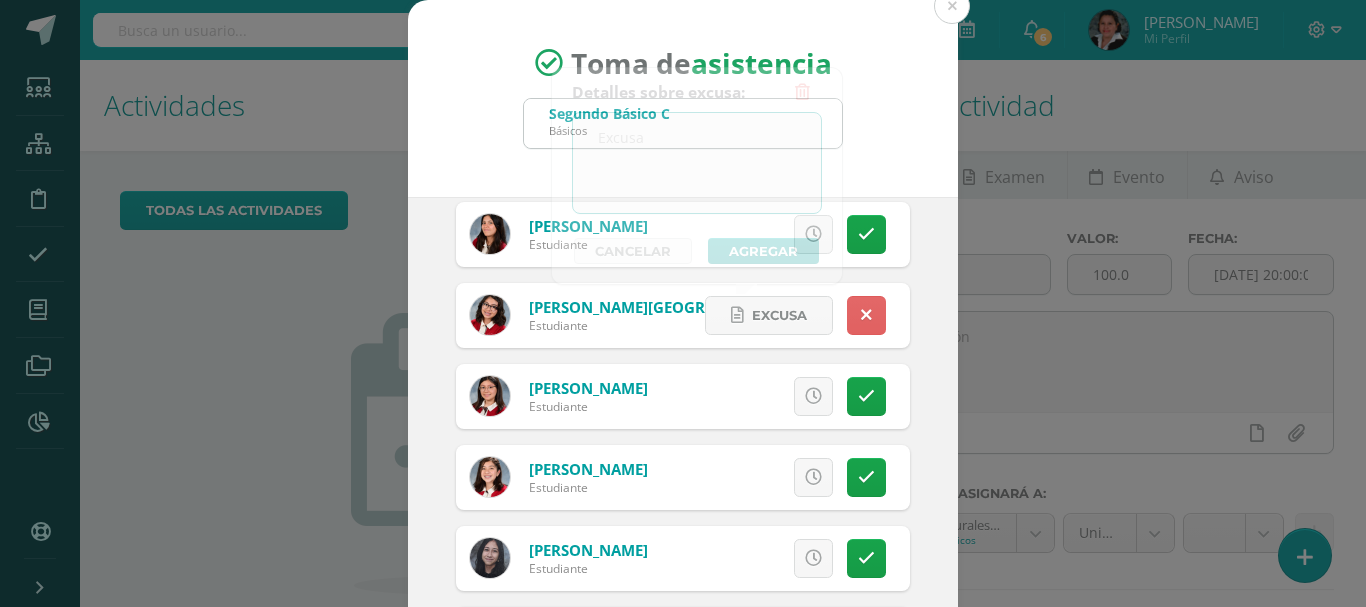 click on "Toma de  asistencia Segundo Básico C Básicos segundo c" at bounding box center [683, 98] 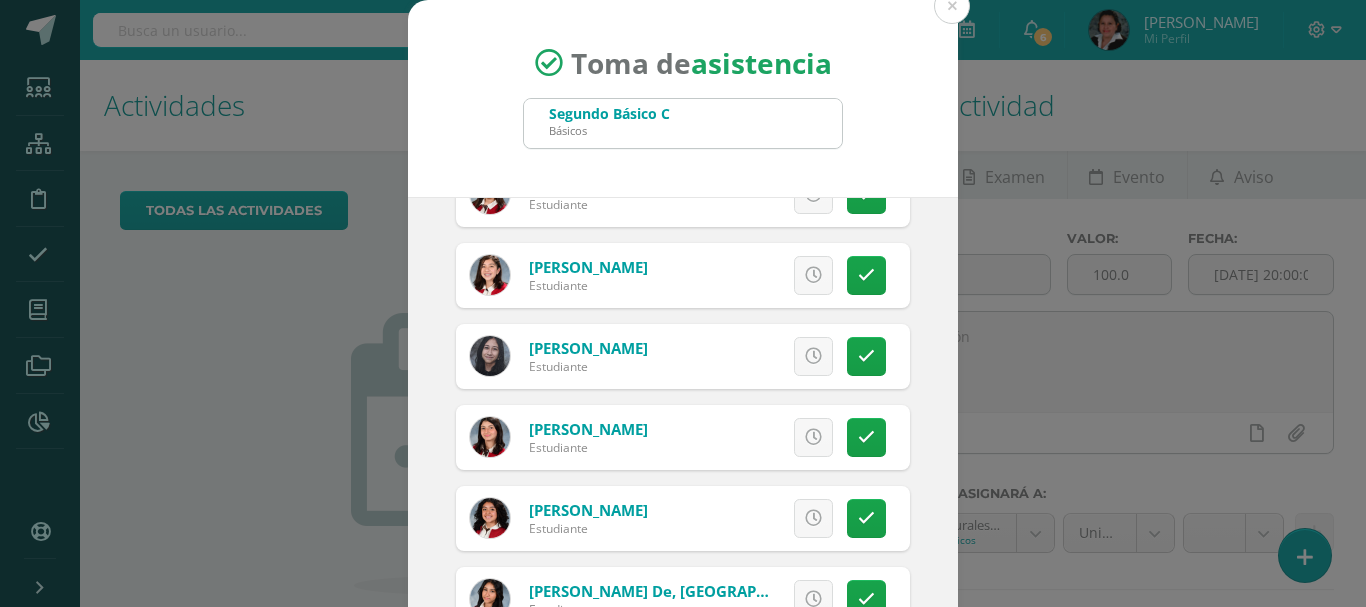 scroll, scrollTop: 1033, scrollLeft: 0, axis: vertical 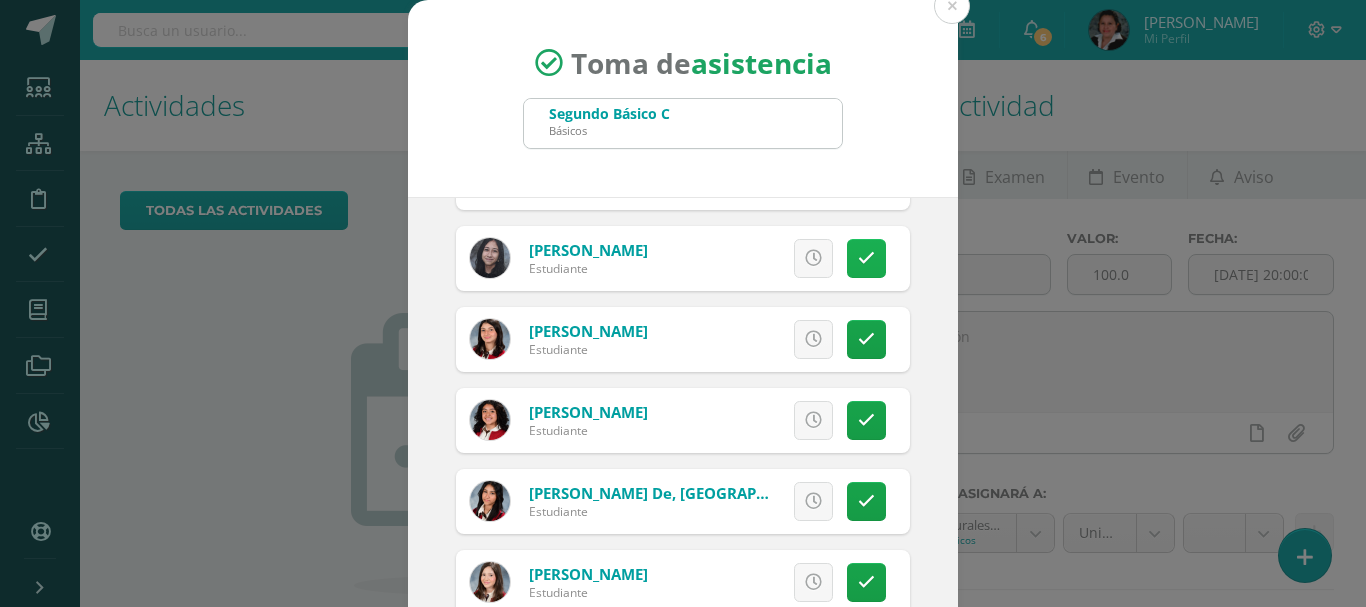 click at bounding box center (866, 258) 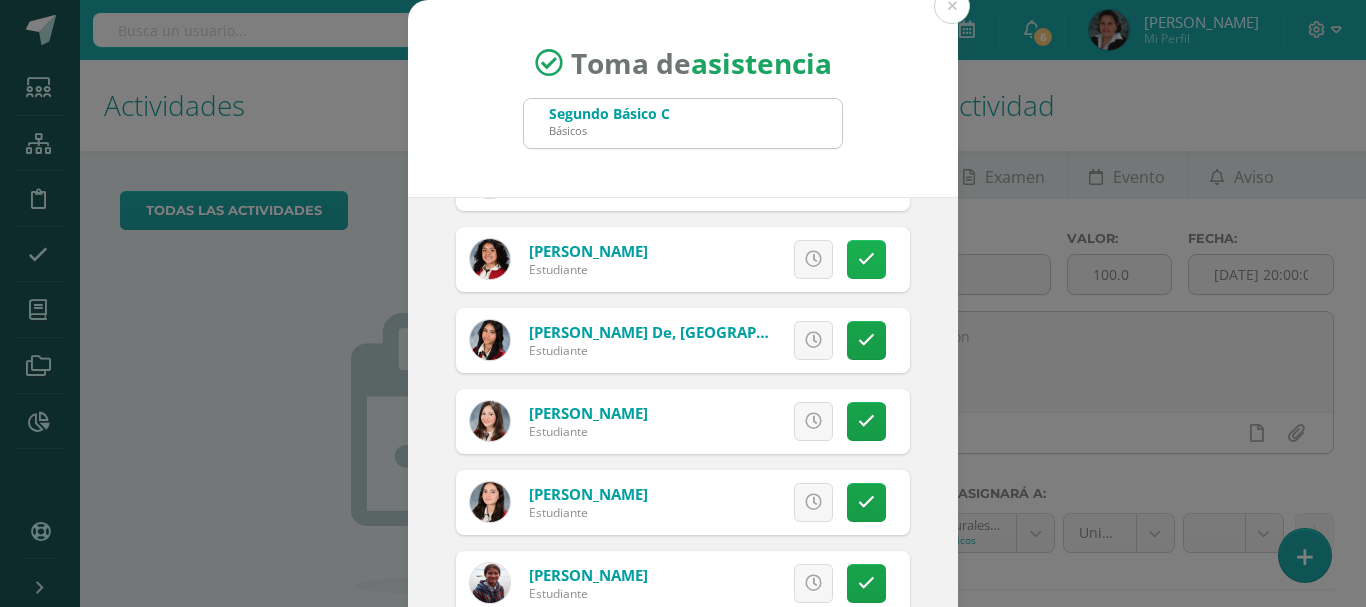 scroll, scrollTop: 1433, scrollLeft: 0, axis: vertical 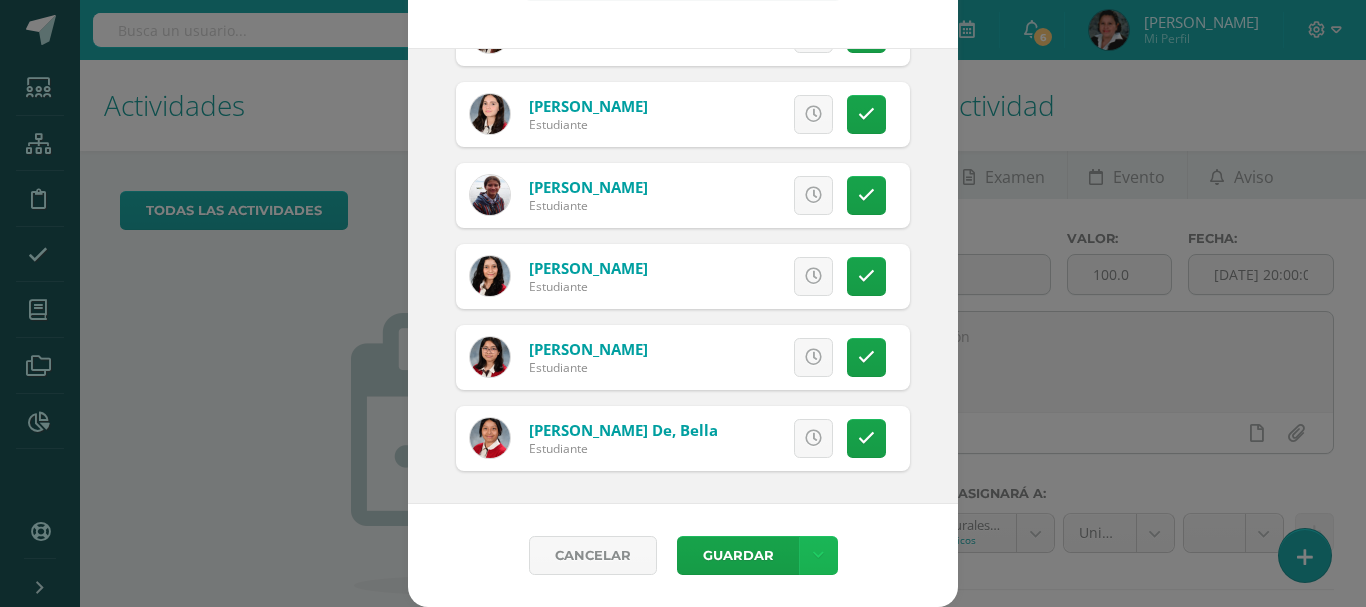 click at bounding box center (818, 555) 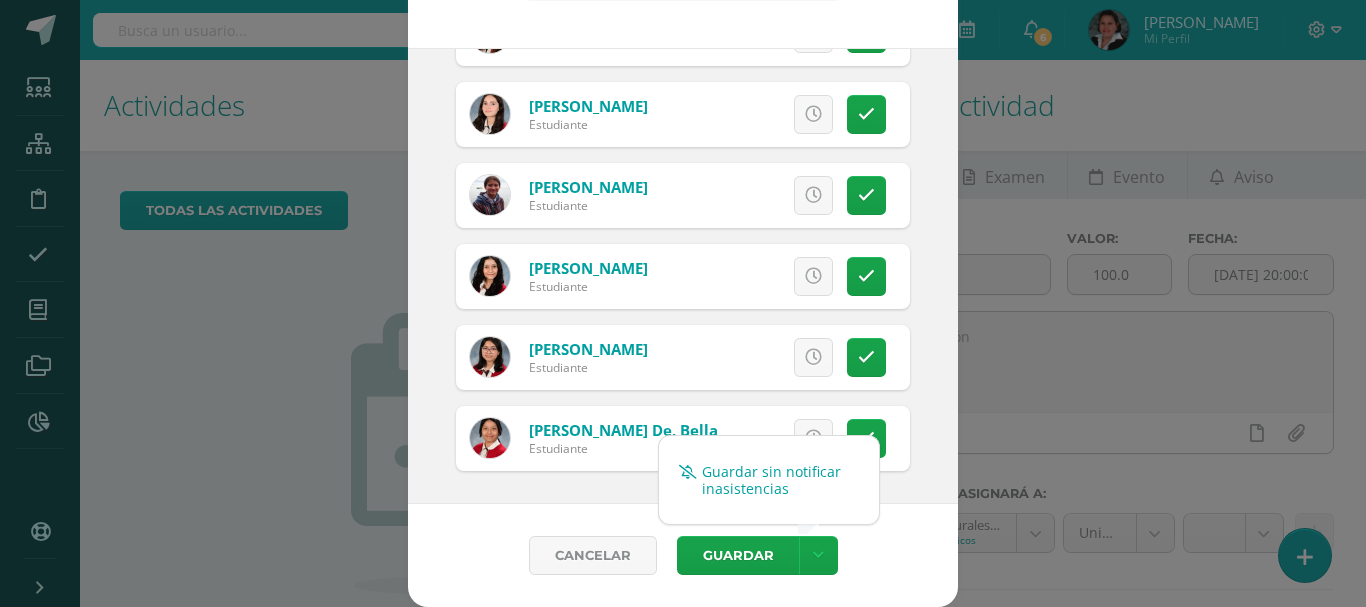 click on "Guardar sin notificar inasistencias" at bounding box center (769, 480) 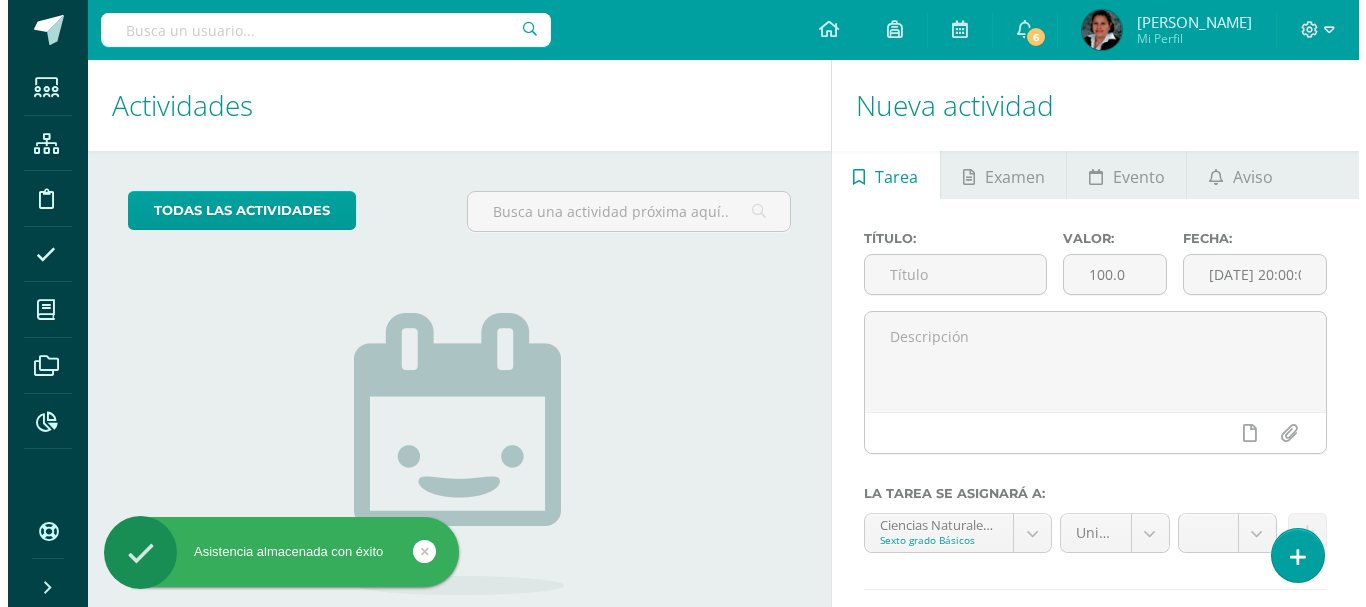 scroll, scrollTop: 0, scrollLeft: 0, axis: both 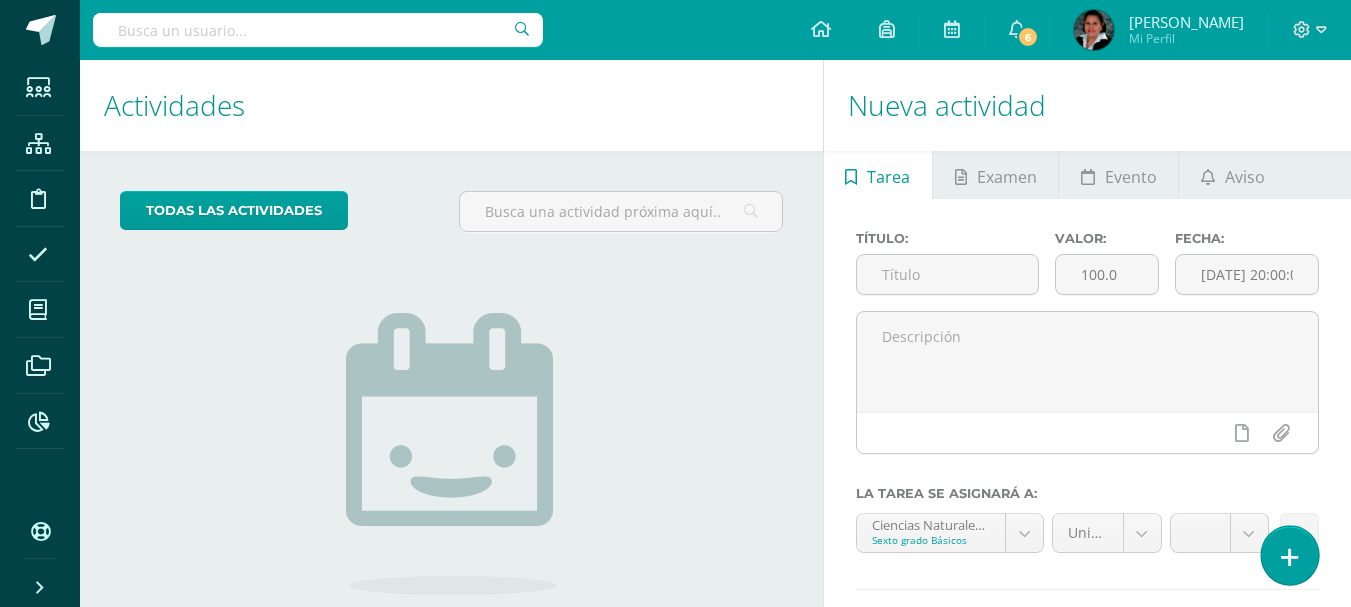 click at bounding box center (1289, 555) 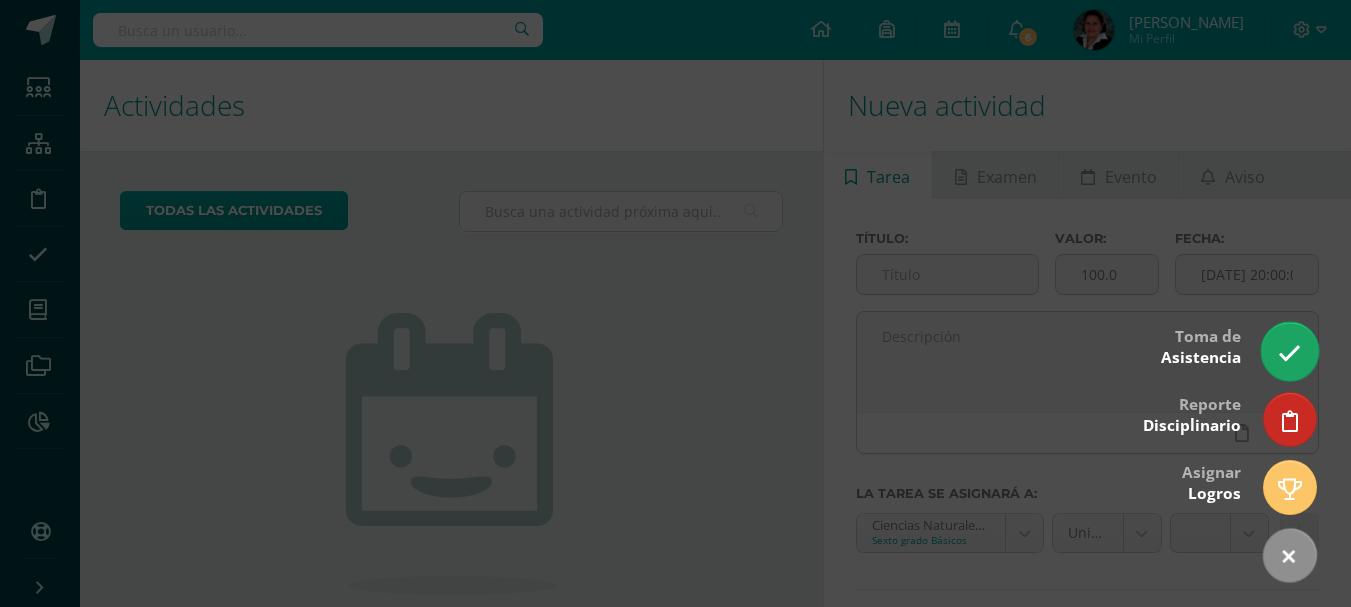 click at bounding box center (1289, 353) 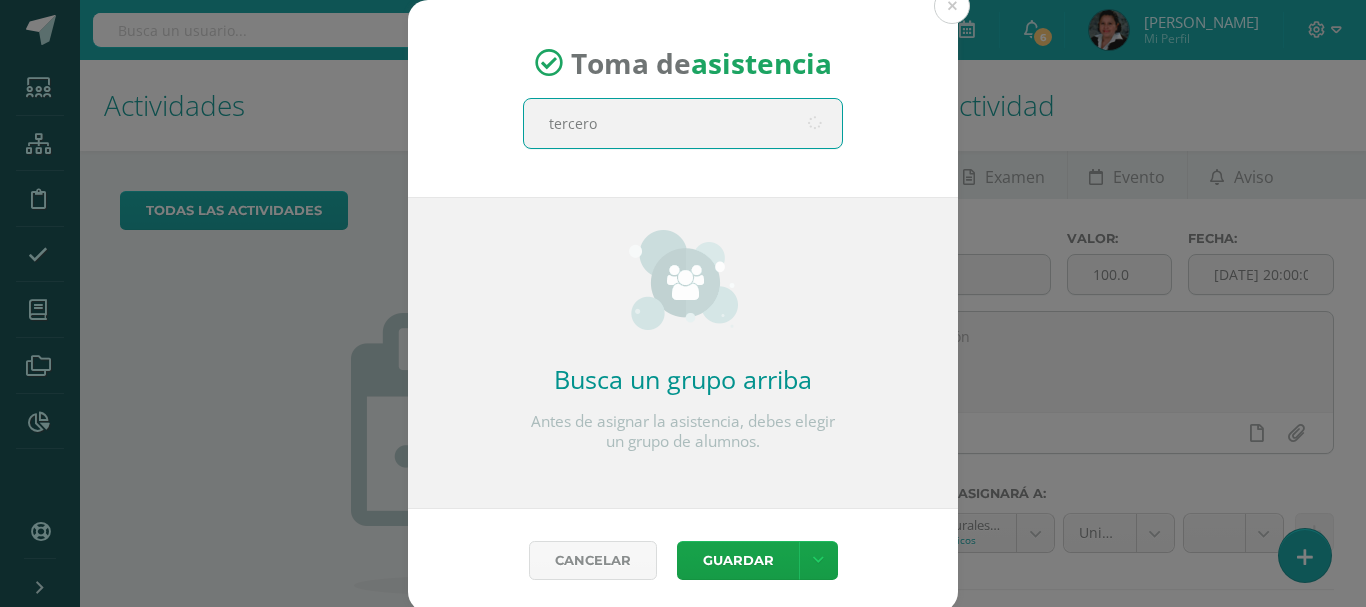 type on "tercero a" 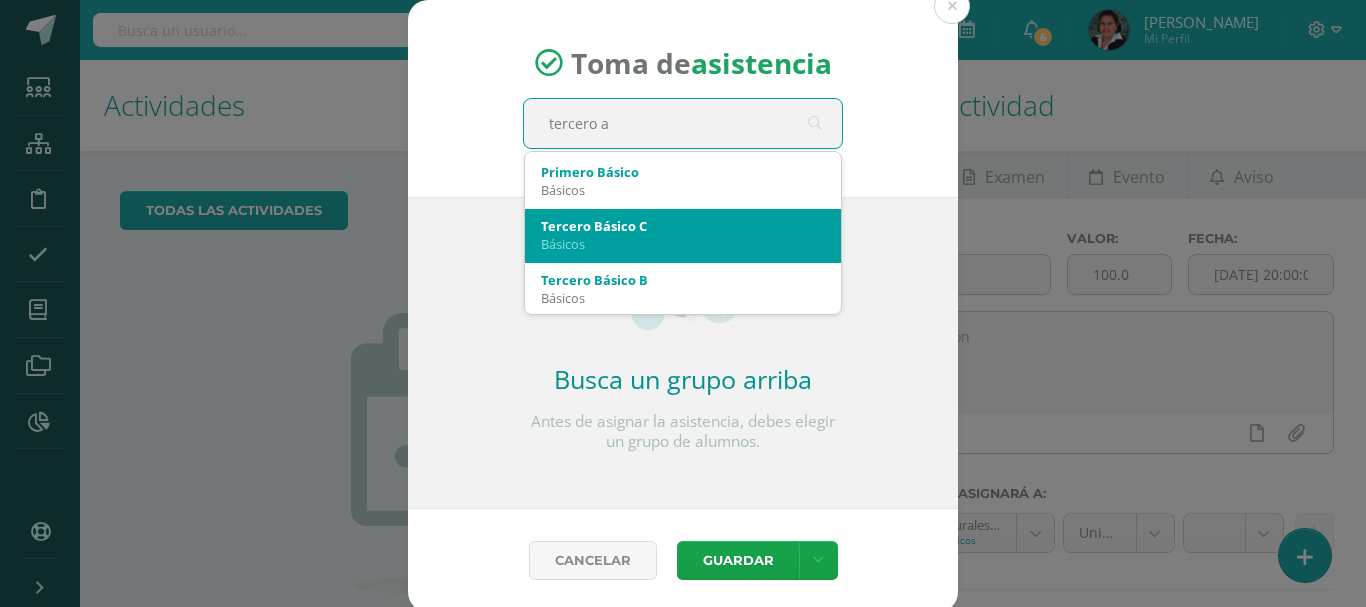 scroll, scrollTop: 100, scrollLeft: 0, axis: vertical 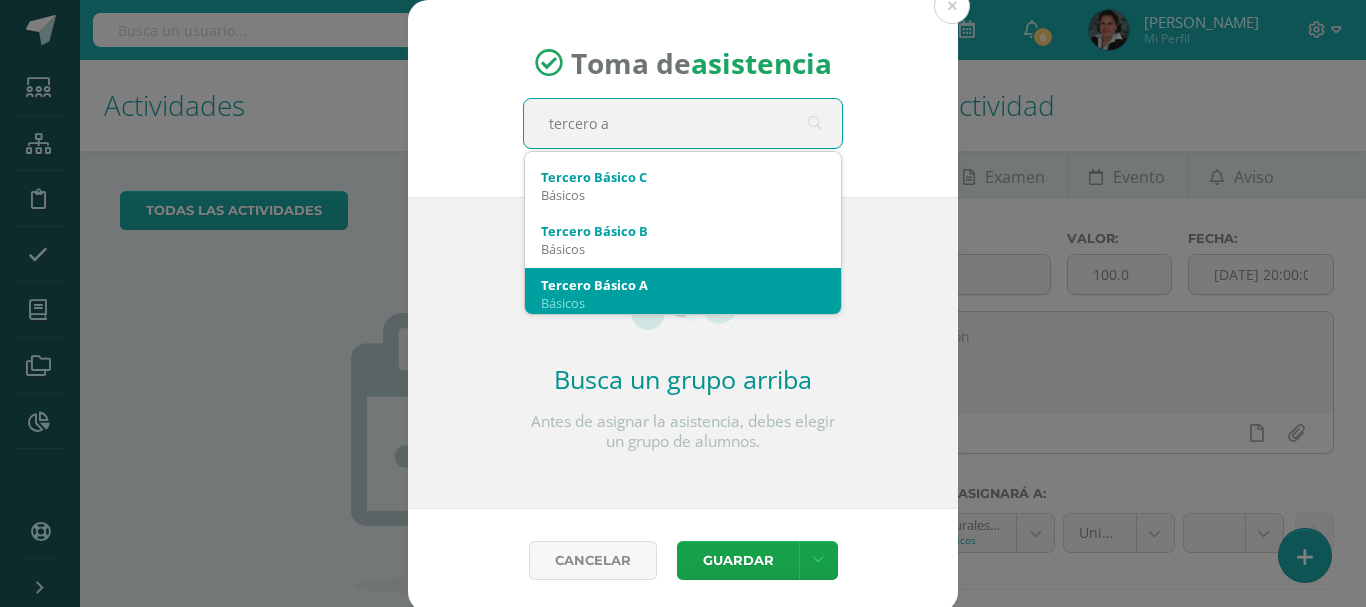 click on "Básicos" at bounding box center (683, 303) 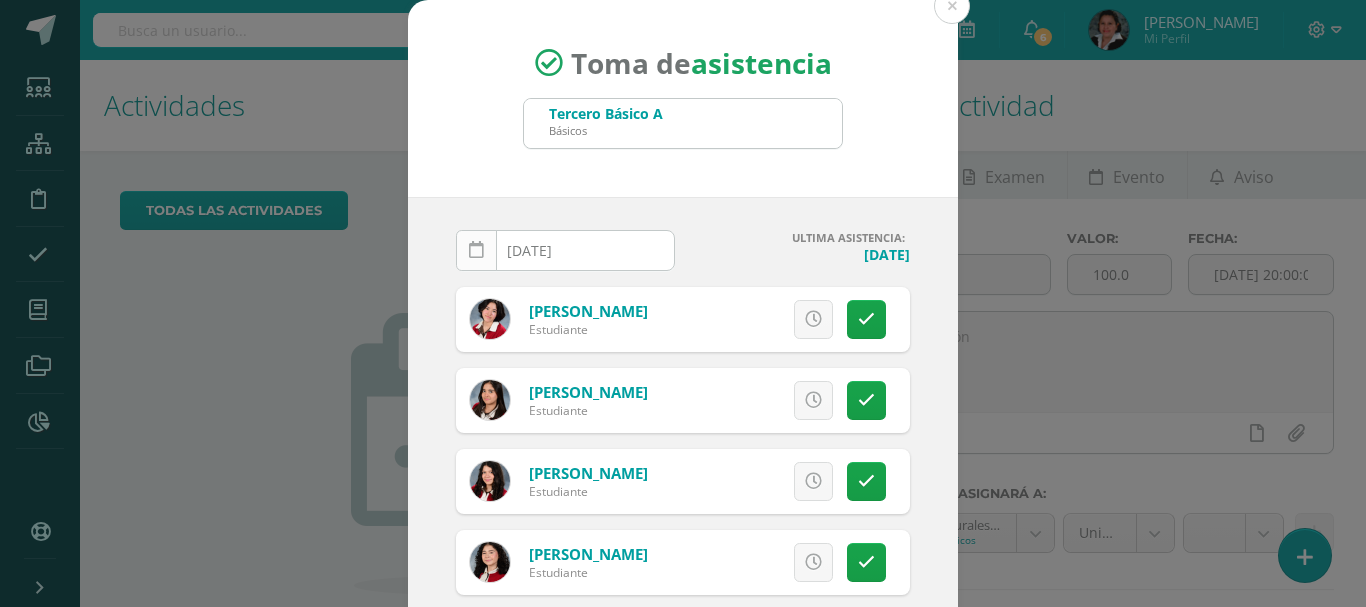 click at bounding box center [476, 250] 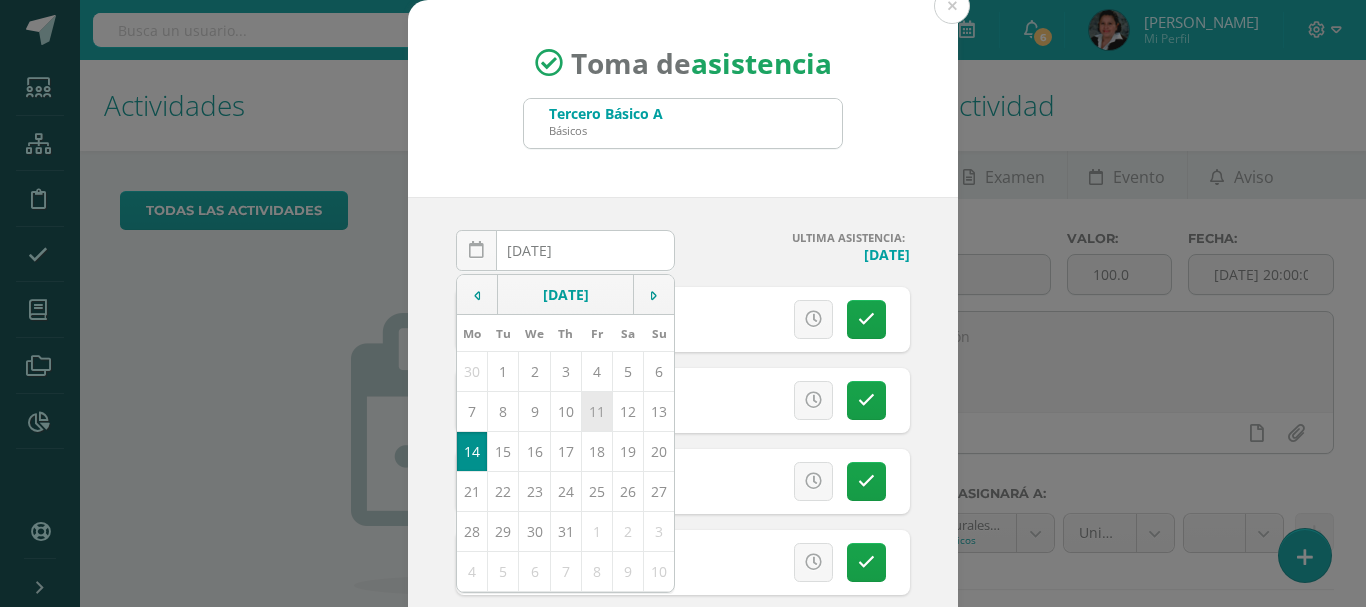 click on "11" at bounding box center [596, 411] 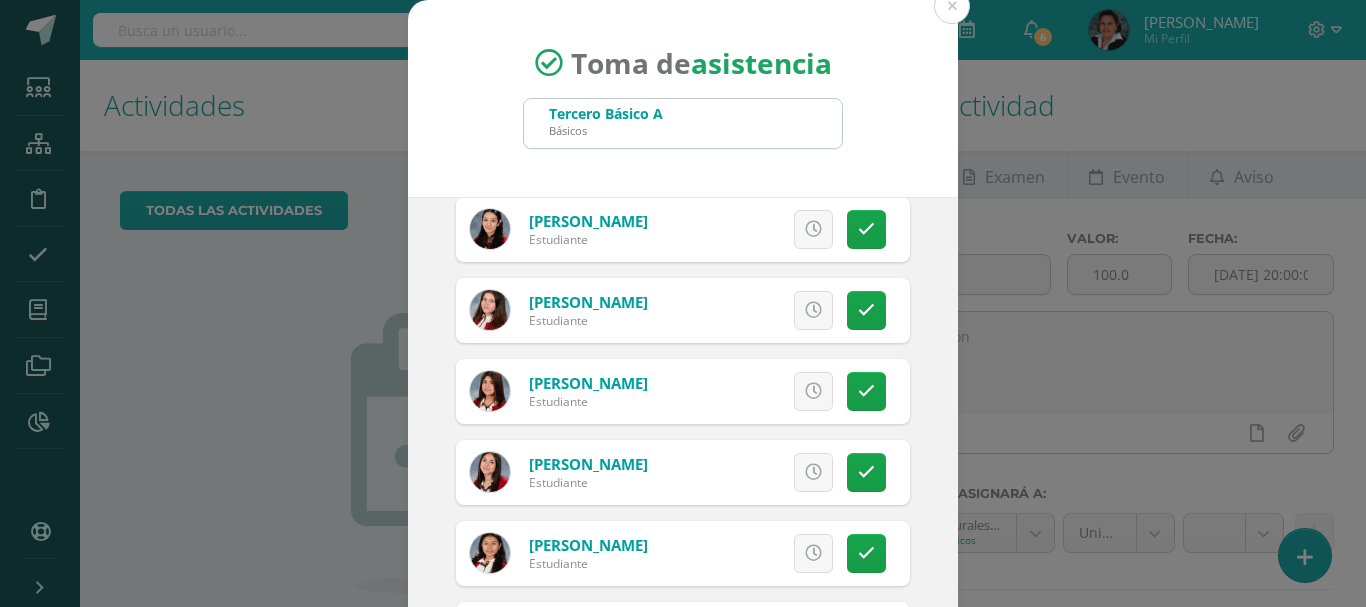 scroll, scrollTop: 1514, scrollLeft: 0, axis: vertical 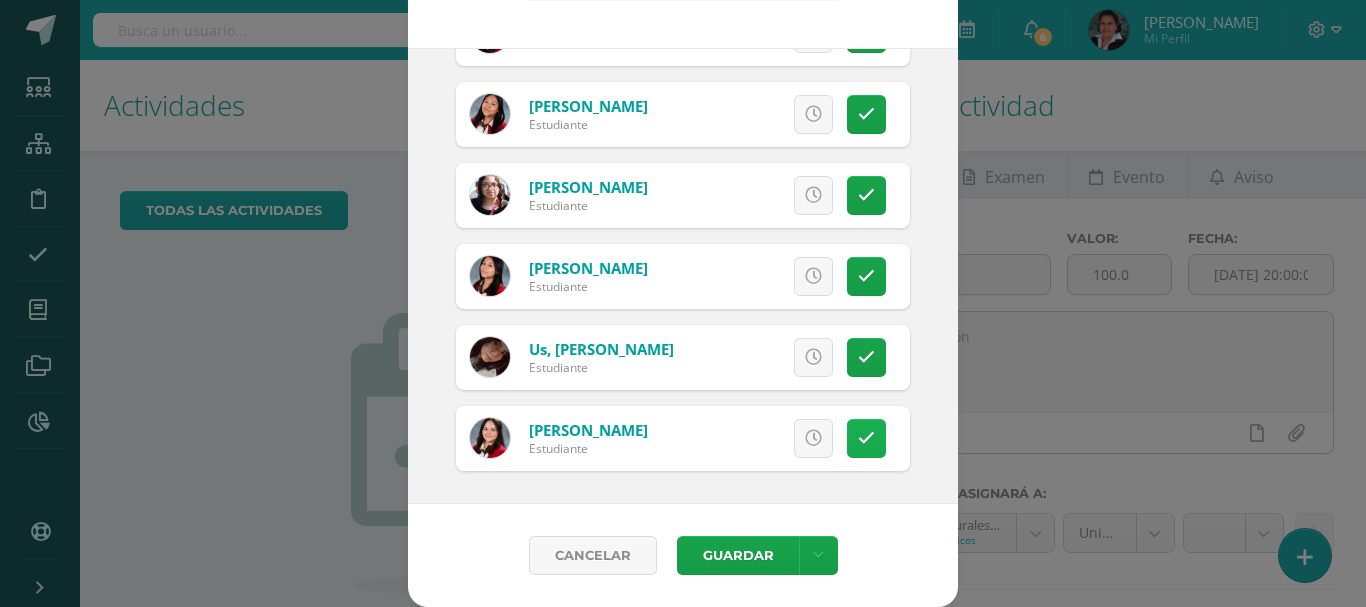click at bounding box center [866, 438] 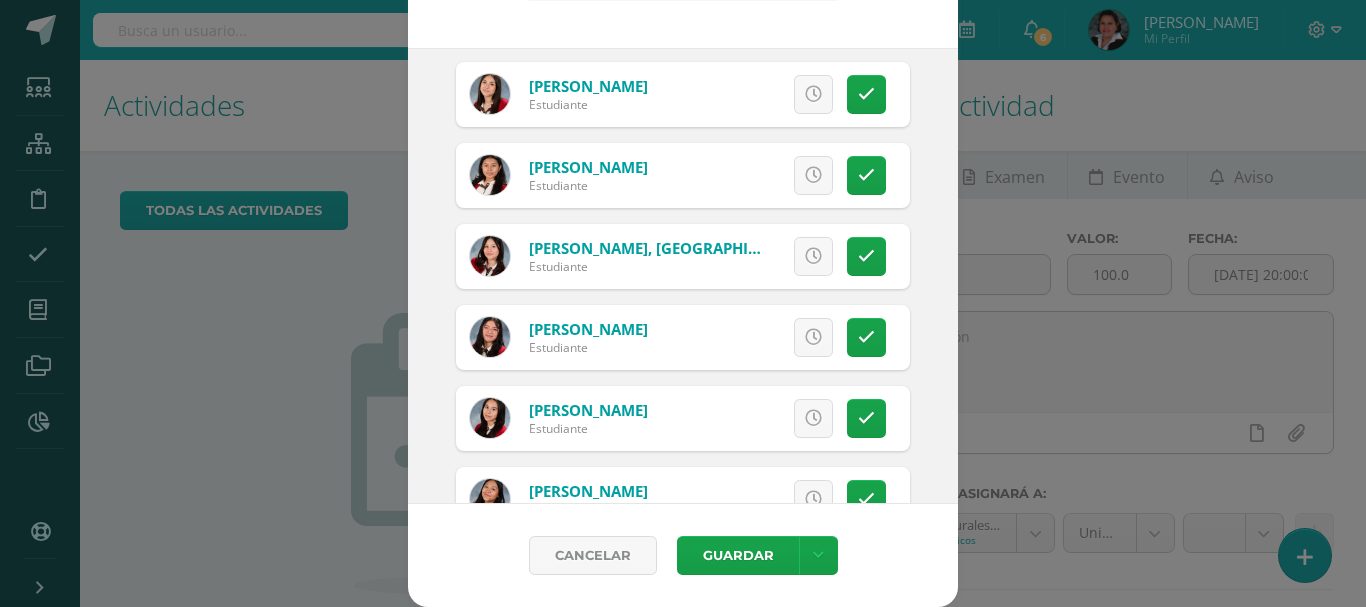 scroll, scrollTop: 1114, scrollLeft: 0, axis: vertical 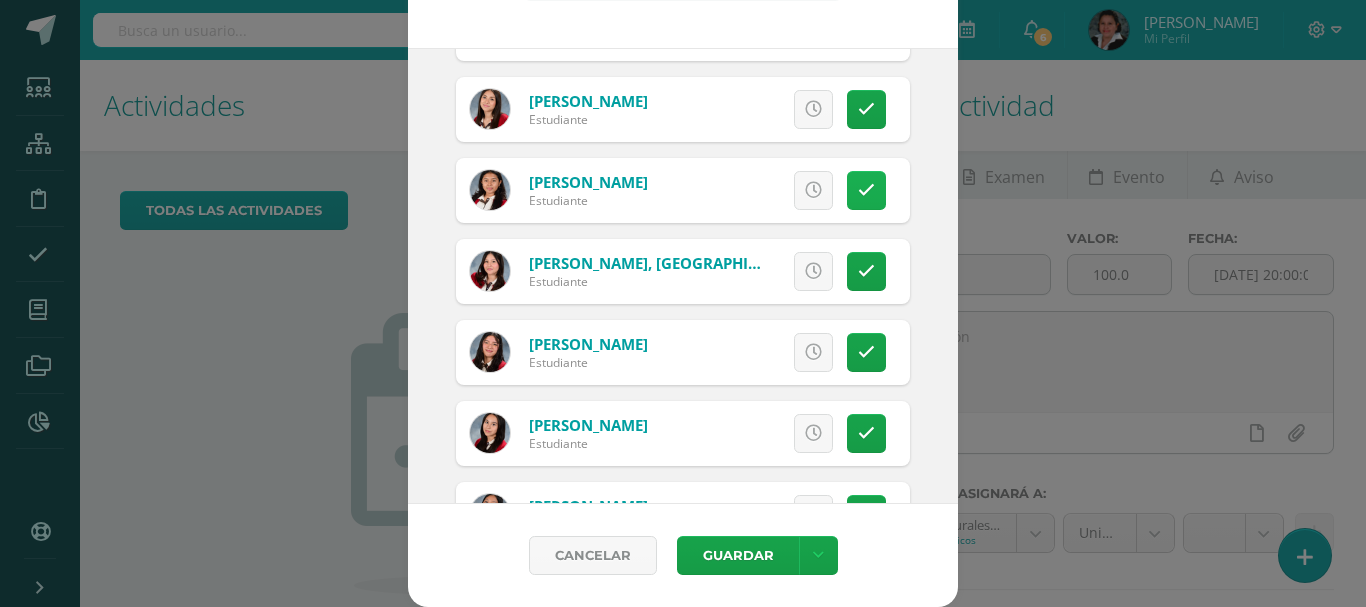 click at bounding box center (866, 190) 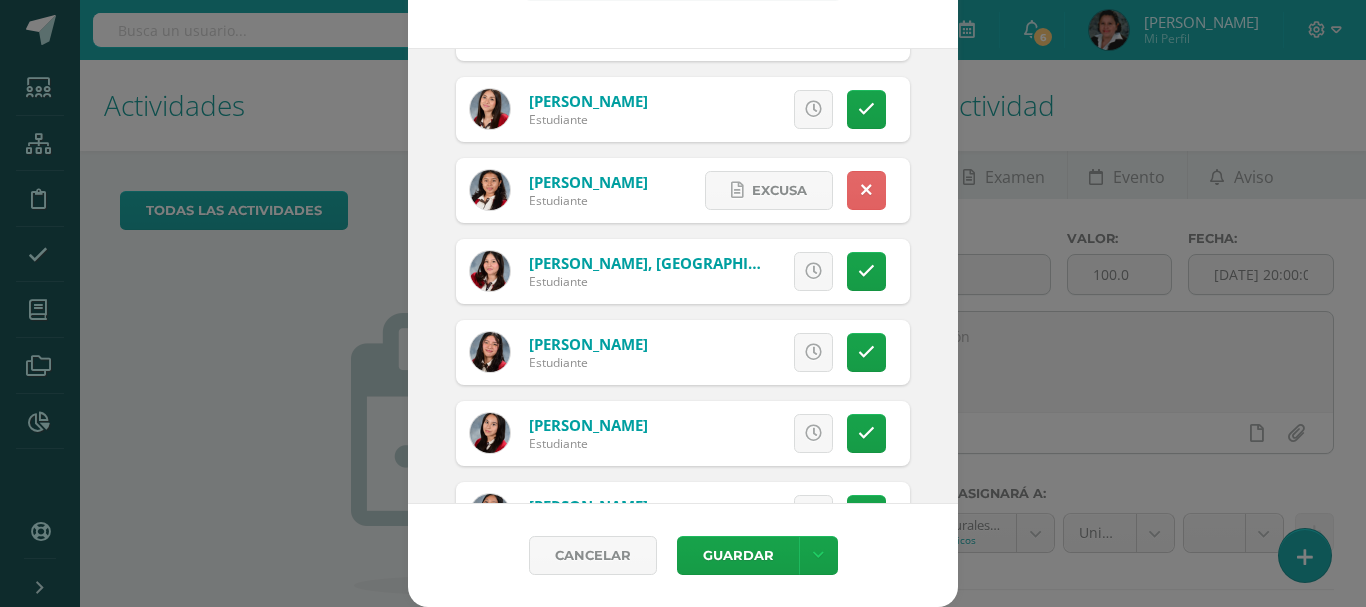 scroll, scrollTop: 1514, scrollLeft: 0, axis: vertical 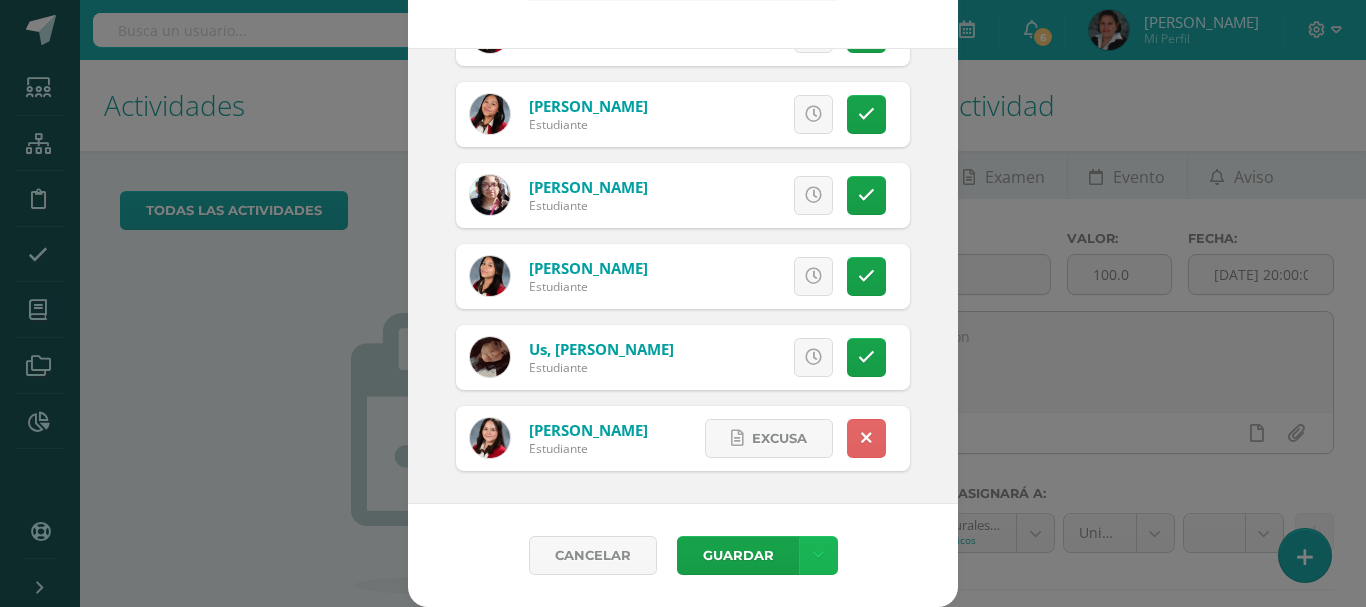 click at bounding box center (818, 555) 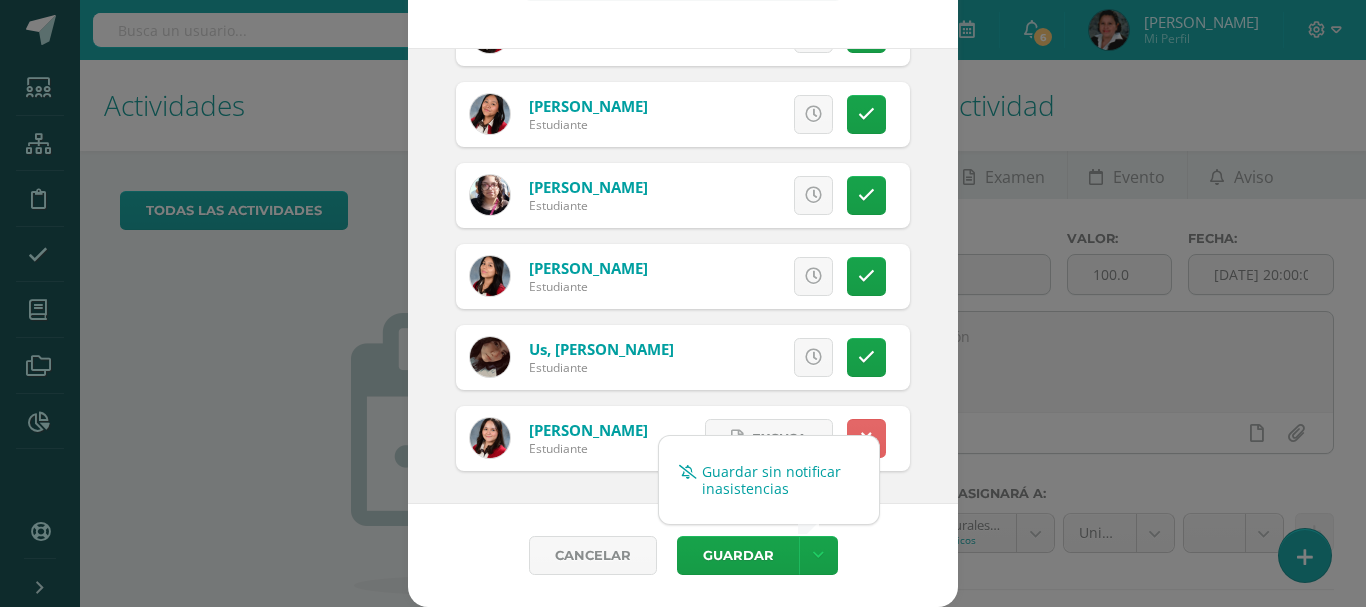click on "Guardar sin notificar inasistencias" at bounding box center [769, 480] 